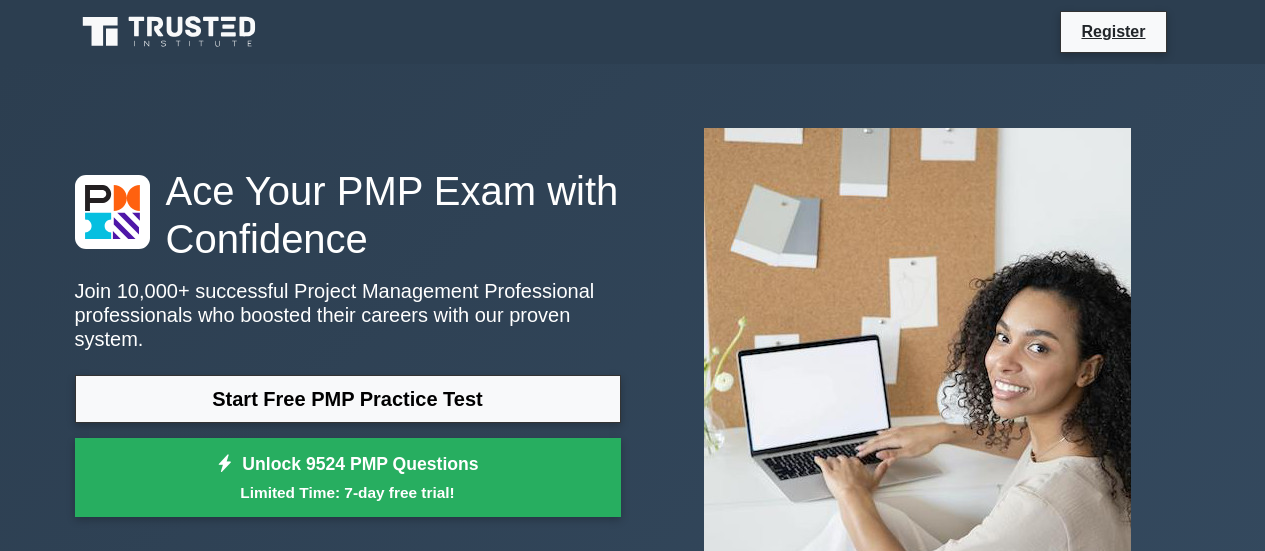 scroll, scrollTop: 0, scrollLeft: 0, axis: both 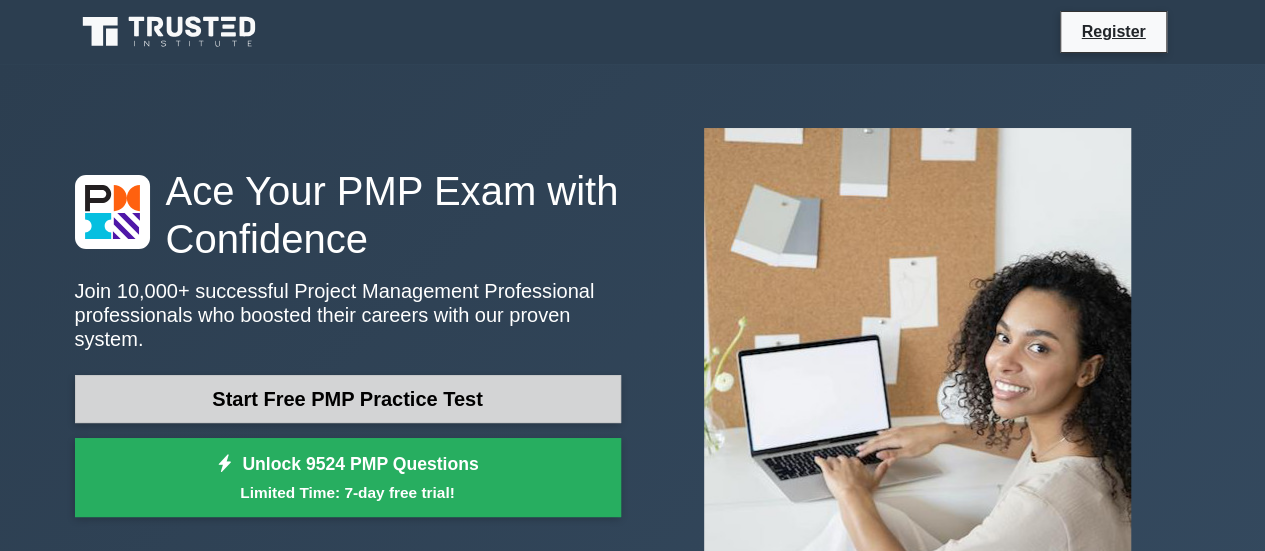 click on "Start Free PMP Practice Test" at bounding box center [348, 399] 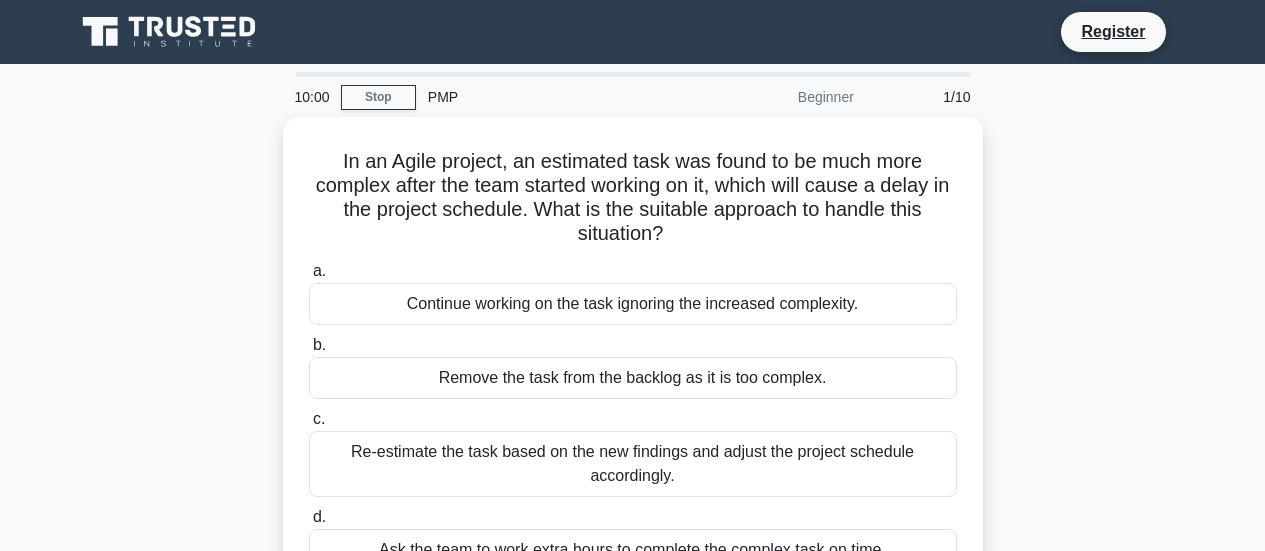 scroll, scrollTop: 0, scrollLeft: 0, axis: both 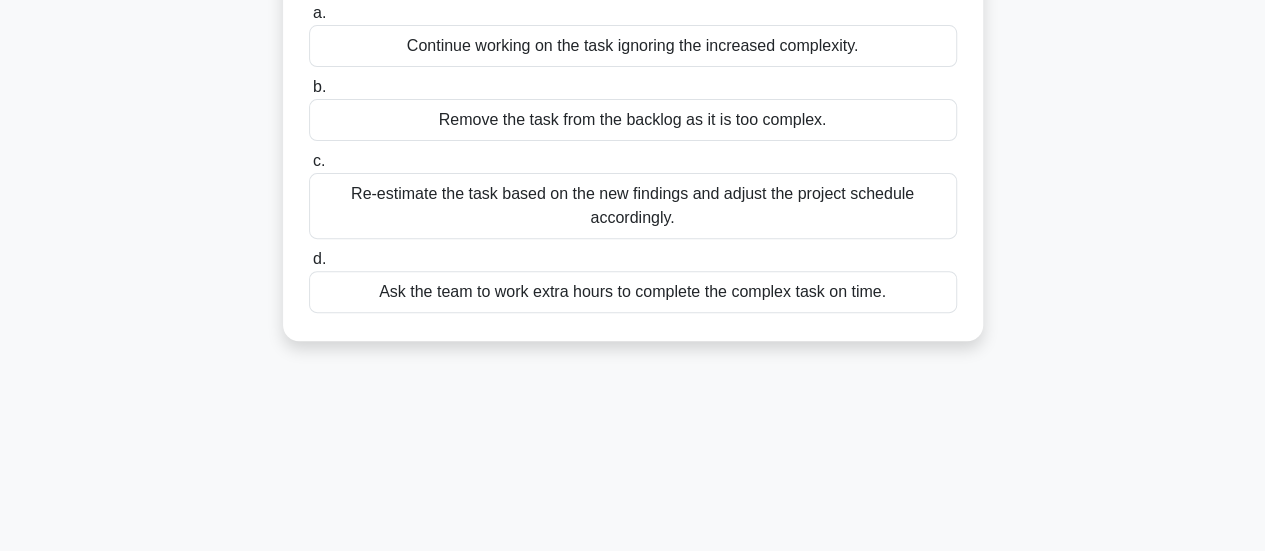 click on "Re-estimate the task based on the new findings and adjust the project schedule accordingly." at bounding box center (633, 206) 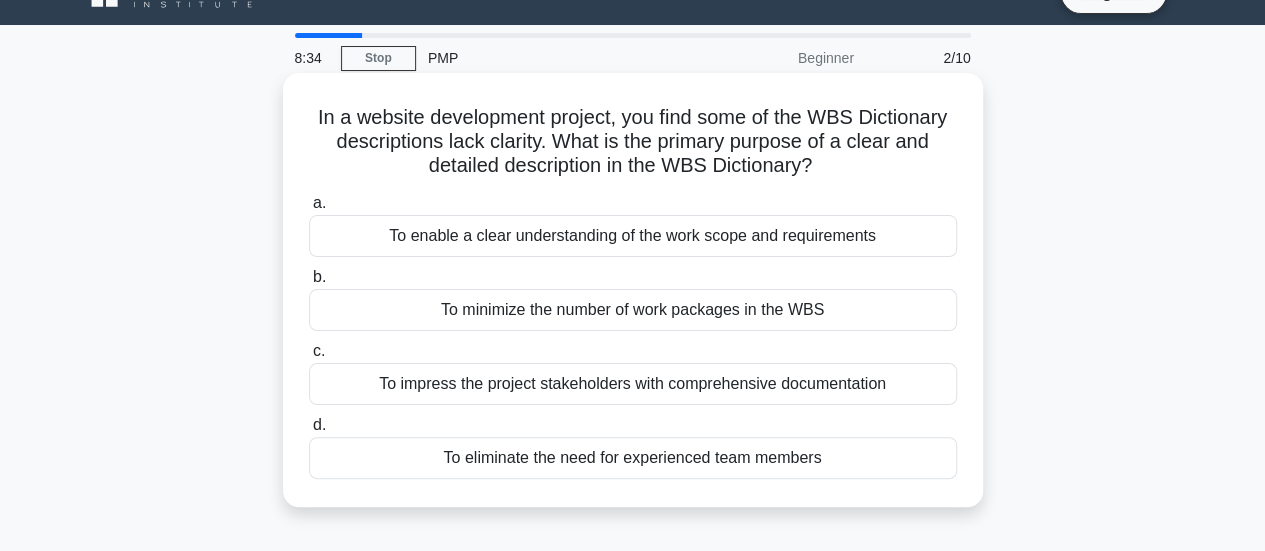 scroll, scrollTop: 40, scrollLeft: 0, axis: vertical 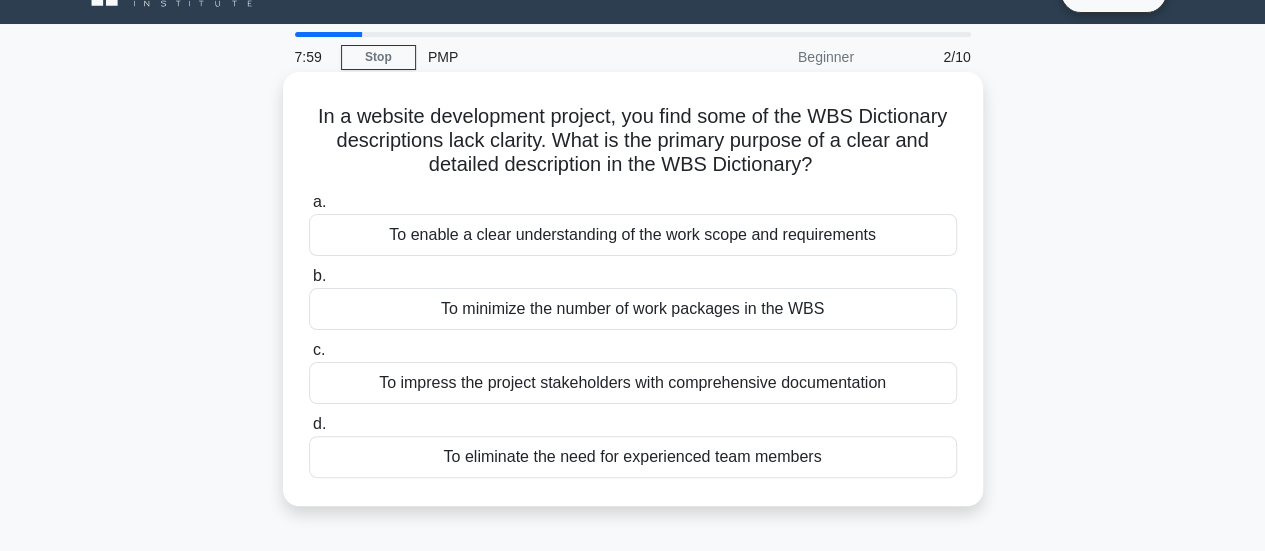 click on "To enable a clear understanding of the work scope and requirements" at bounding box center [633, 235] 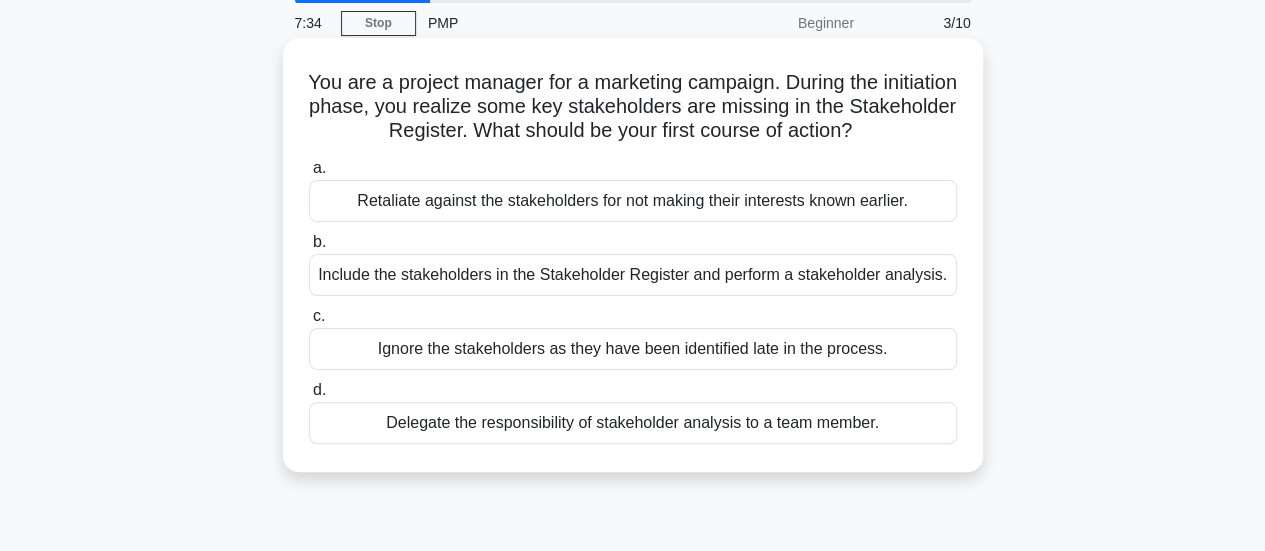 scroll, scrollTop: 84, scrollLeft: 0, axis: vertical 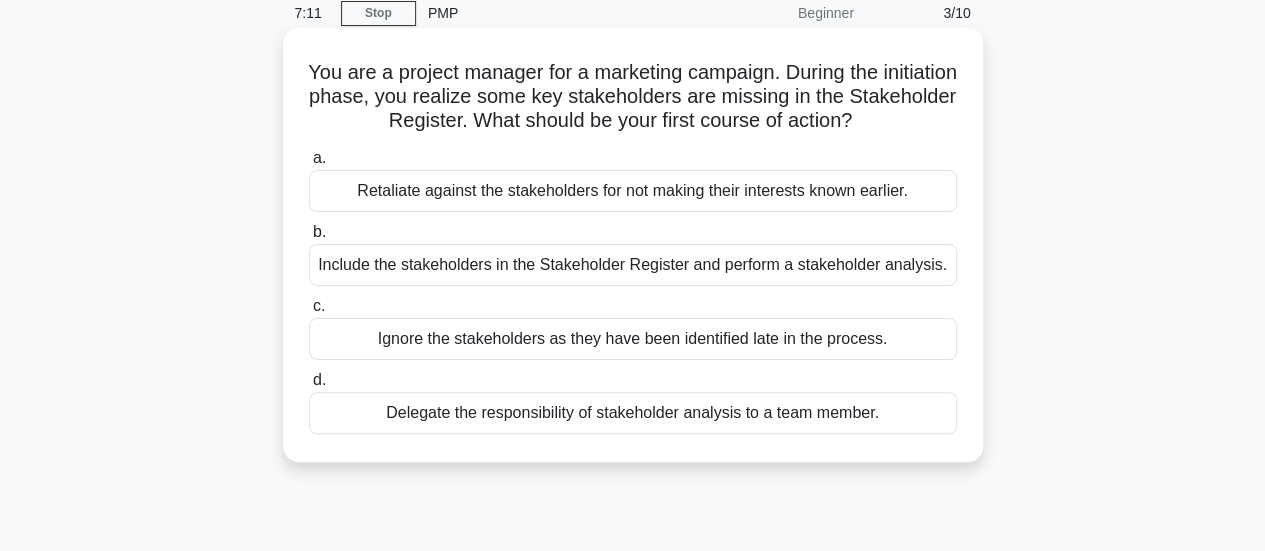 click on "Delegate the responsibility of stakeholder analysis to a team member." at bounding box center [633, 413] 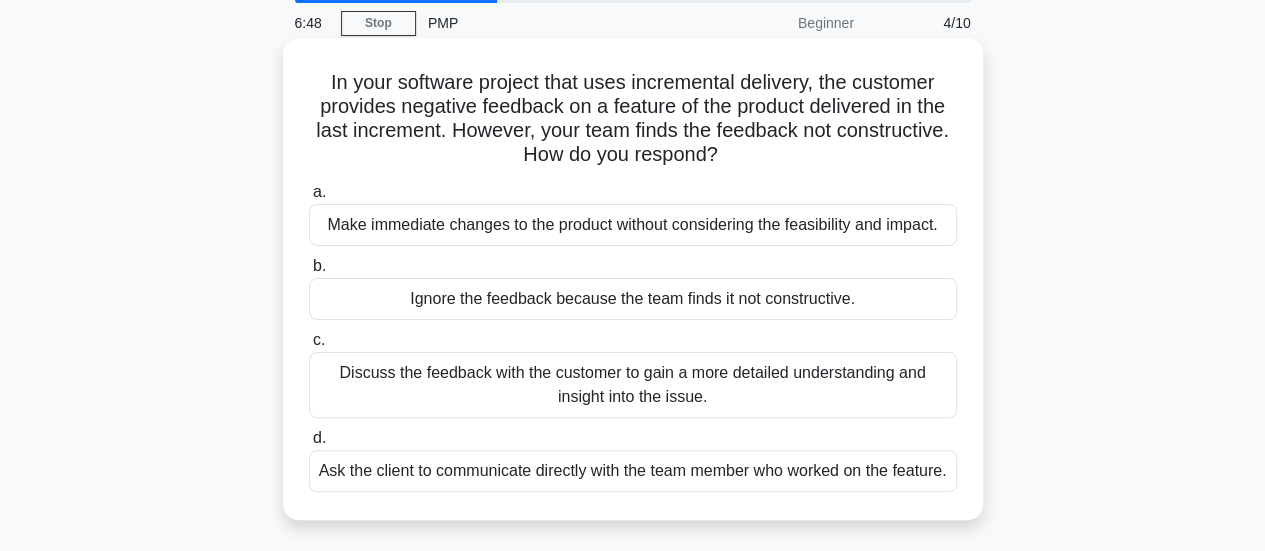 scroll, scrollTop: 80, scrollLeft: 0, axis: vertical 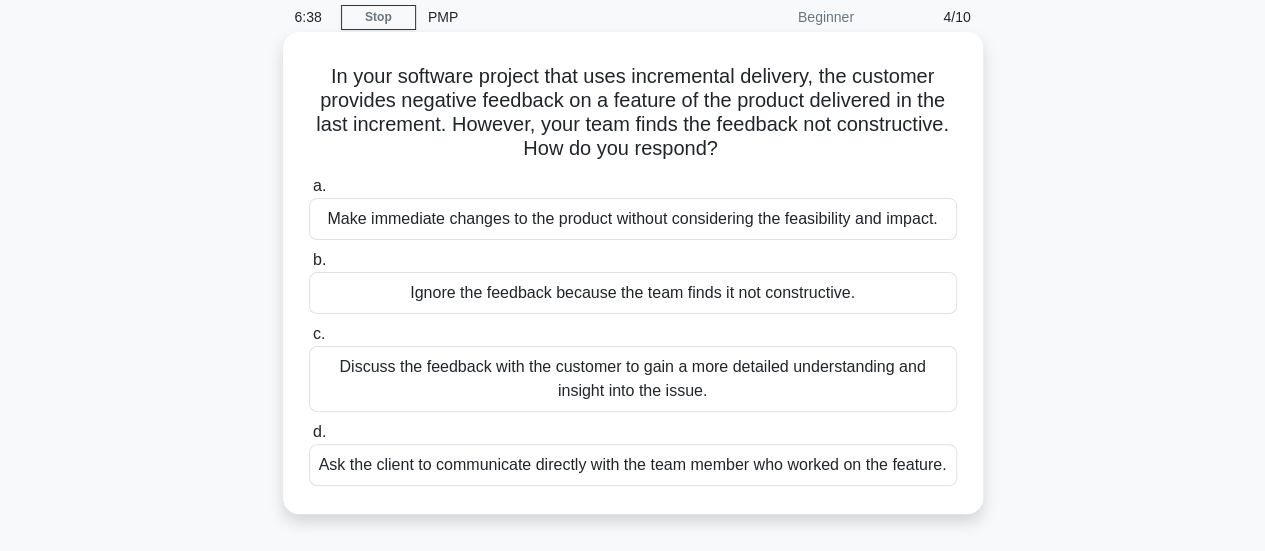 click on "Discuss the feedback with the customer to gain a more detailed understanding and insight into the issue." at bounding box center (633, 379) 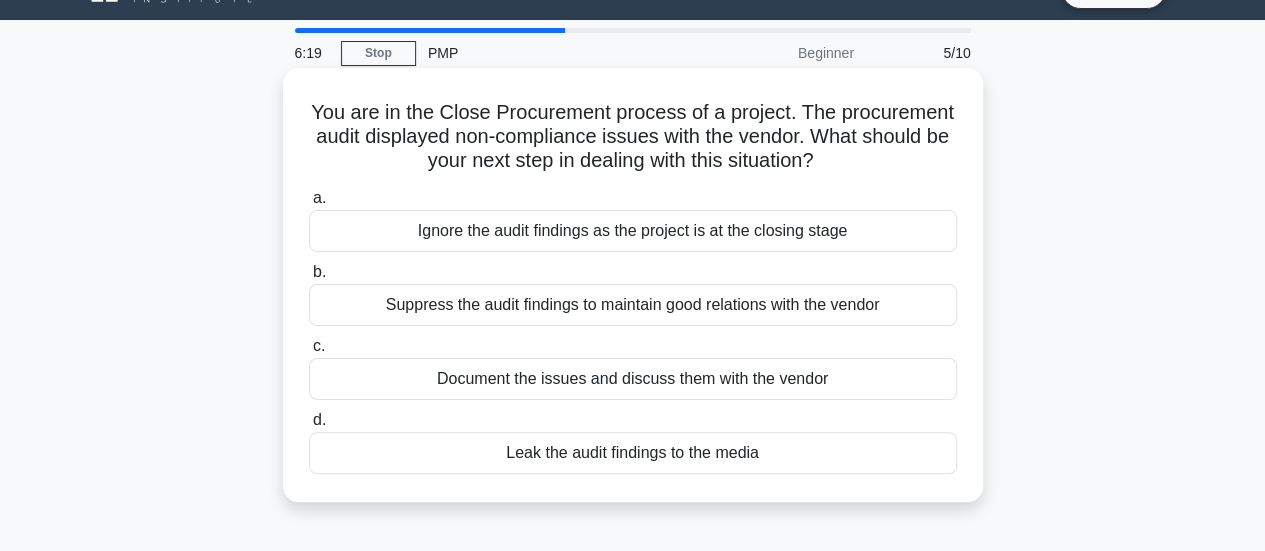 scroll, scrollTop: 50, scrollLeft: 0, axis: vertical 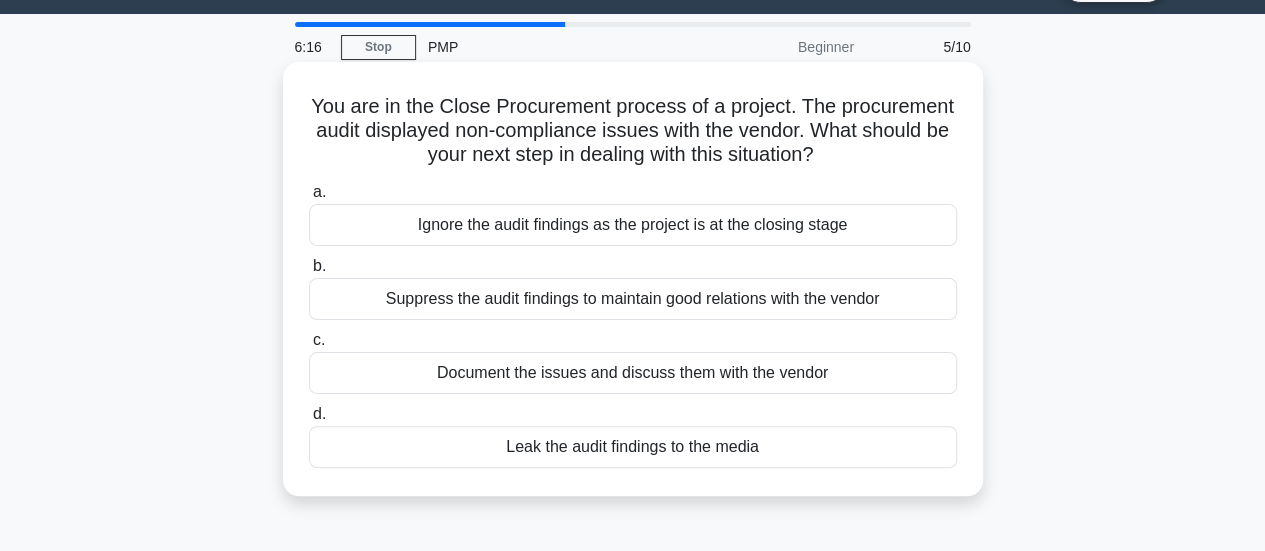 click on "Document the issues and discuss them with the vendor" at bounding box center (633, 373) 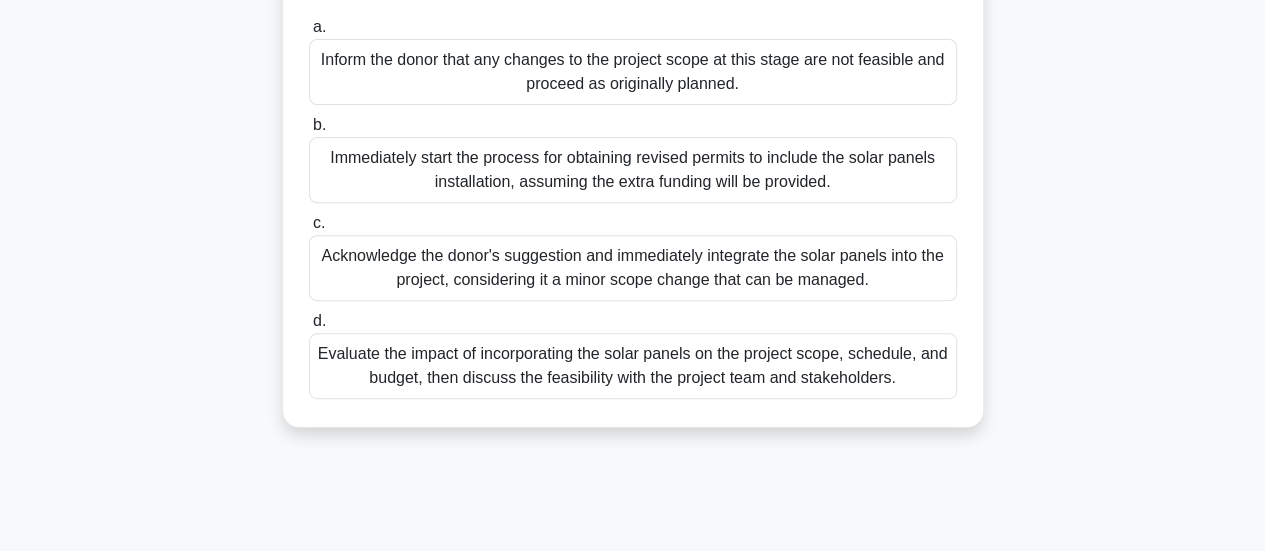 scroll, scrollTop: 313, scrollLeft: 0, axis: vertical 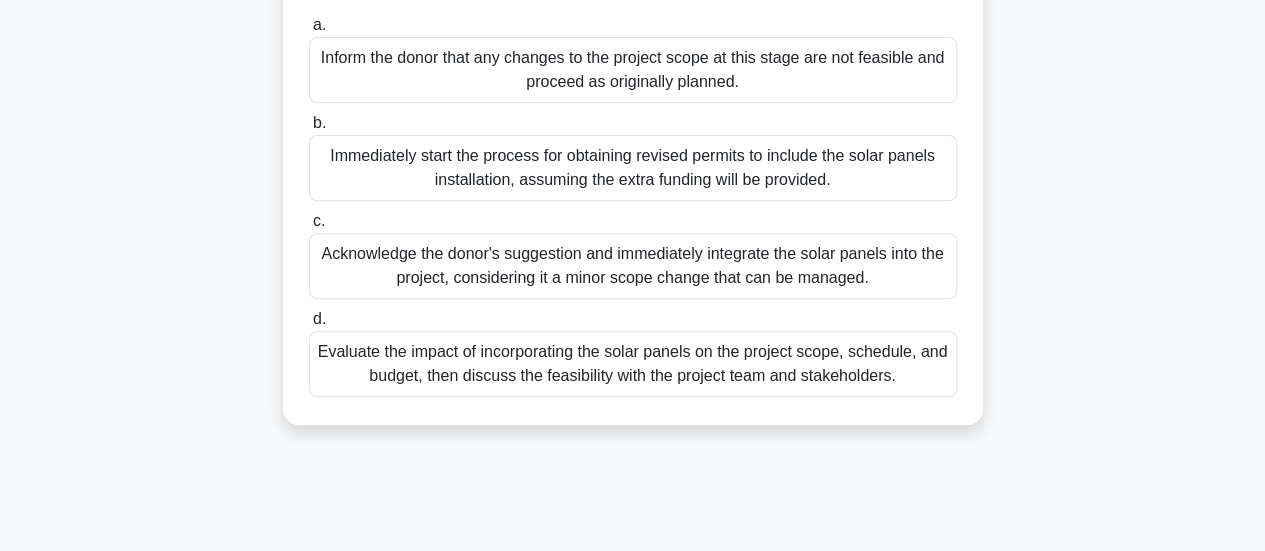click on "Evaluate the impact of incorporating the solar panels on the project scope, schedule, and budget, then discuss the feasibility with the project team and stakeholders." at bounding box center (633, 364) 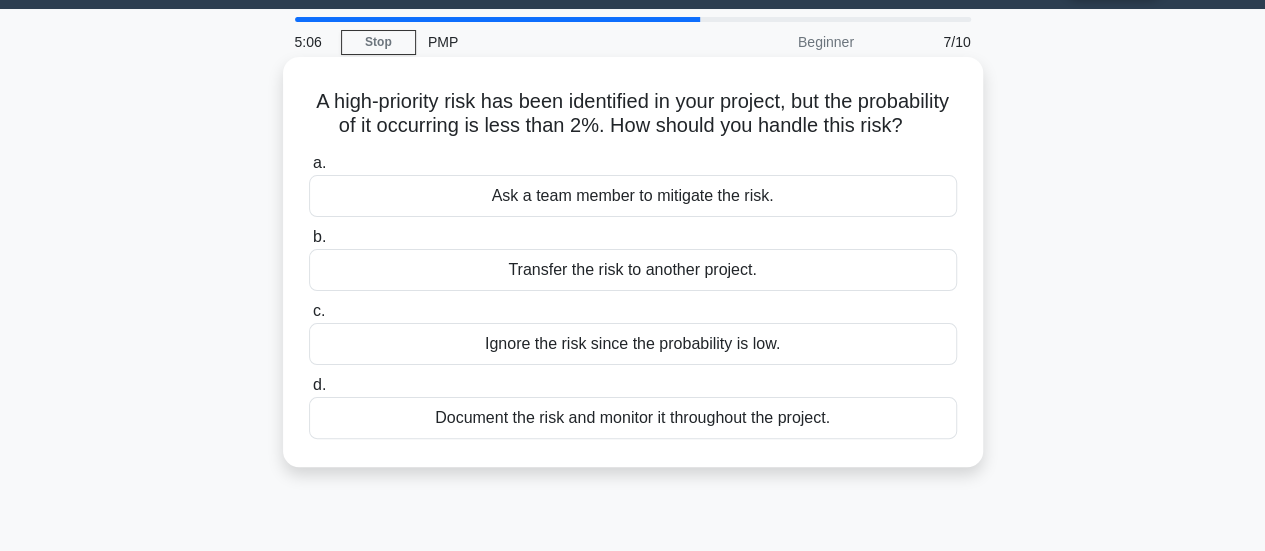 scroll, scrollTop: 59, scrollLeft: 0, axis: vertical 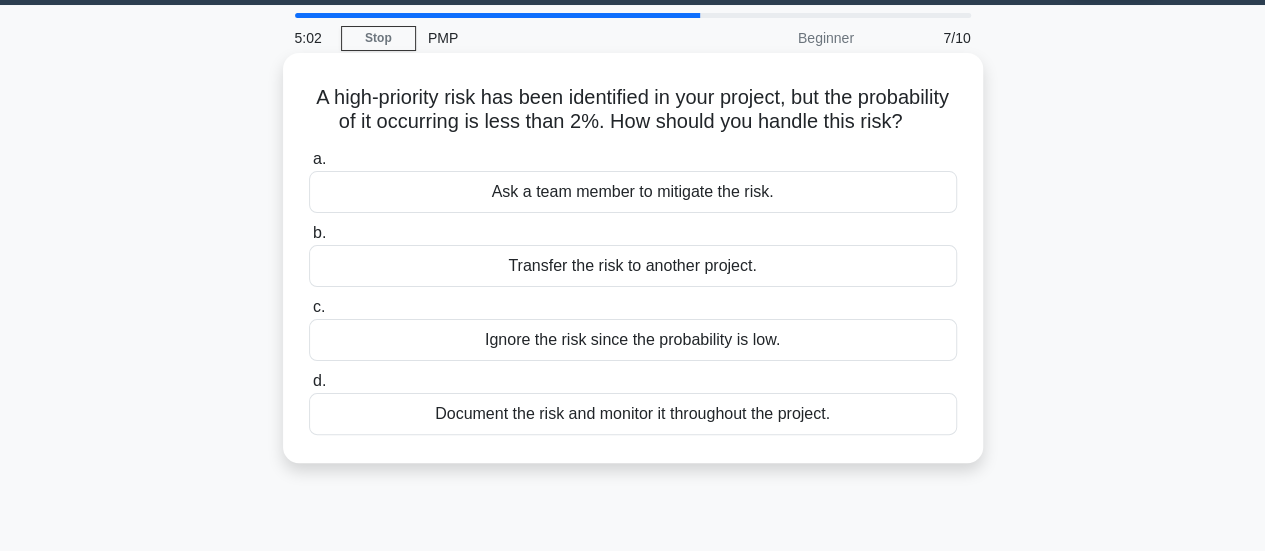 click on "Document the risk and monitor it throughout the project." at bounding box center (633, 414) 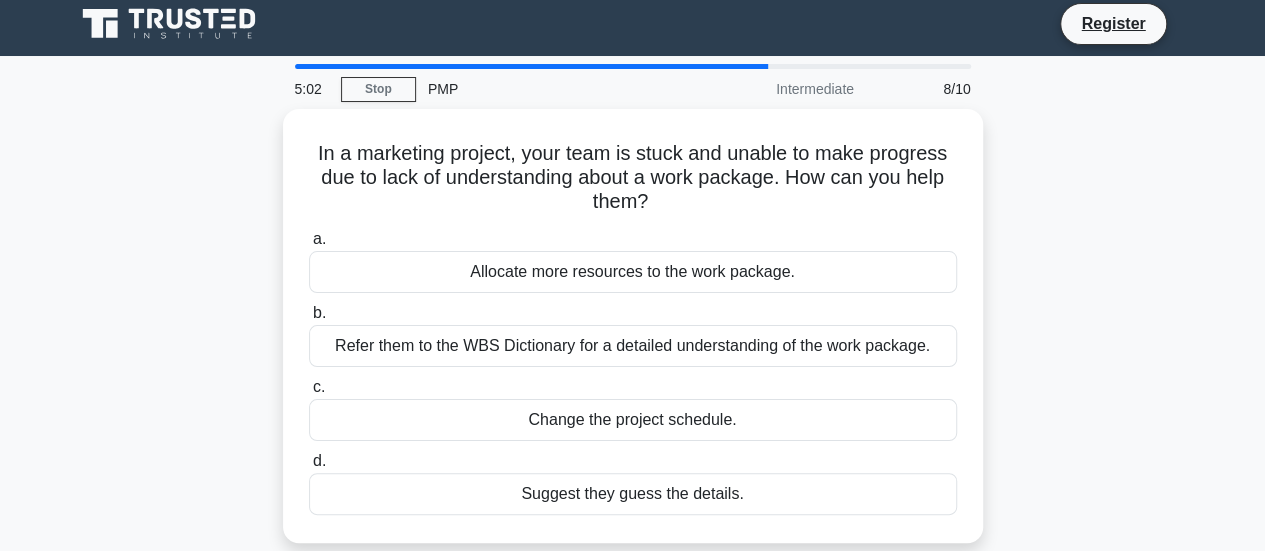scroll, scrollTop: 0, scrollLeft: 0, axis: both 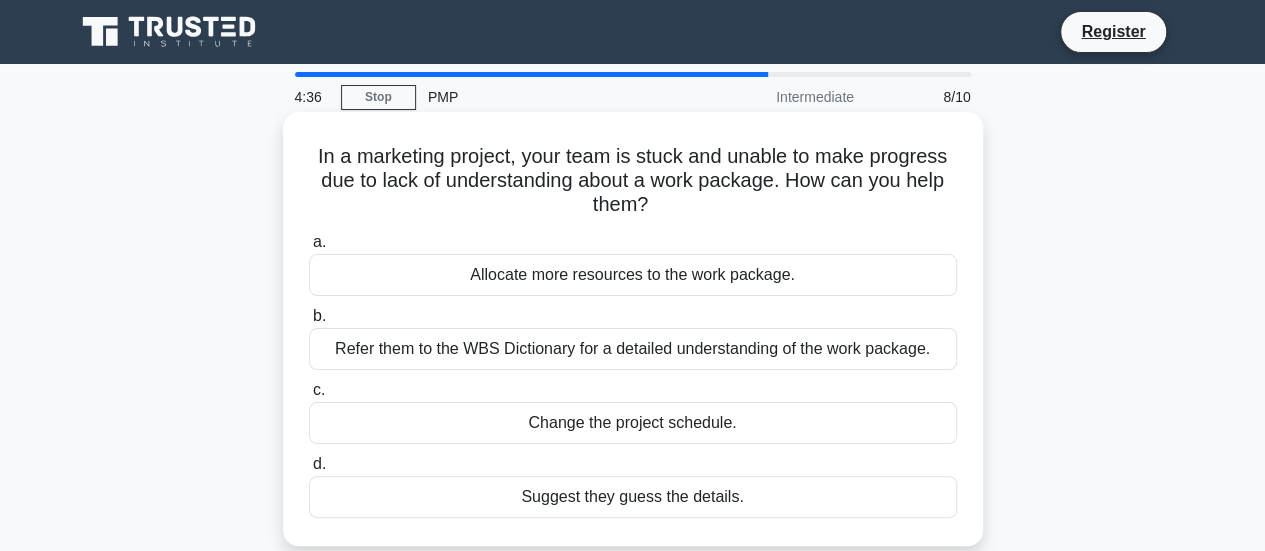 click on "Refer them to the WBS Dictionary for a detailed understanding of the work package." at bounding box center (633, 349) 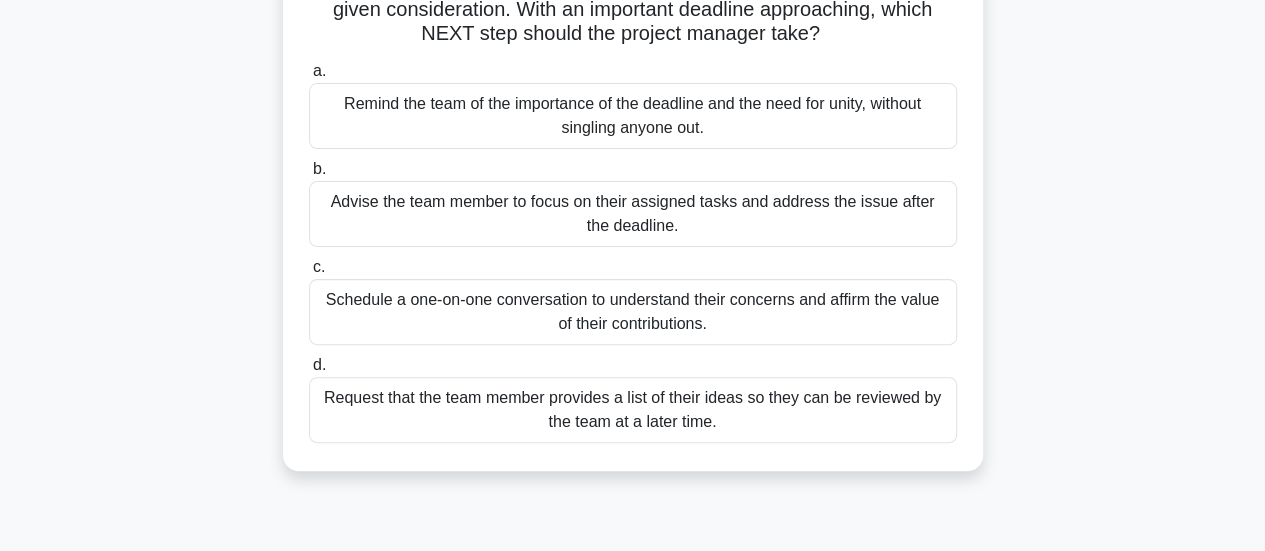 scroll, scrollTop: 205, scrollLeft: 0, axis: vertical 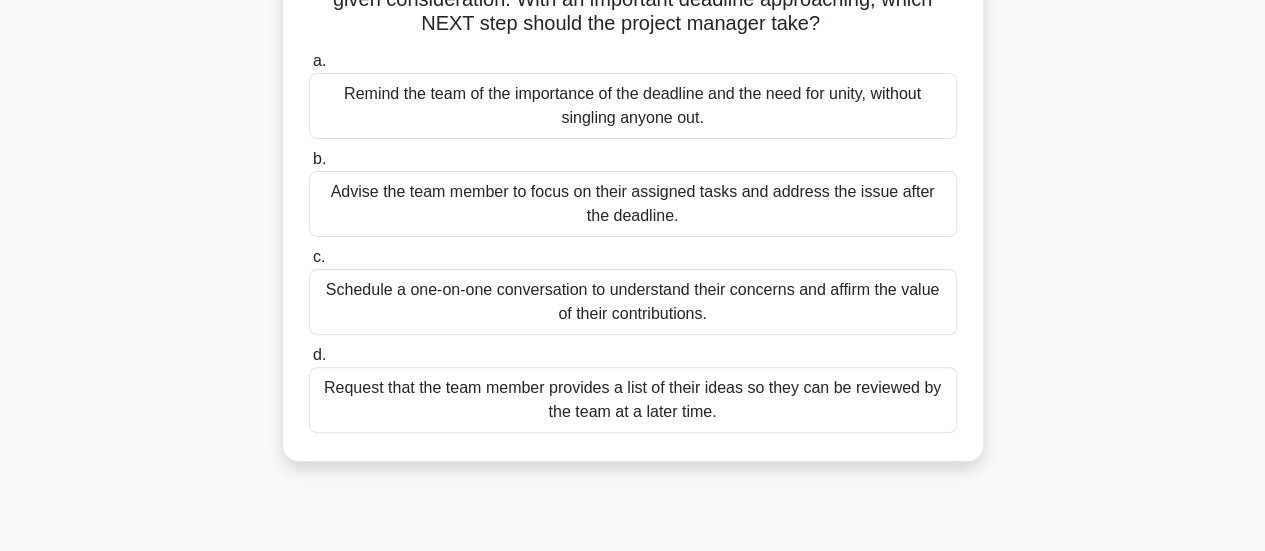 click on "Schedule a one-on-one conversation to understand their concerns and affirm the value of their contributions." at bounding box center (633, 302) 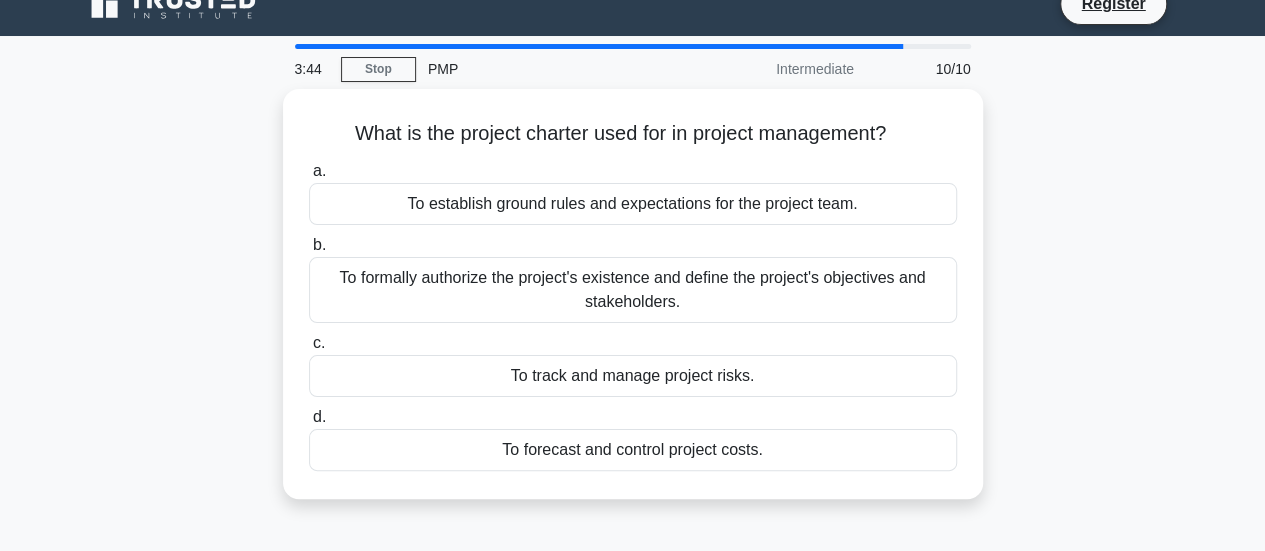 scroll, scrollTop: 0, scrollLeft: 0, axis: both 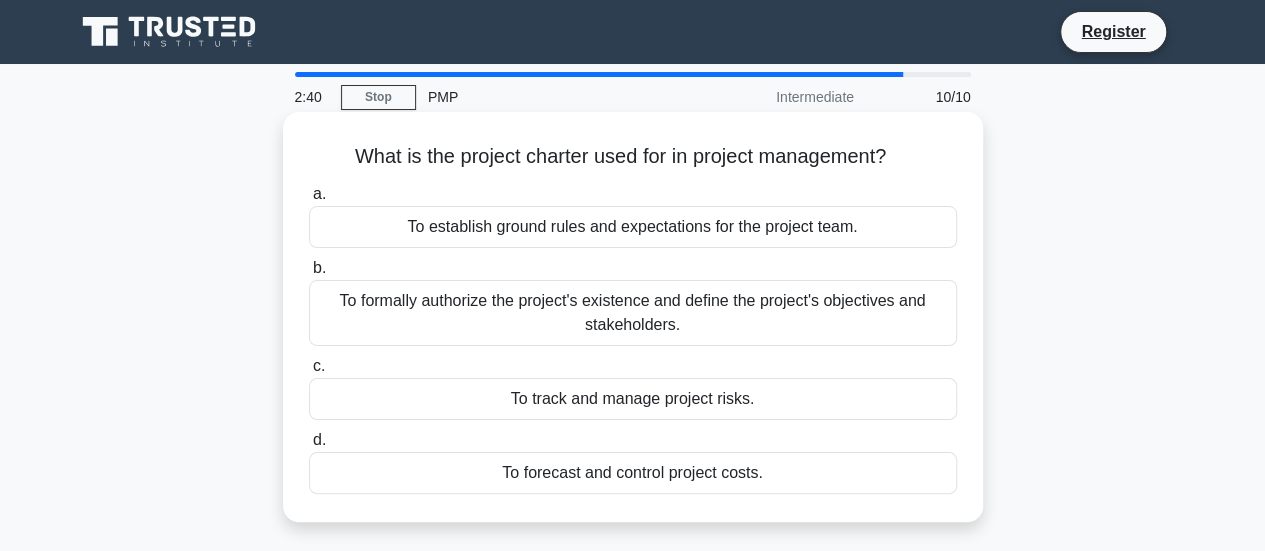 click on "To formally authorize the project's existence and define the project's objectives and stakeholders." at bounding box center (633, 313) 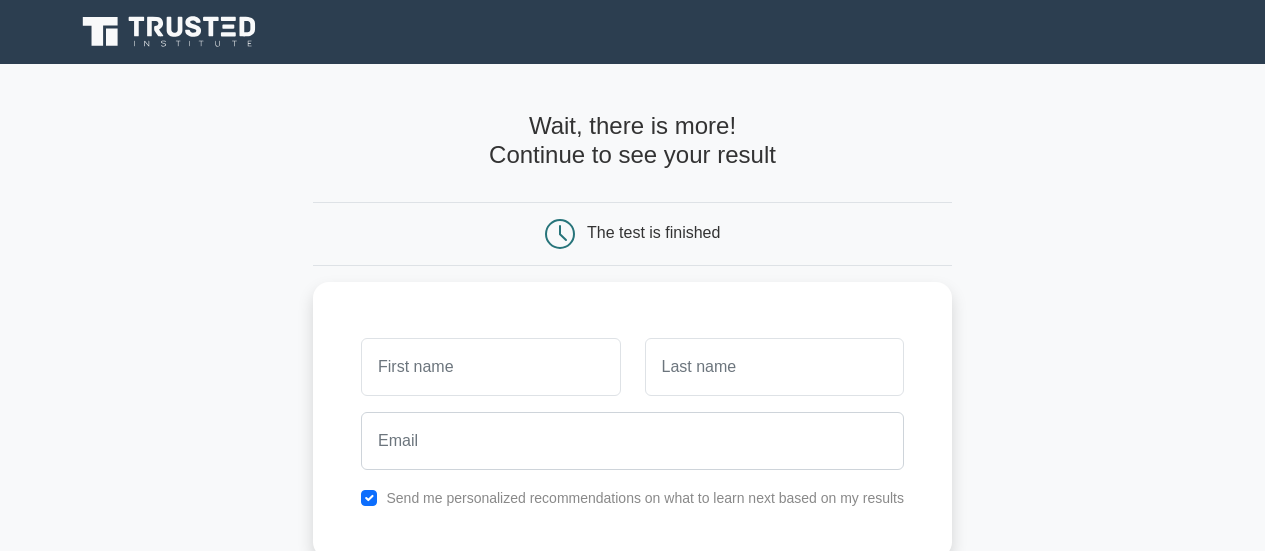 scroll, scrollTop: 0, scrollLeft: 0, axis: both 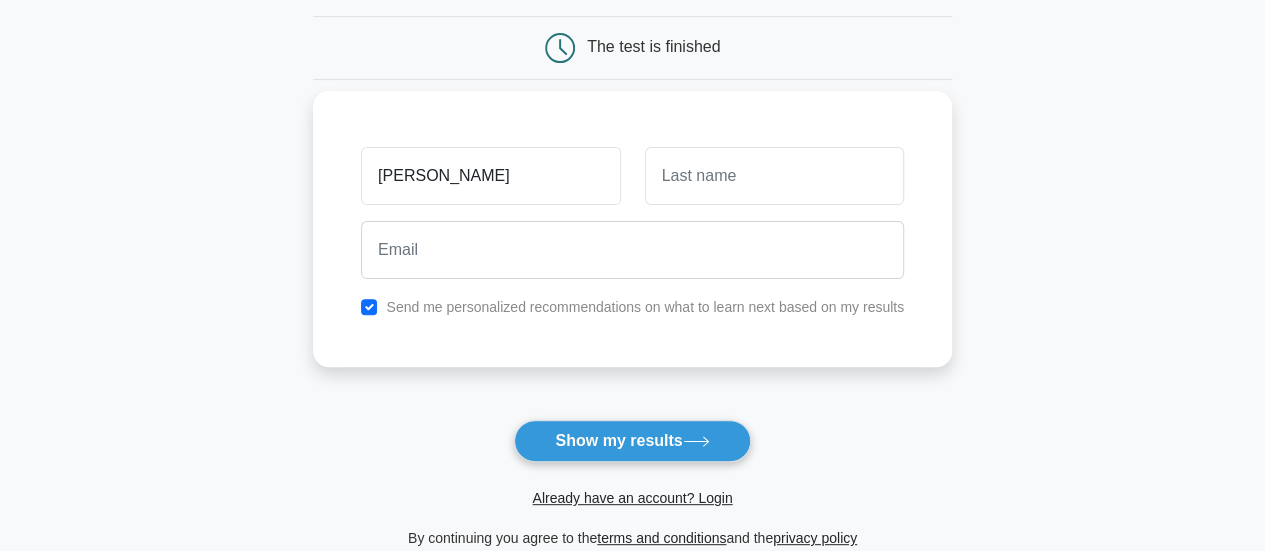 type on "[PERSON_NAME]" 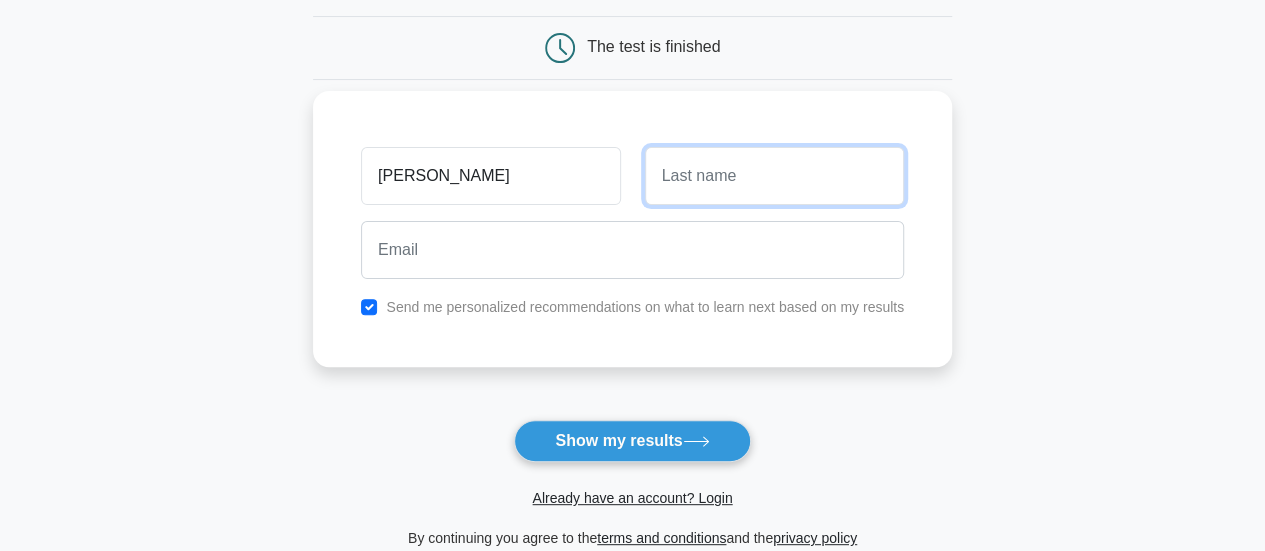 click at bounding box center (774, 176) 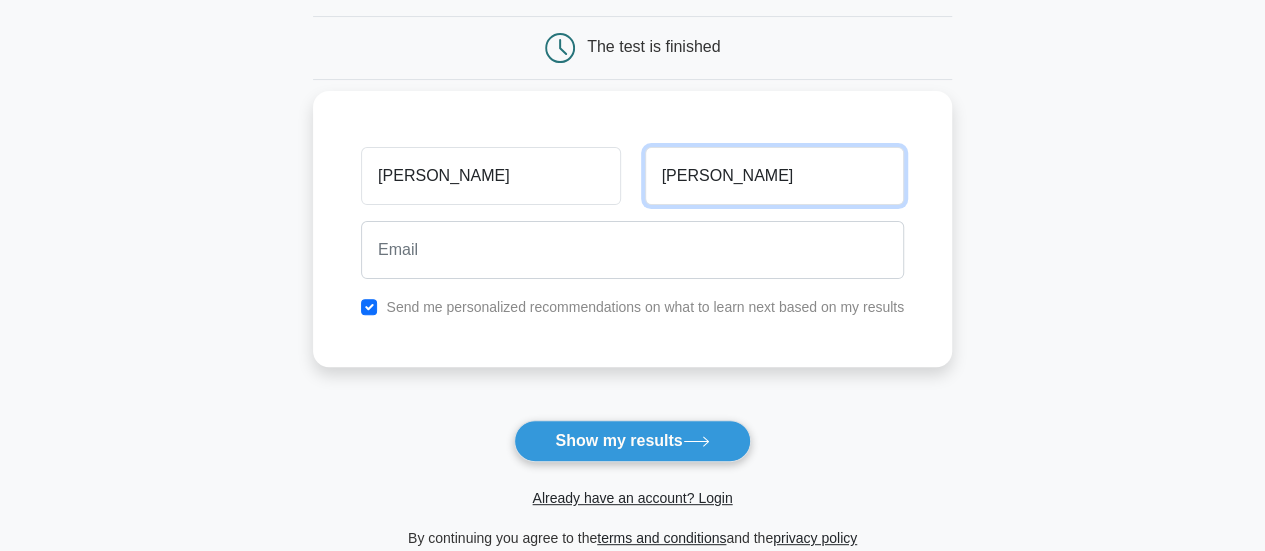 type on "[PERSON_NAME]" 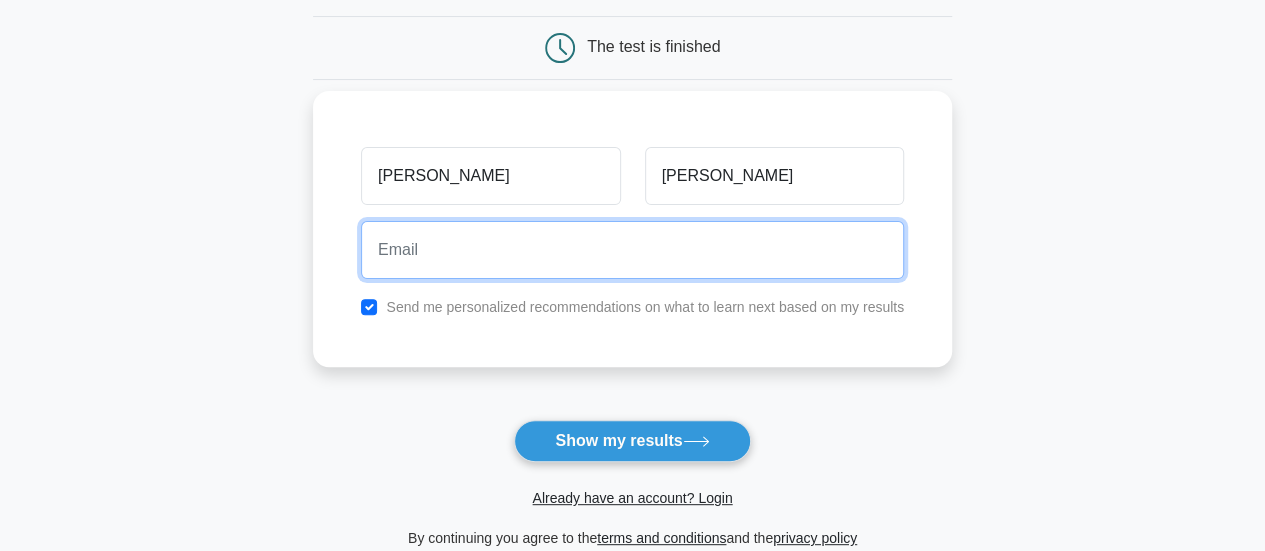 click at bounding box center [632, 250] 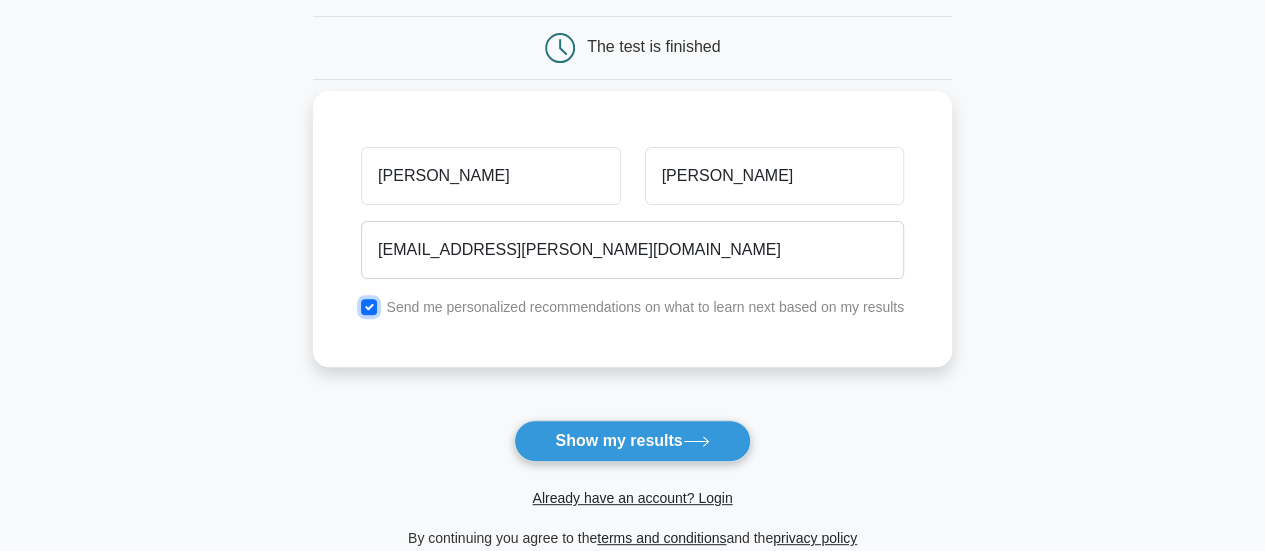 click at bounding box center [369, 307] 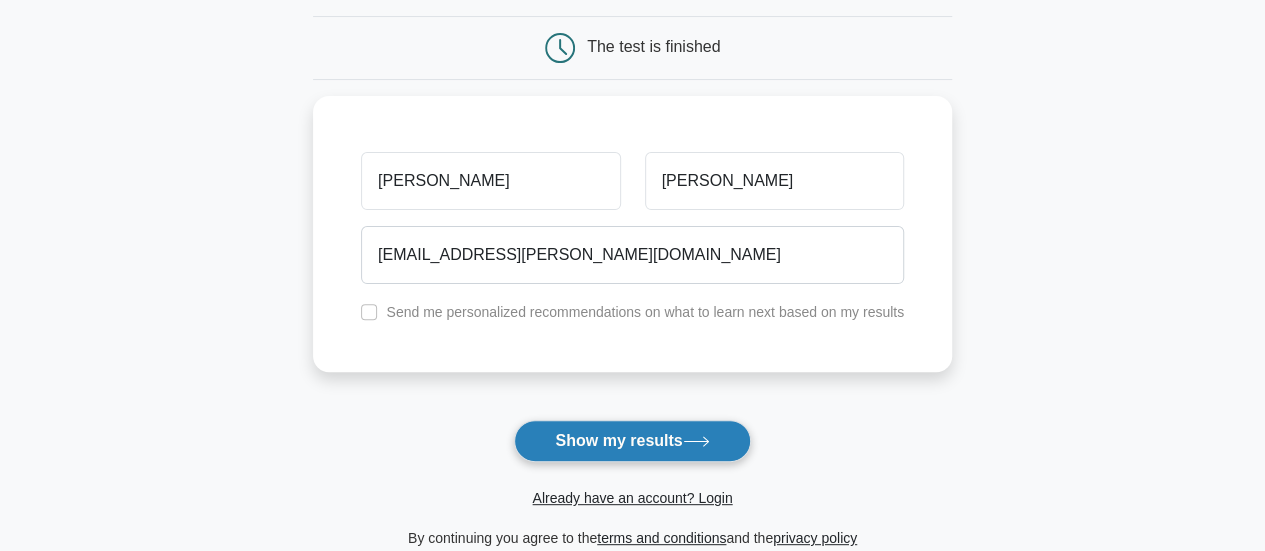 click on "Show my results" at bounding box center (632, 441) 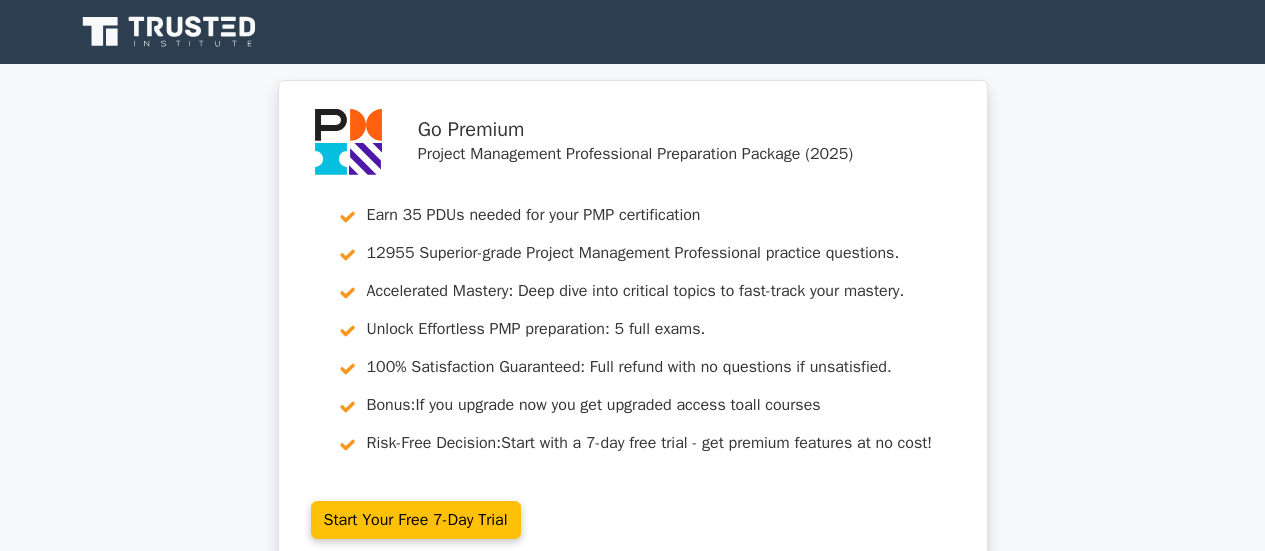 scroll, scrollTop: 0, scrollLeft: 0, axis: both 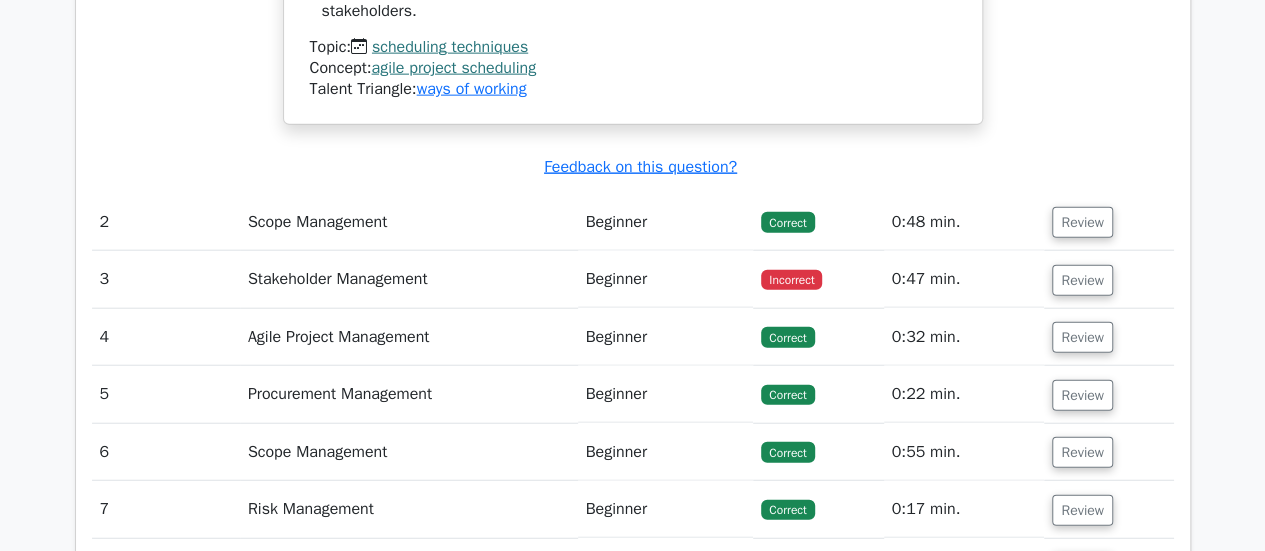 click on "Stakeholder Management" at bounding box center [409, 279] 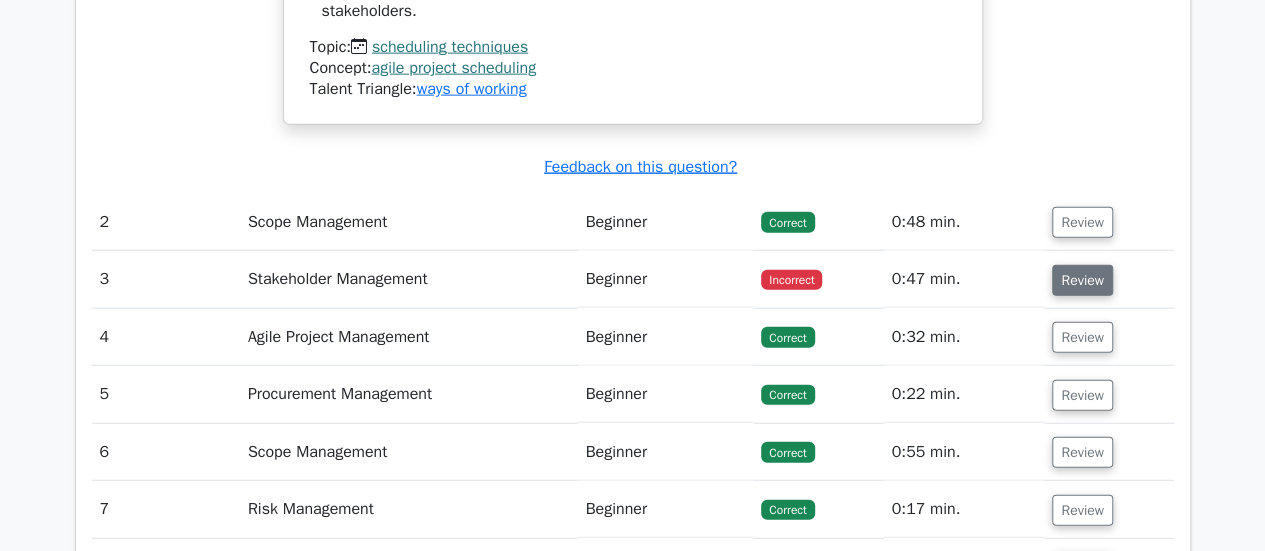 click on "Review" at bounding box center [1082, 280] 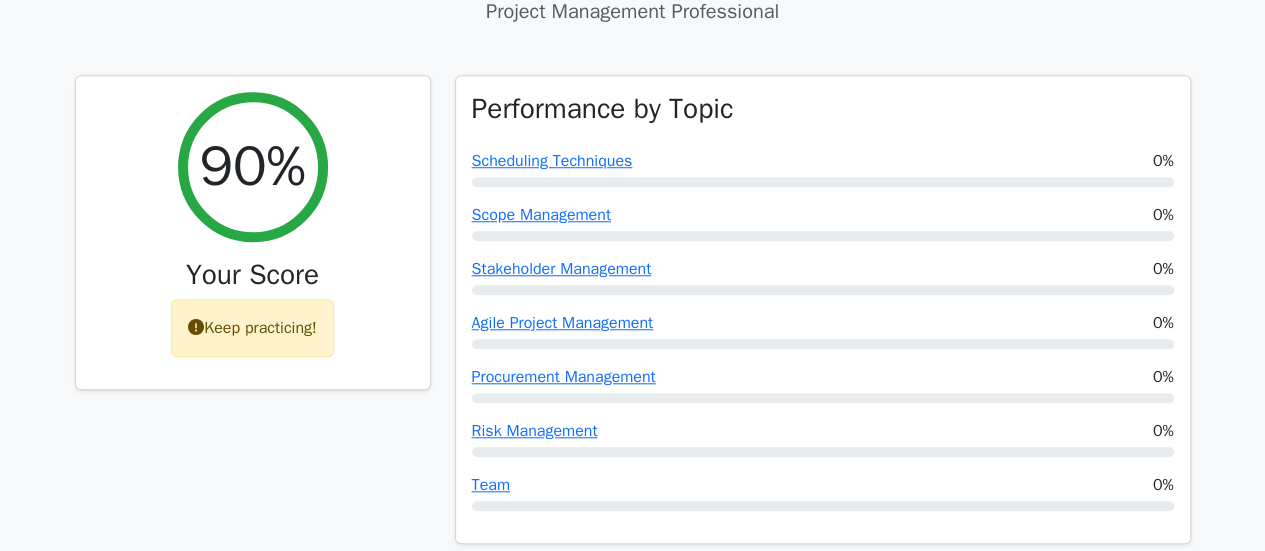 scroll, scrollTop: 730, scrollLeft: 0, axis: vertical 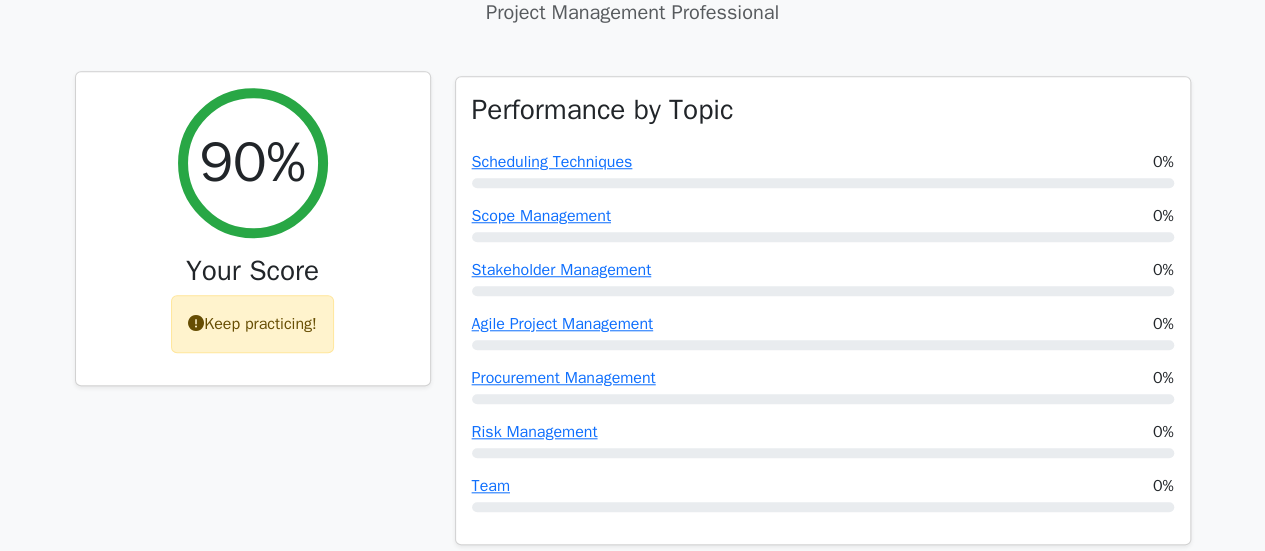 click on "Keep practicing!" at bounding box center [252, 324] 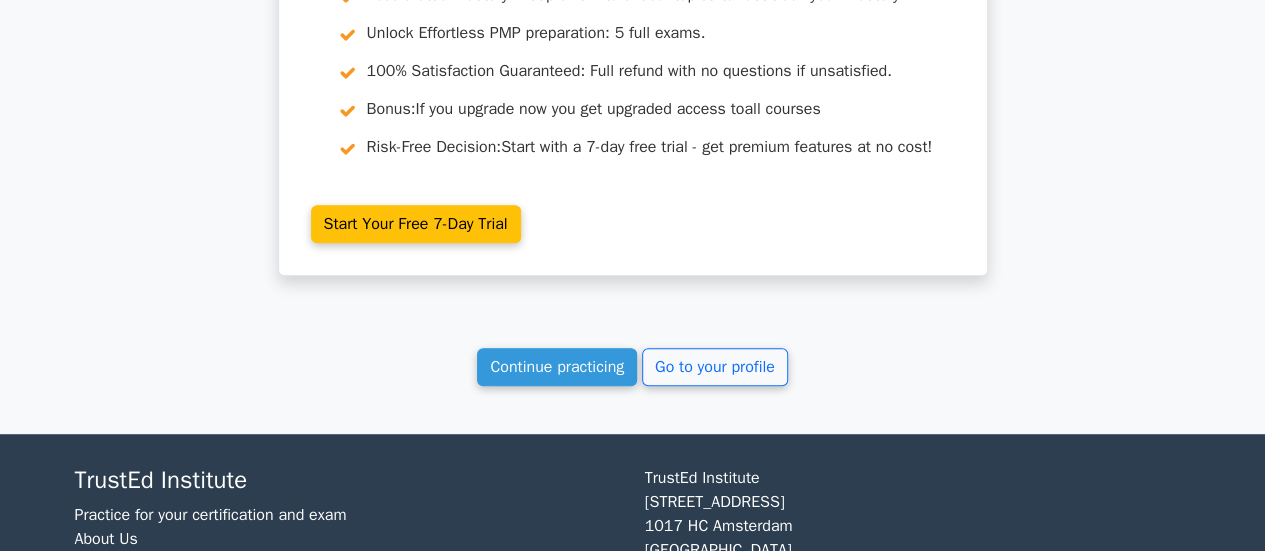 scroll, scrollTop: 4209, scrollLeft: 0, axis: vertical 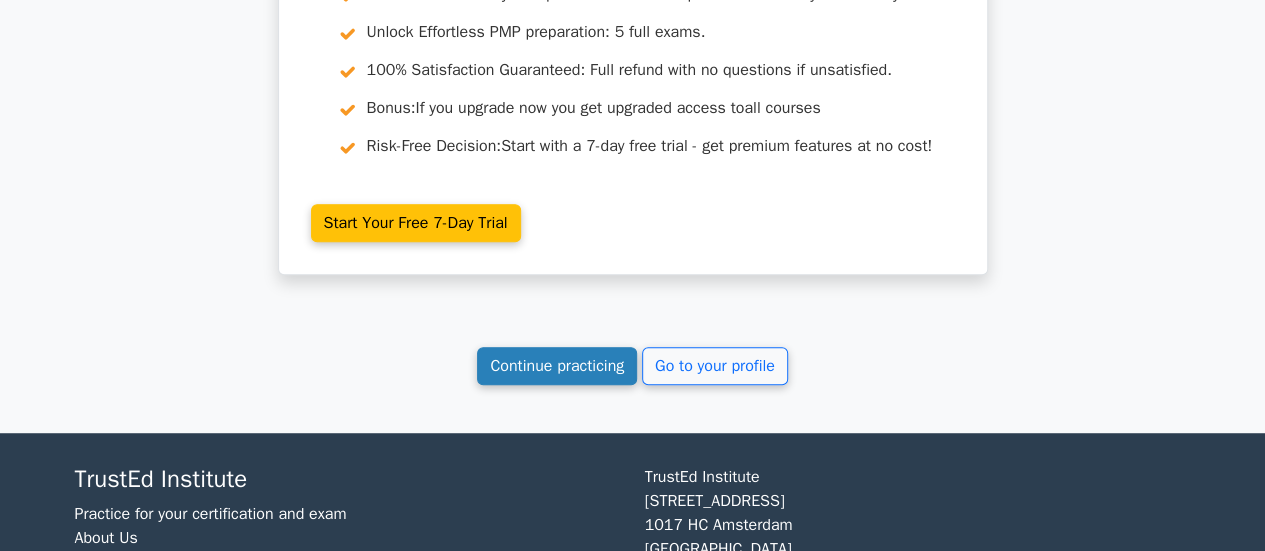 click on "Continue practicing" at bounding box center [557, 366] 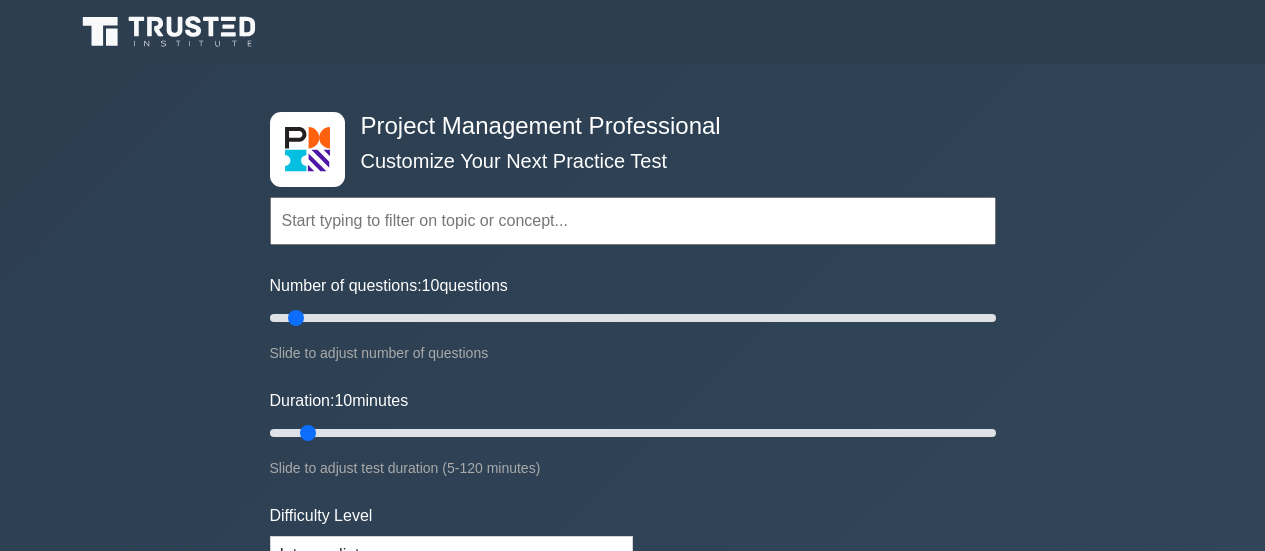 scroll, scrollTop: 0, scrollLeft: 0, axis: both 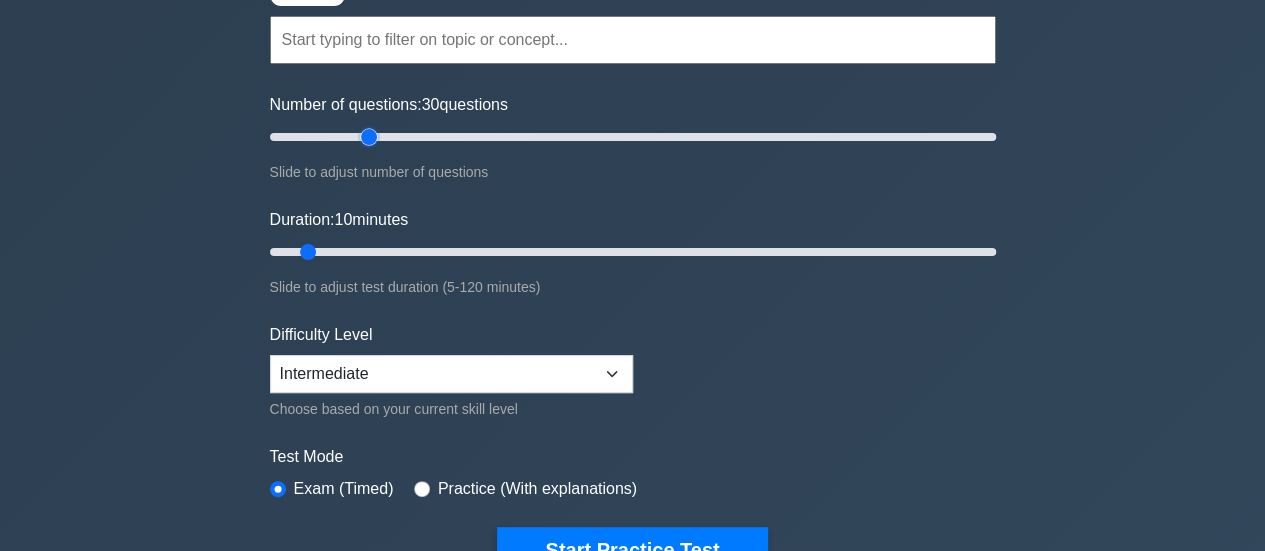 drag, startPoint x: 290, startPoint y: 137, endPoint x: 370, endPoint y: 152, distance: 81.394104 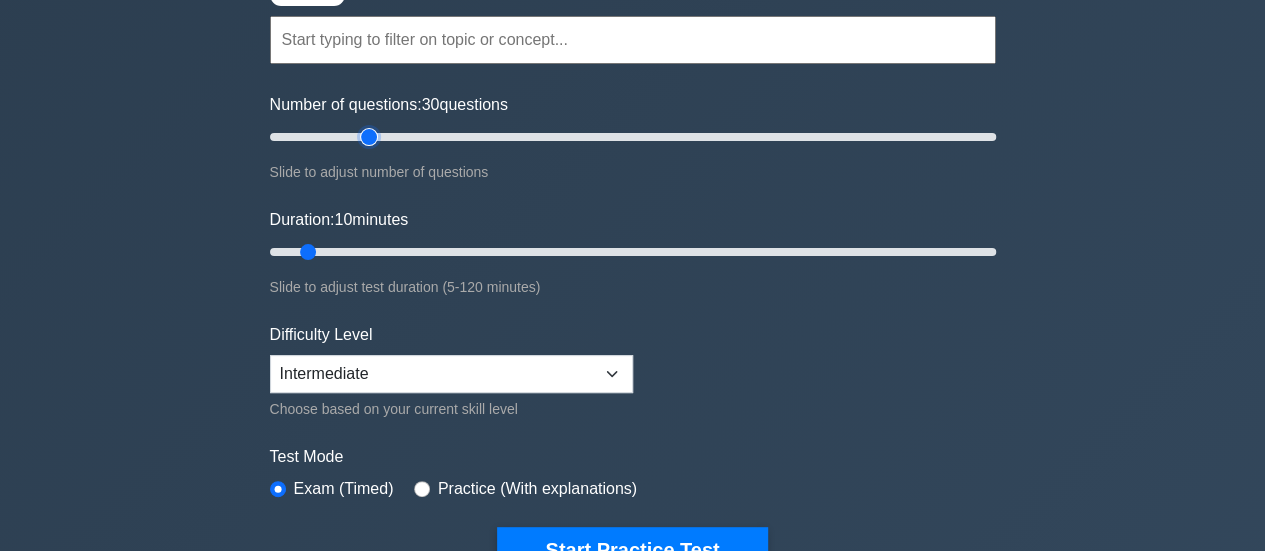 type on "30" 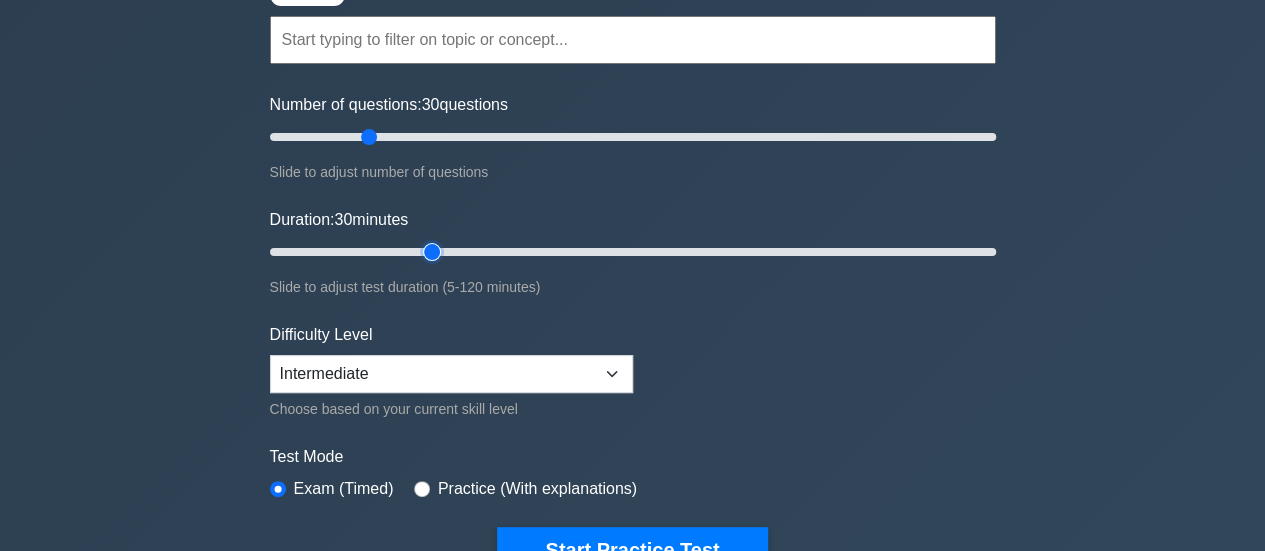drag, startPoint x: 308, startPoint y: 257, endPoint x: 429, endPoint y: 259, distance: 121.016525 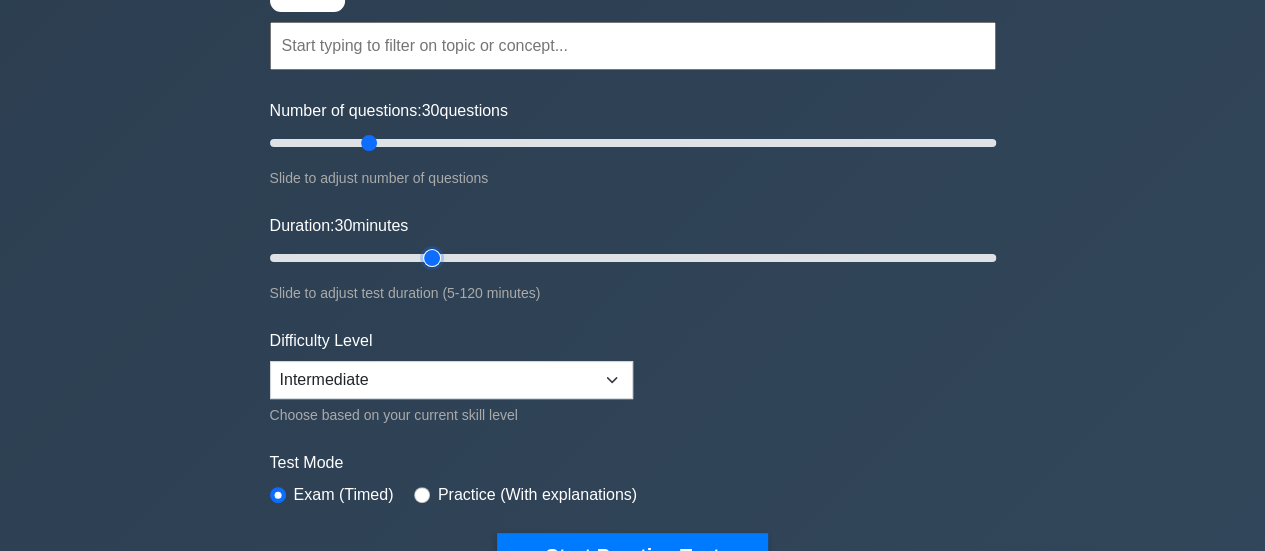 scroll, scrollTop: 176, scrollLeft: 0, axis: vertical 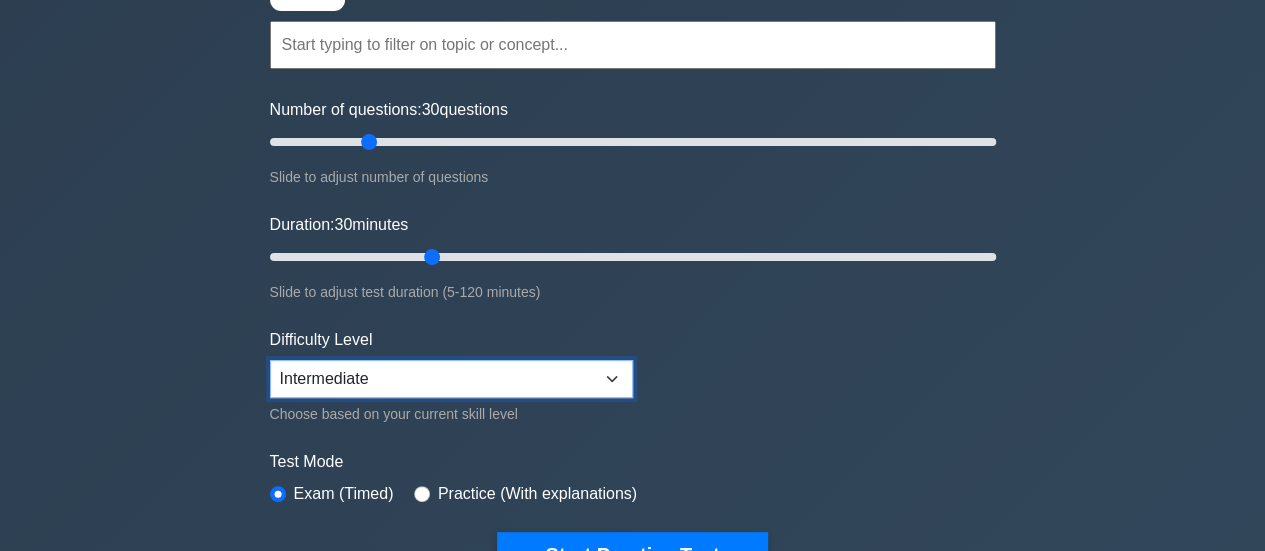 click on "Beginner
Intermediate
Expert" at bounding box center [451, 379] 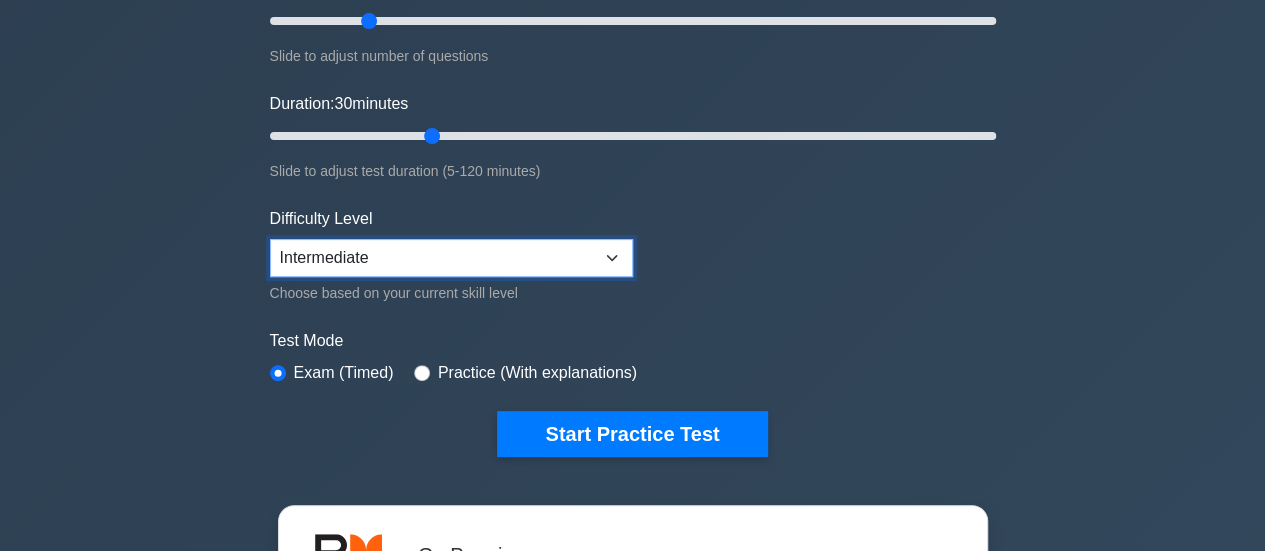 scroll, scrollTop: 301, scrollLeft: 0, axis: vertical 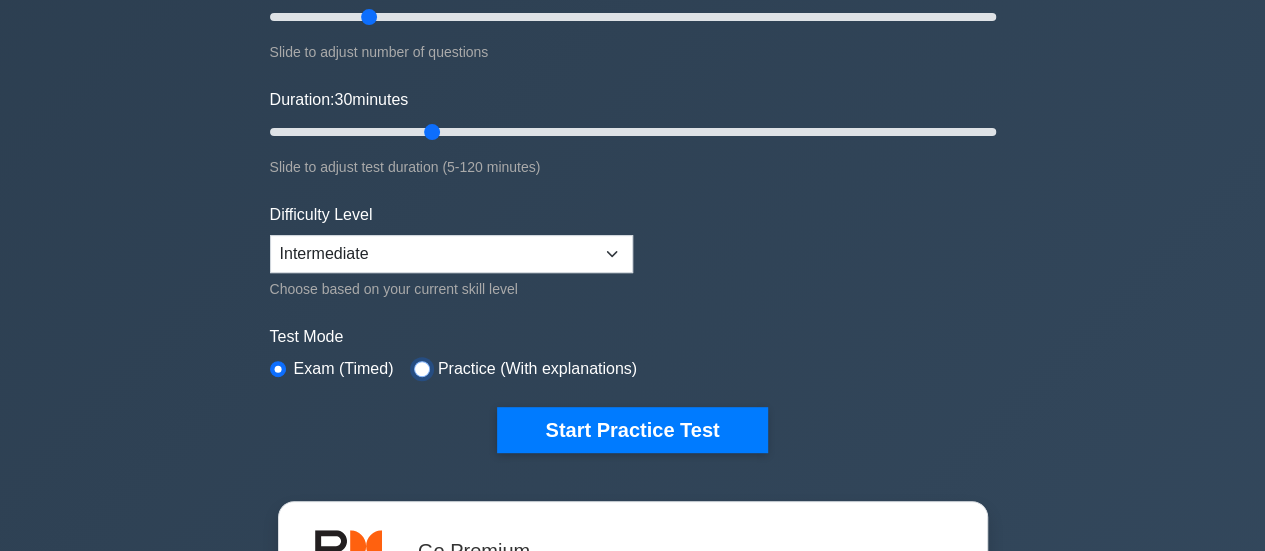 click at bounding box center (422, 369) 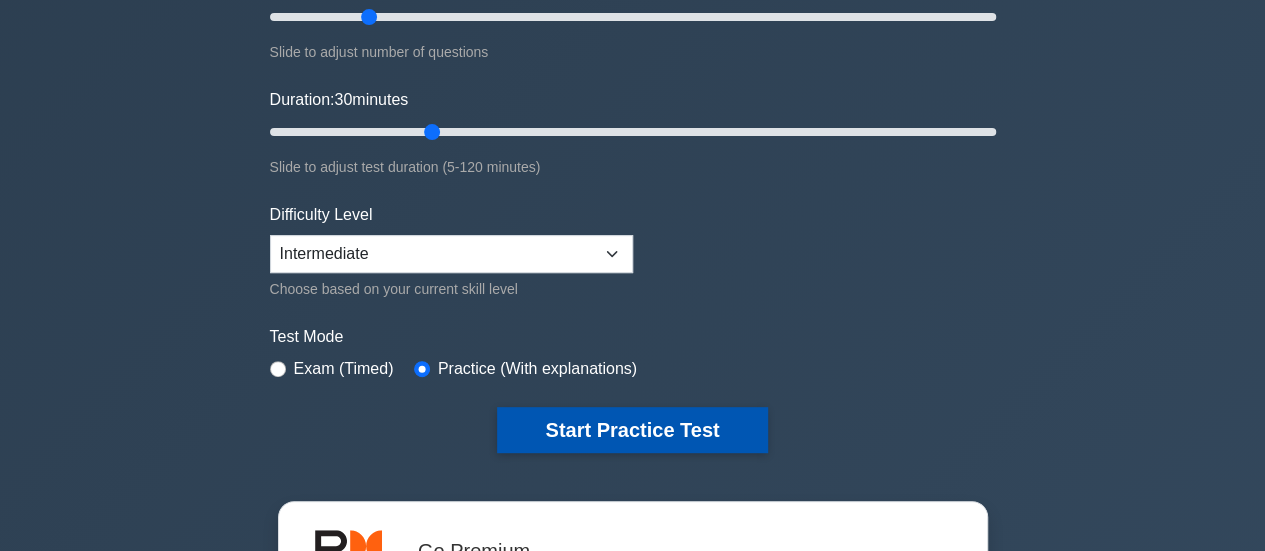 click on "Start Practice Test" at bounding box center (632, 430) 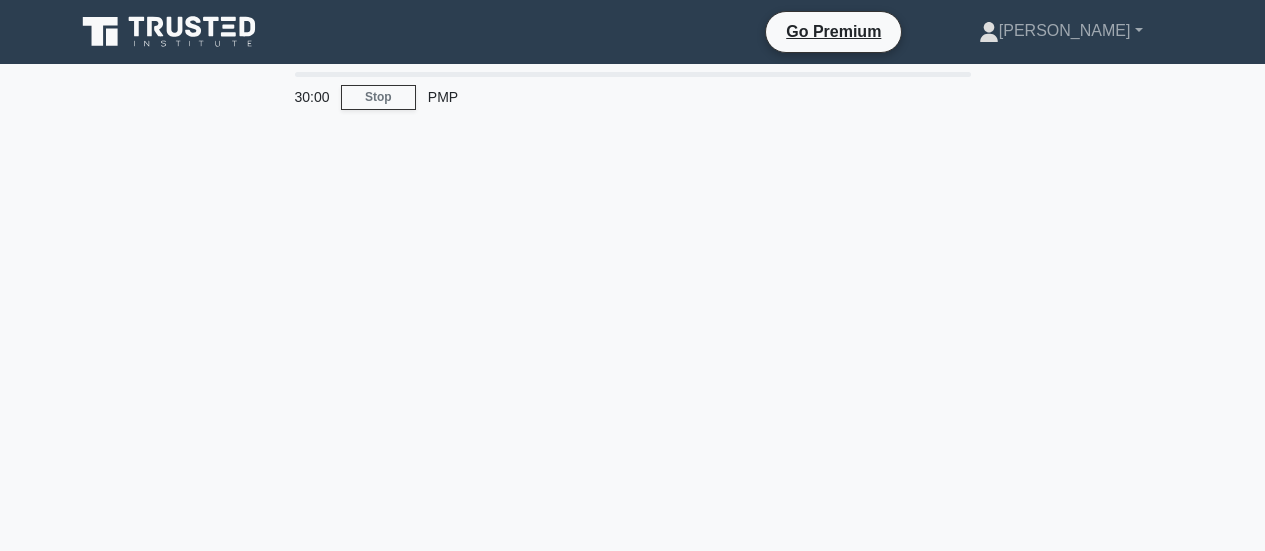 scroll, scrollTop: 0, scrollLeft: 0, axis: both 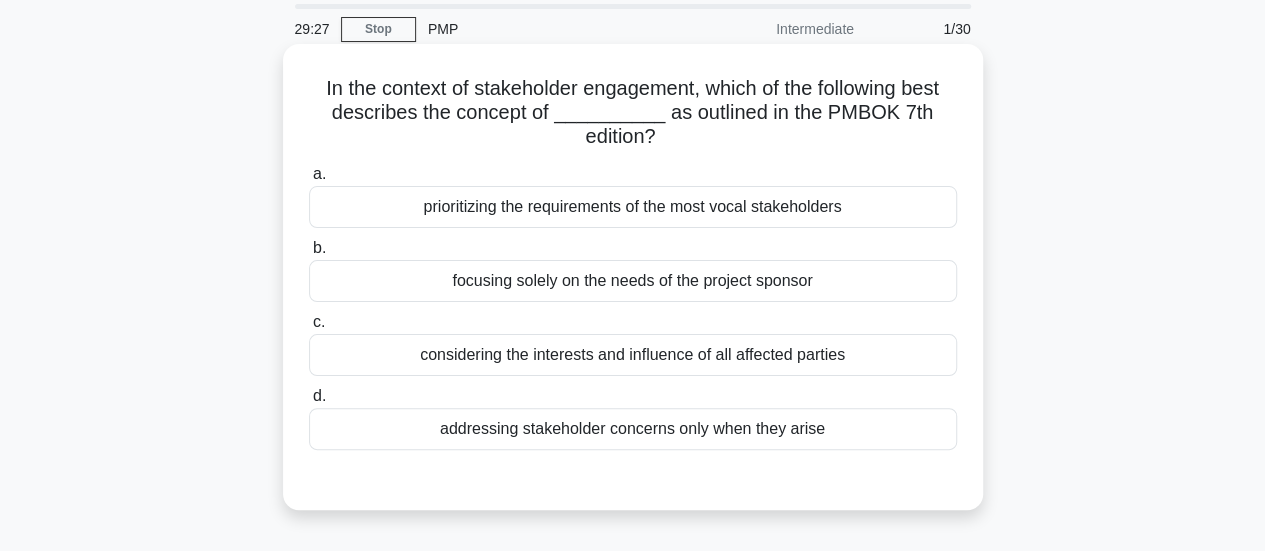 click on "considering the interests and influence of all affected parties" at bounding box center (633, 355) 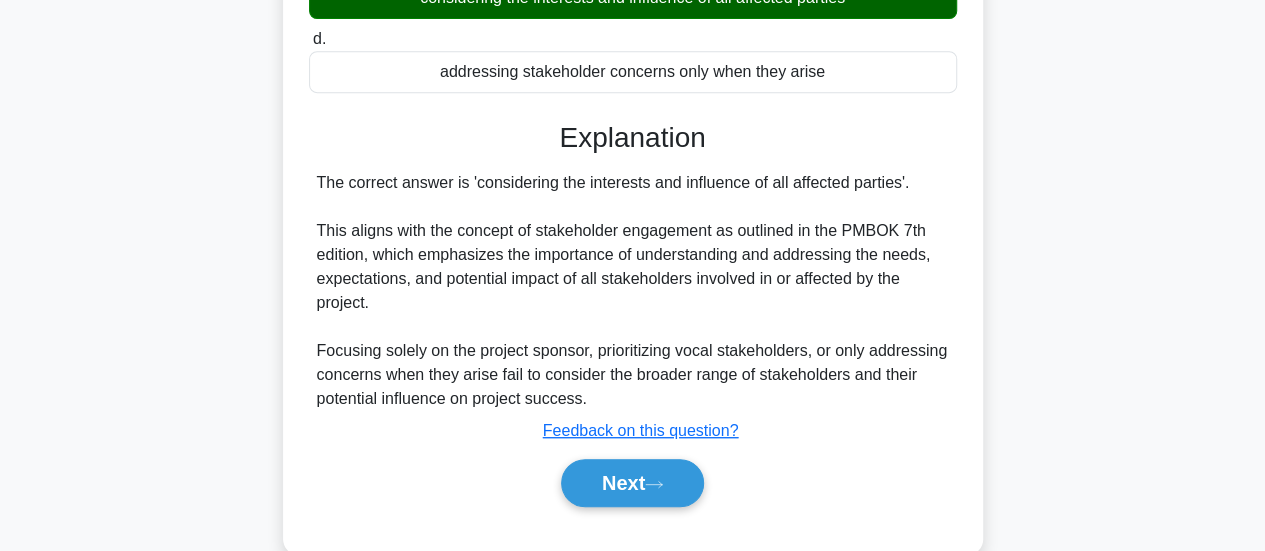 scroll, scrollTop: 427, scrollLeft: 0, axis: vertical 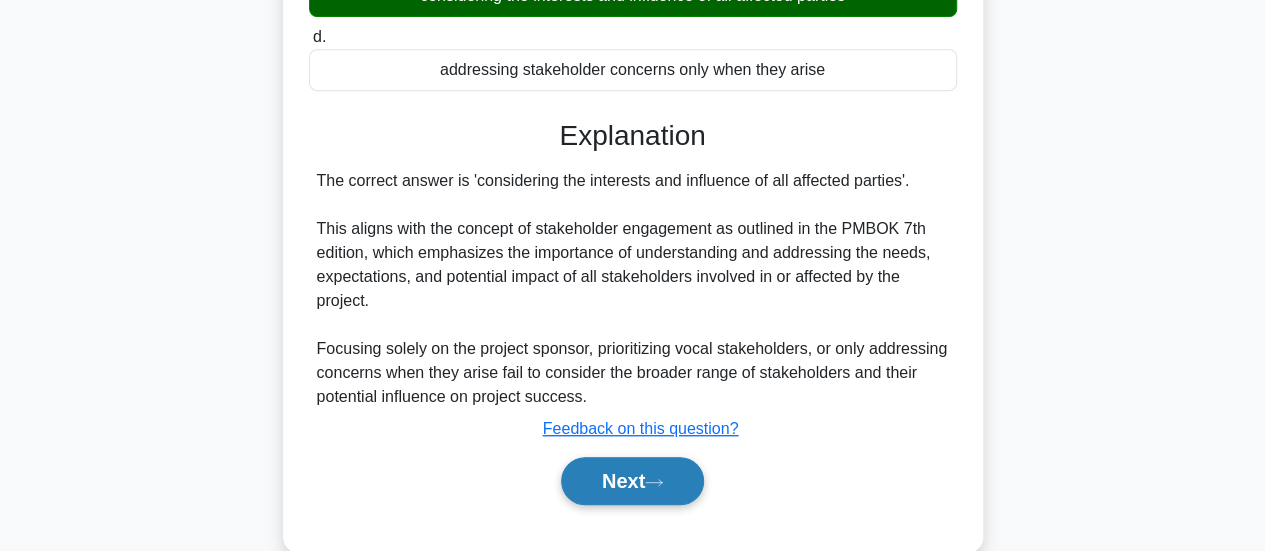 click on "Next" at bounding box center [632, 481] 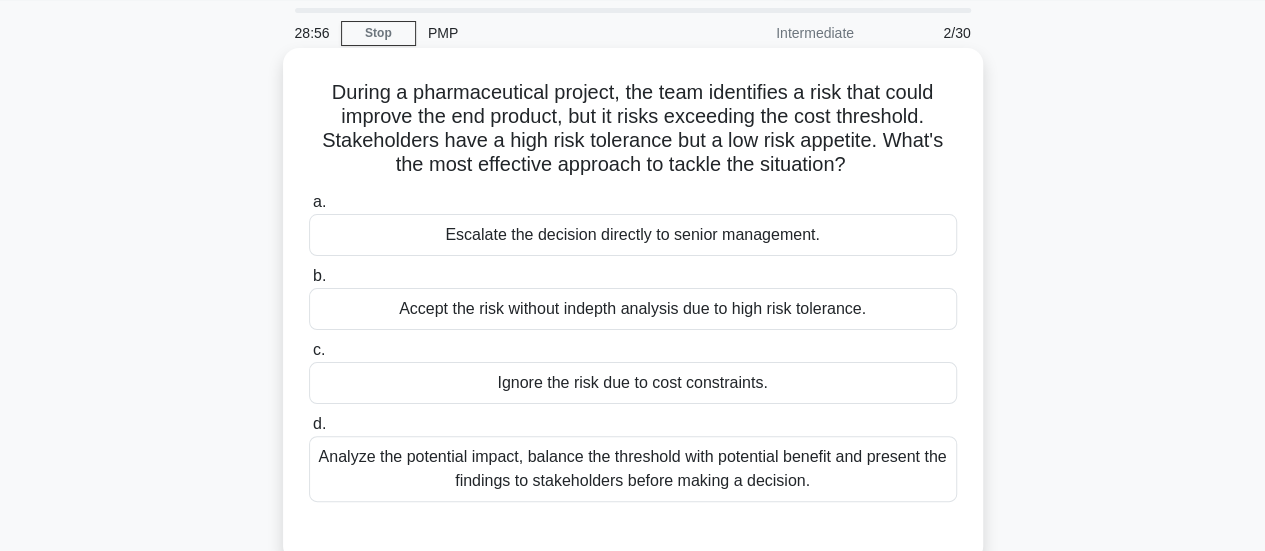 scroll, scrollTop: 65, scrollLeft: 0, axis: vertical 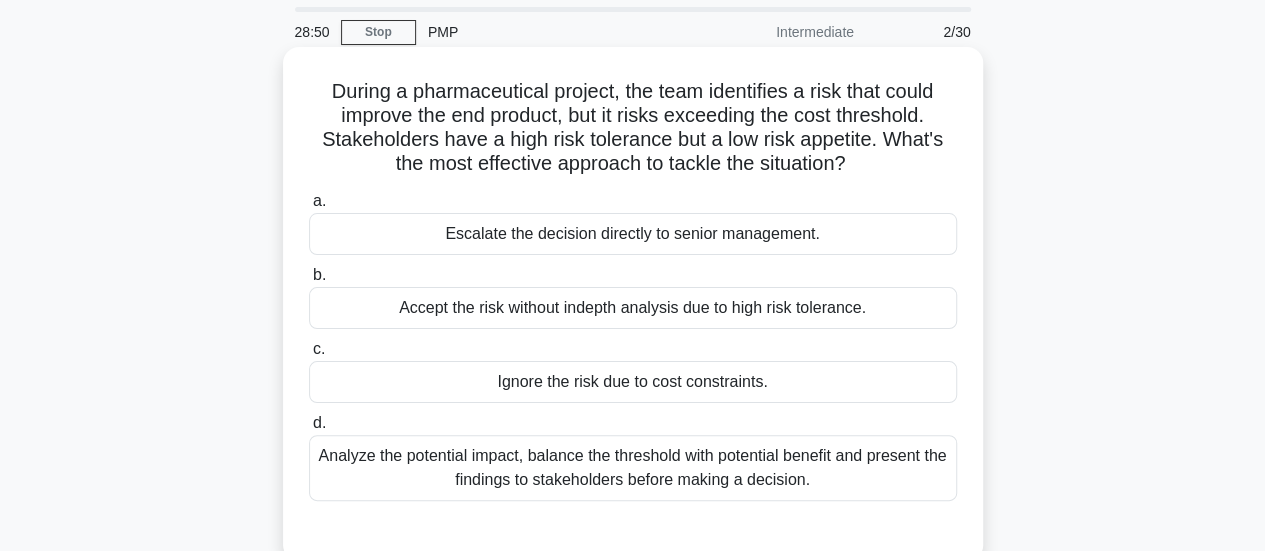 click on "Analyze the potential impact, balance the threshold with potential benefit and present the findings to stakeholders before making a decision." at bounding box center [633, 468] 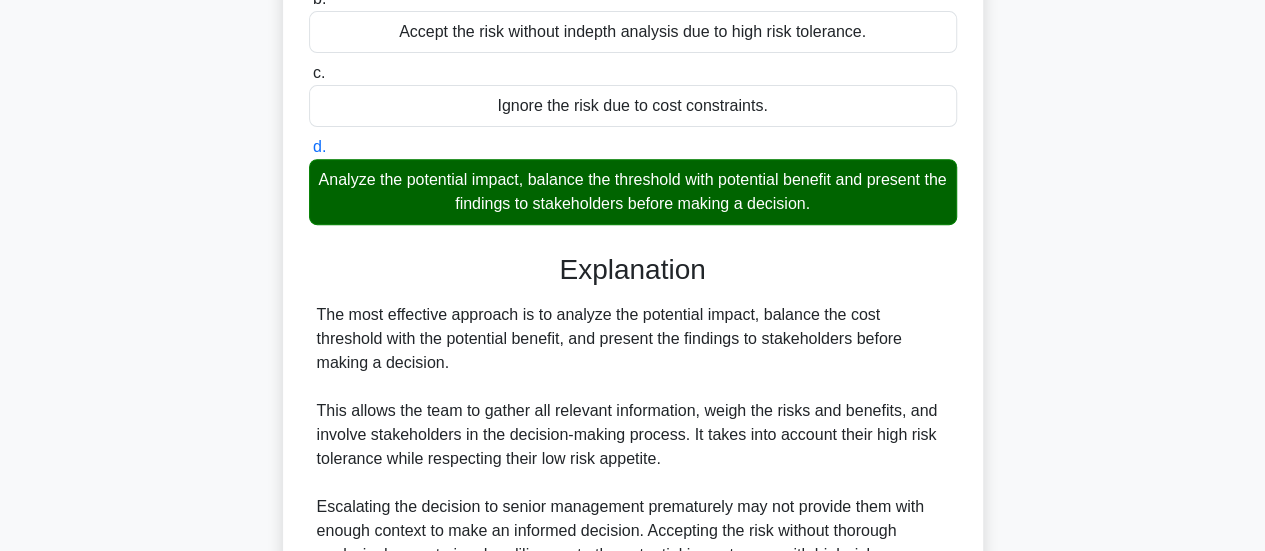 scroll, scrollTop: 583, scrollLeft: 0, axis: vertical 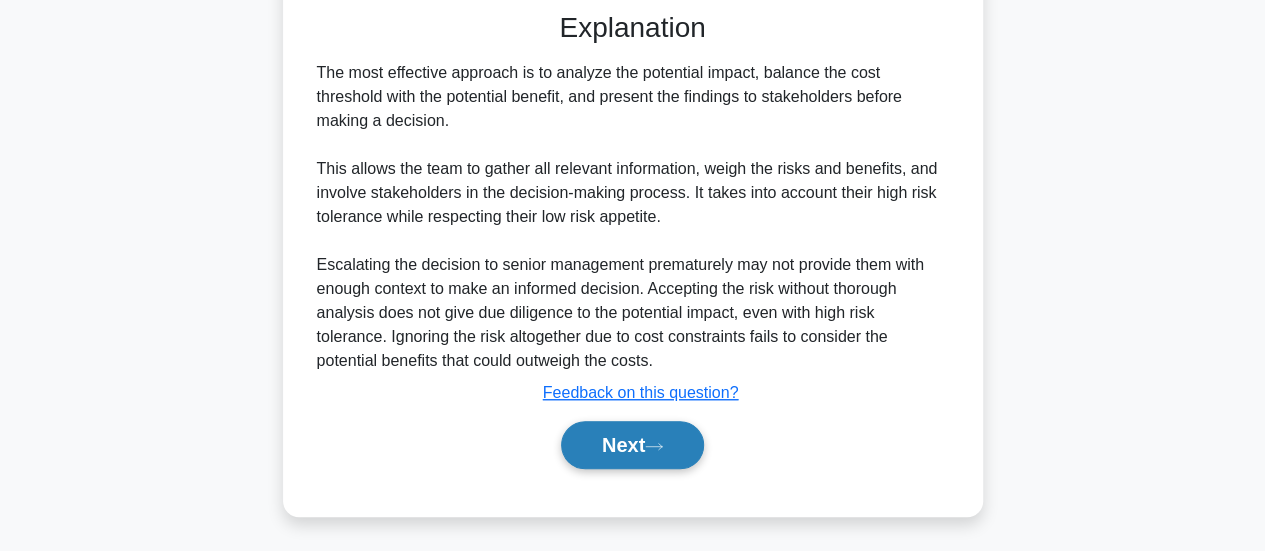click on "Next" at bounding box center [632, 445] 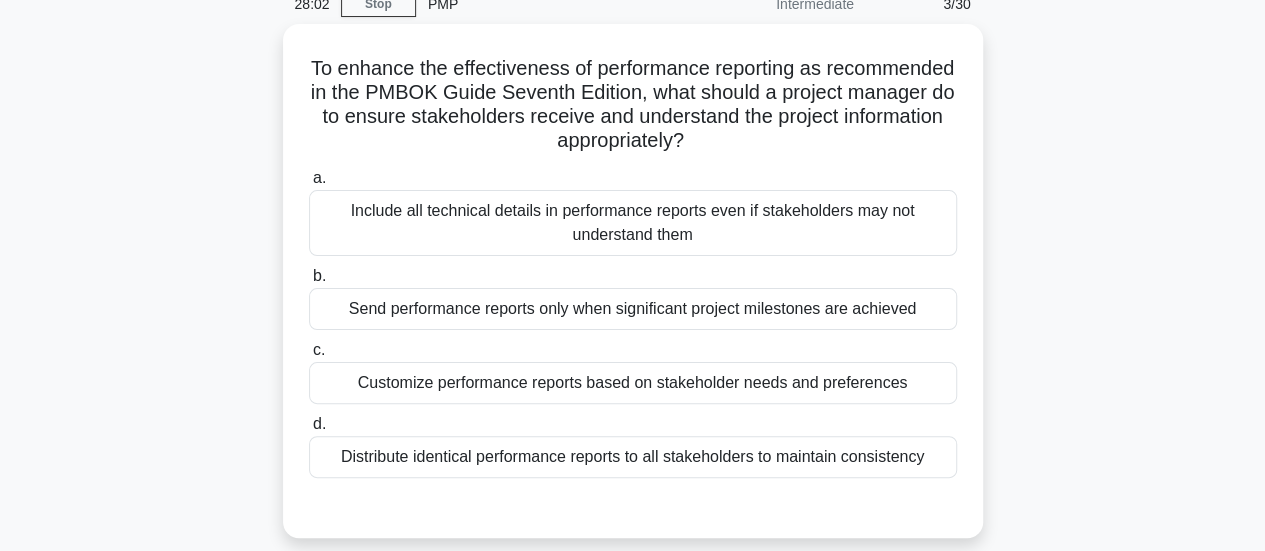 scroll, scrollTop: 94, scrollLeft: 0, axis: vertical 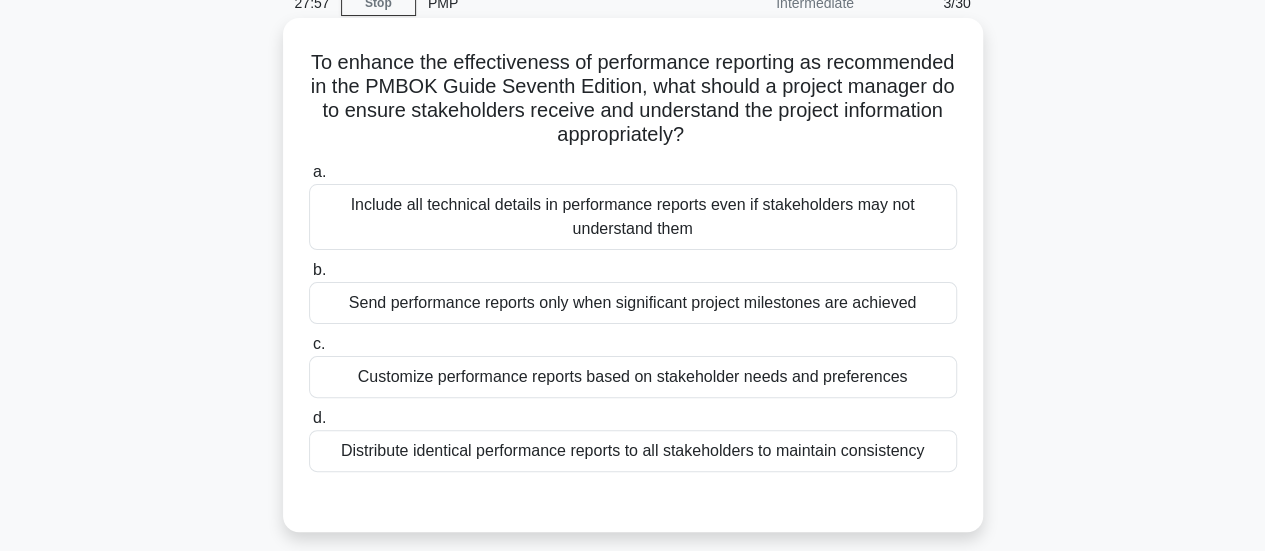 click on "Distribute identical performance reports to all stakeholders to maintain consistency" at bounding box center [633, 451] 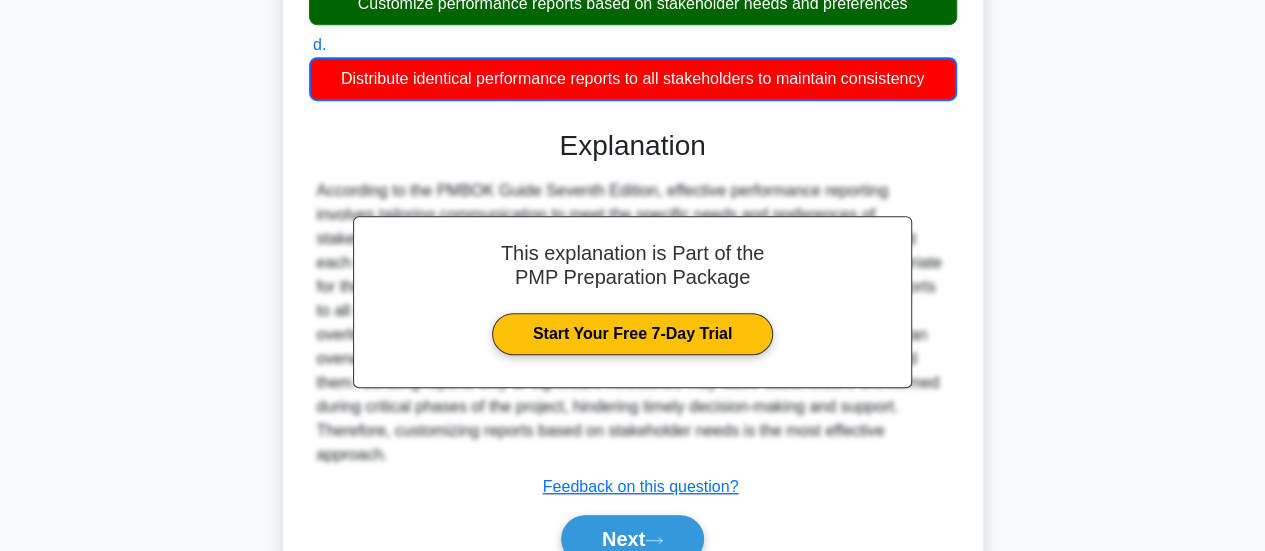 scroll, scrollTop: 538, scrollLeft: 0, axis: vertical 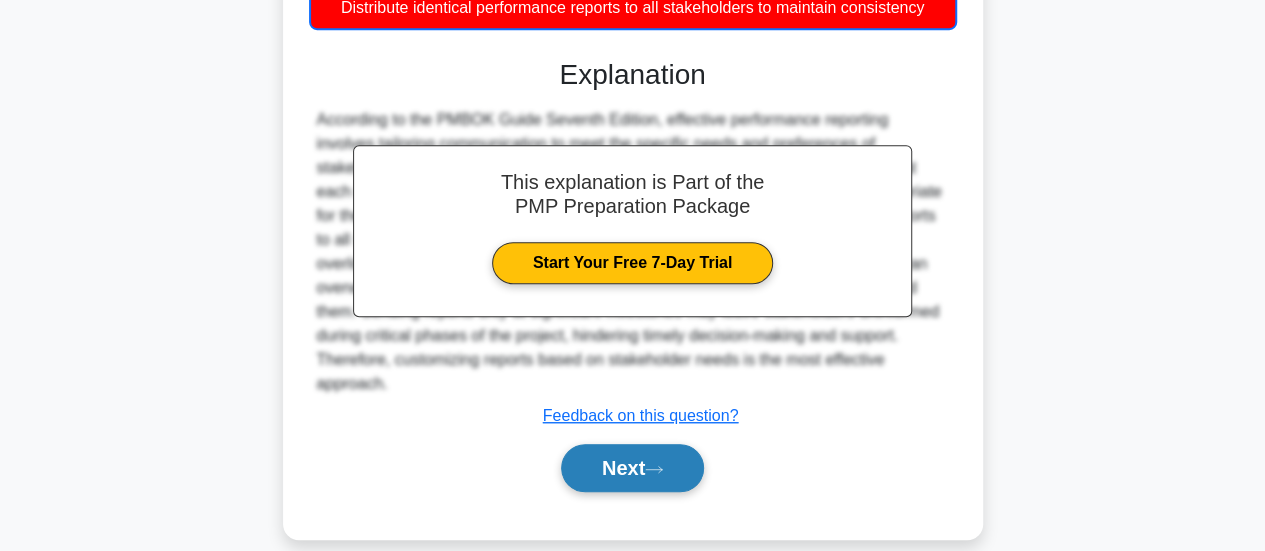 click on "Next" at bounding box center (632, 468) 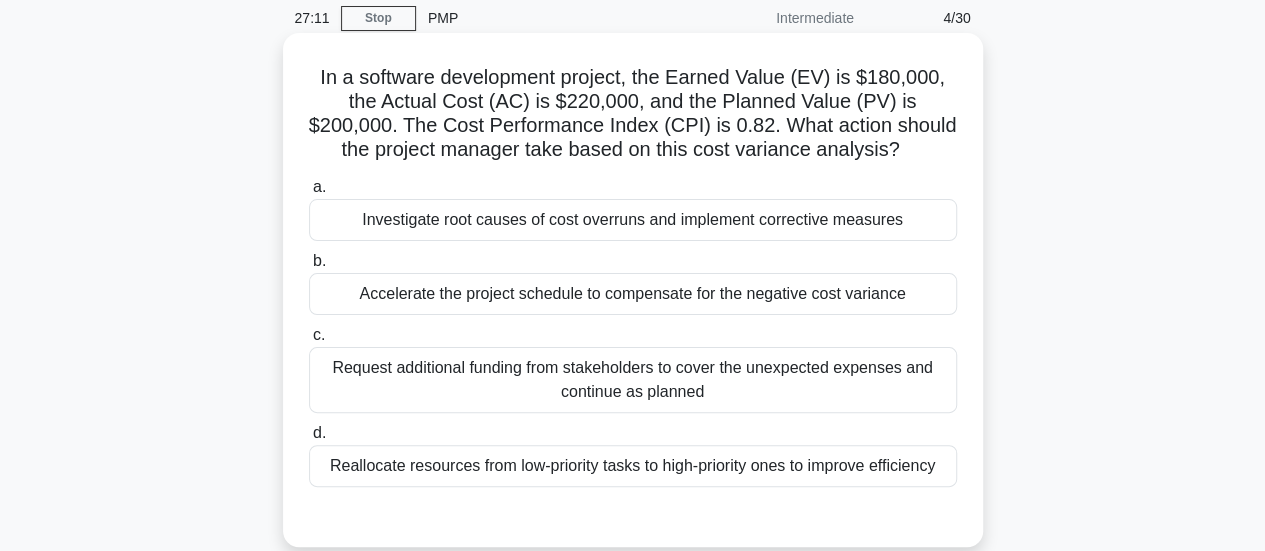 scroll, scrollTop: 89, scrollLeft: 0, axis: vertical 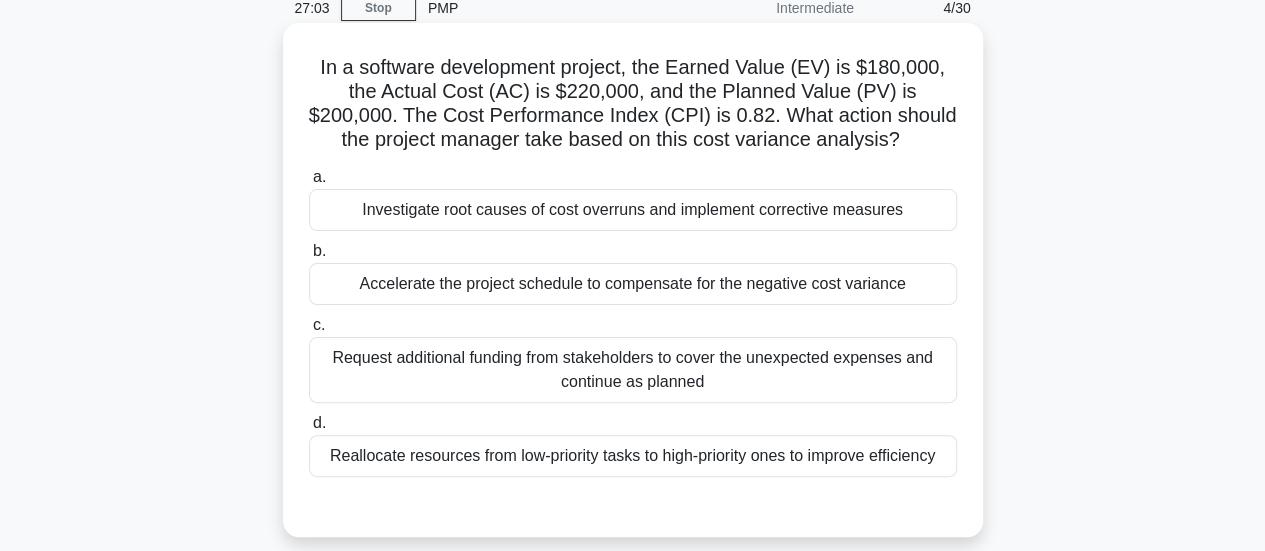 click on "Investigate root causes of cost overruns and implement corrective measures" at bounding box center (633, 210) 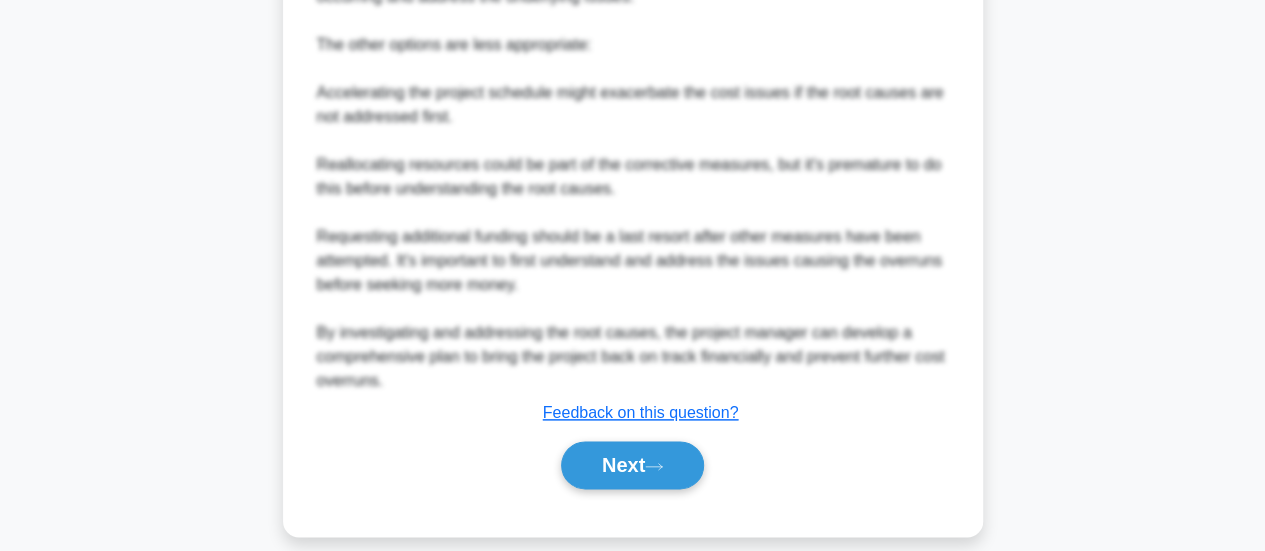 scroll, scrollTop: 1039, scrollLeft: 0, axis: vertical 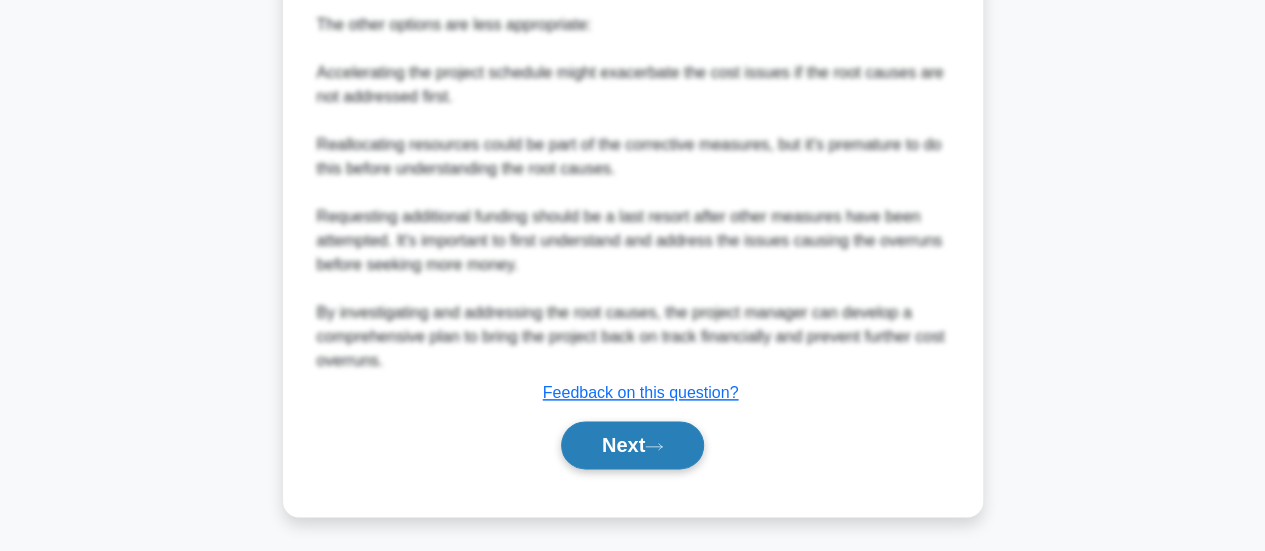 click on "Next" at bounding box center [632, 445] 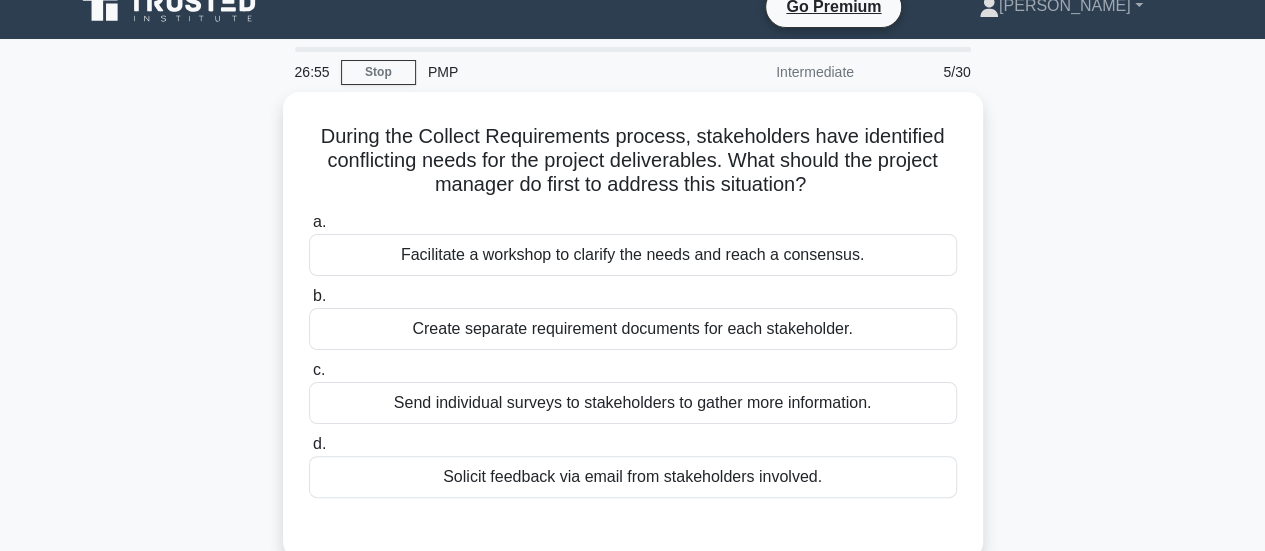 scroll, scrollTop: 0, scrollLeft: 0, axis: both 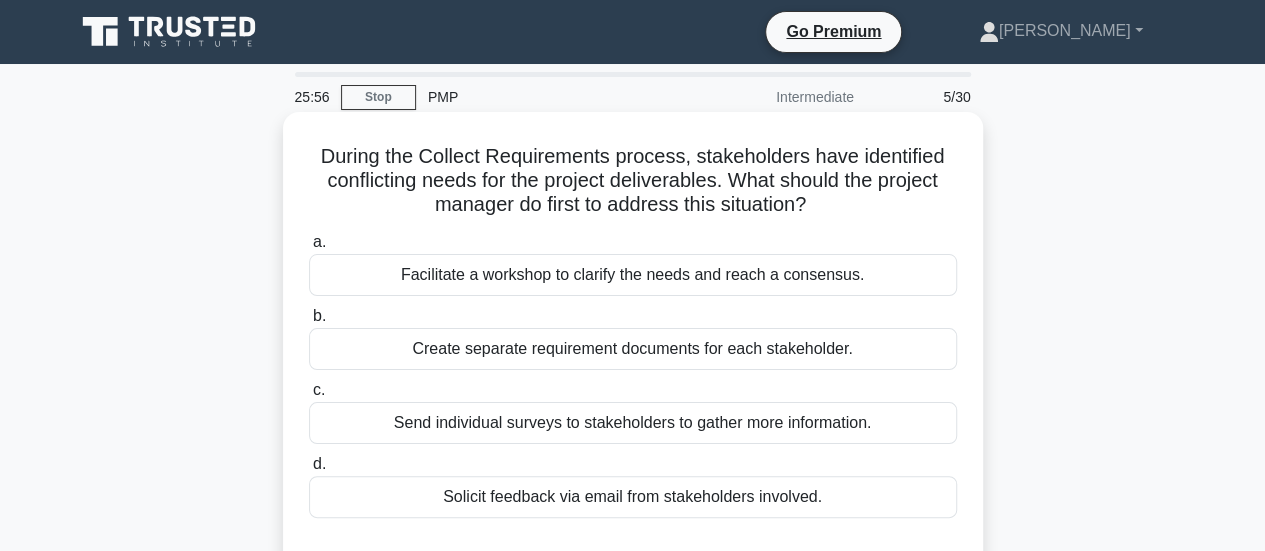click on "Facilitate a workshop to clarify the needs and reach a consensus." at bounding box center (633, 275) 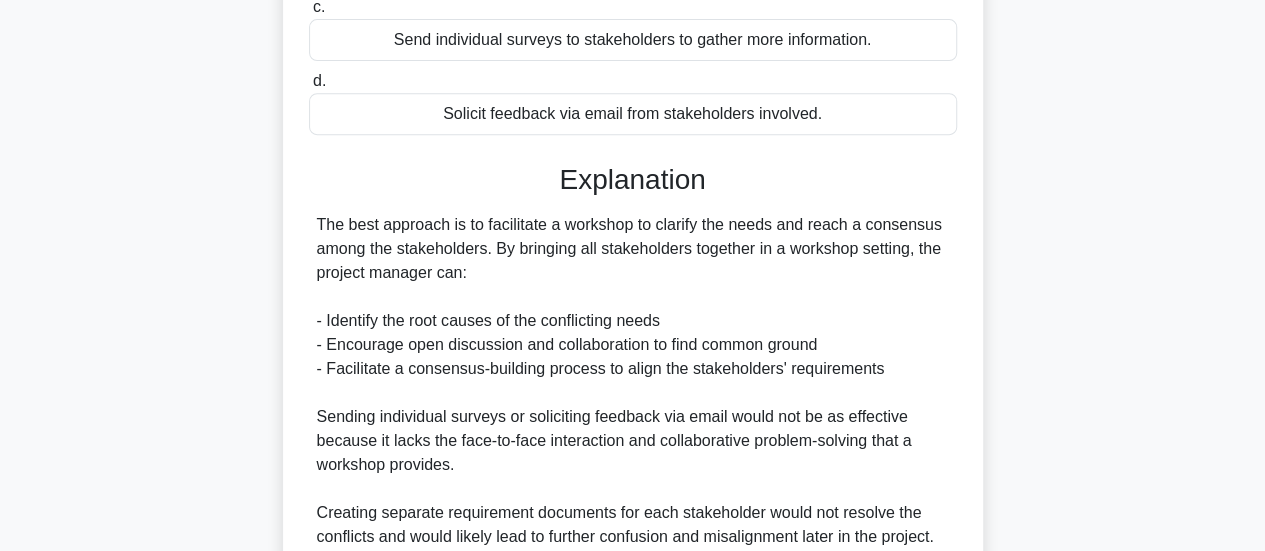 scroll, scrollTop: 559, scrollLeft: 0, axis: vertical 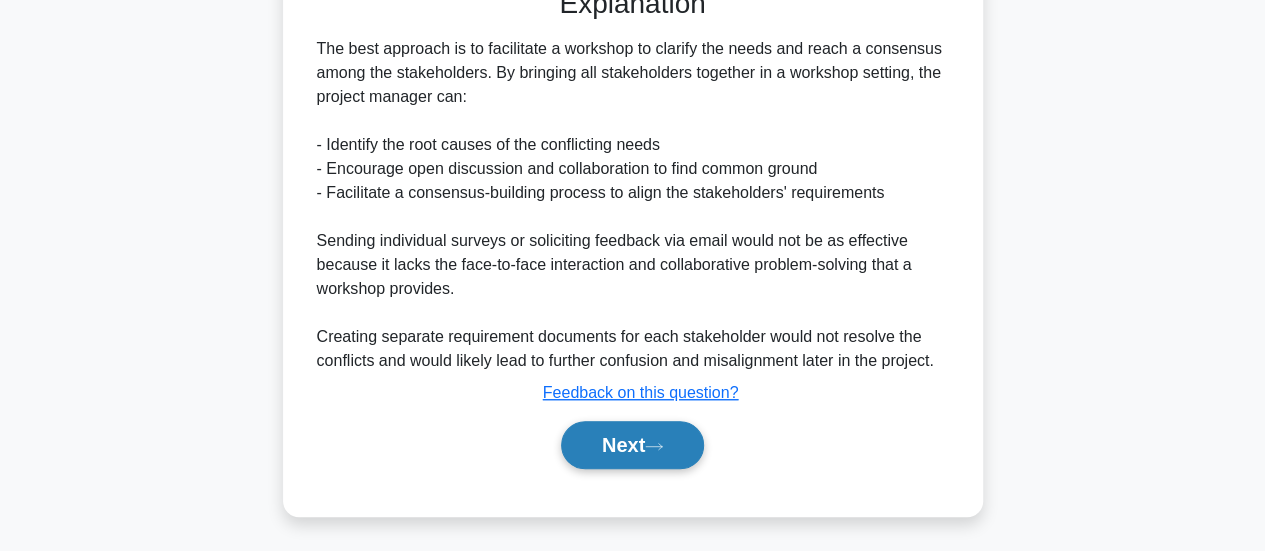 click on "Next" at bounding box center (632, 445) 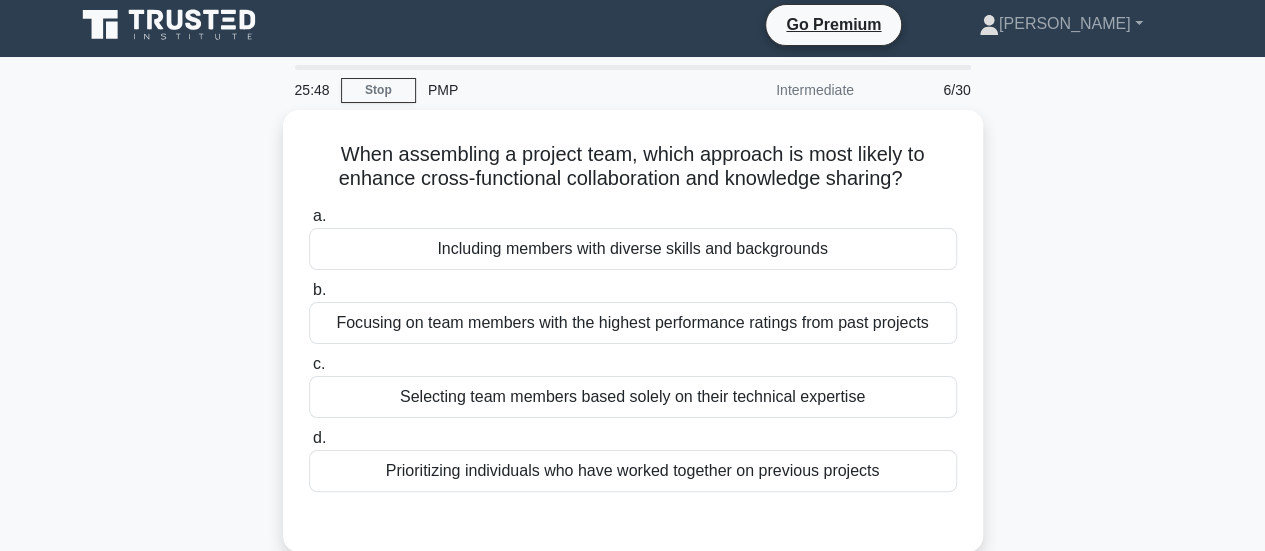 scroll, scrollTop: 0, scrollLeft: 0, axis: both 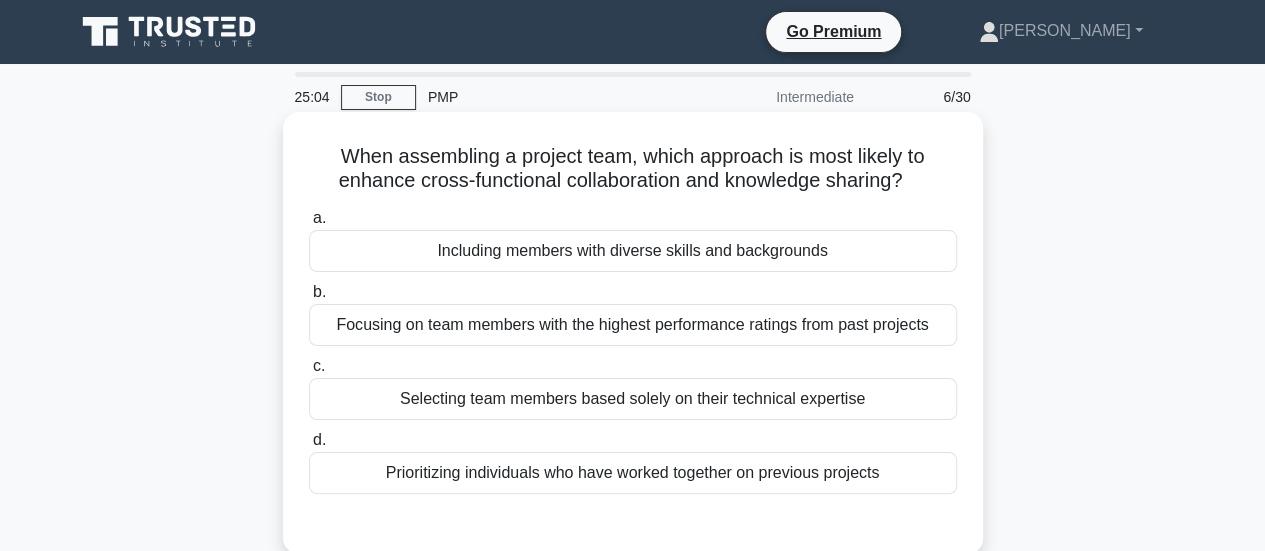 click on "Including members with diverse skills and backgrounds" at bounding box center [633, 251] 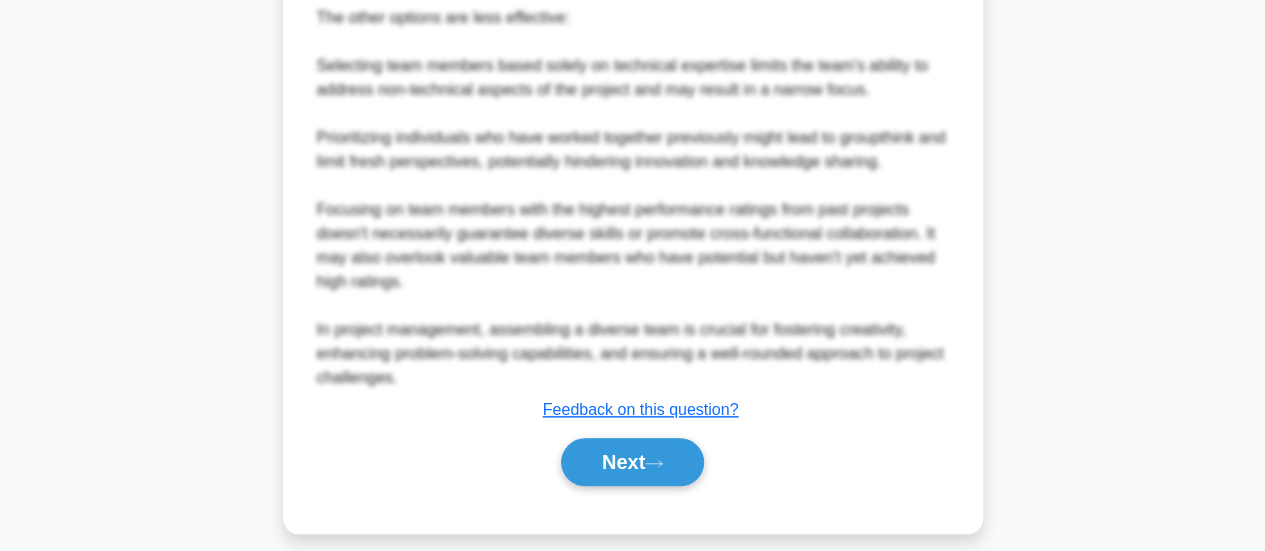 scroll, scrollTop: 882, scrollLeft: 0, axis: vertical 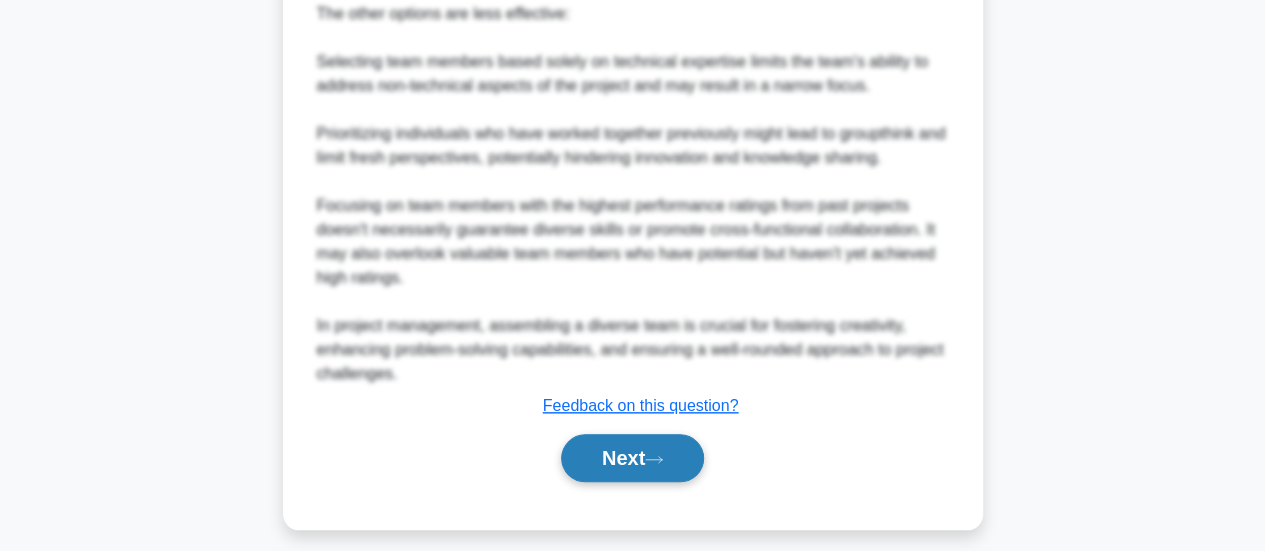 click on "Next" at bounding box center [632, 458] 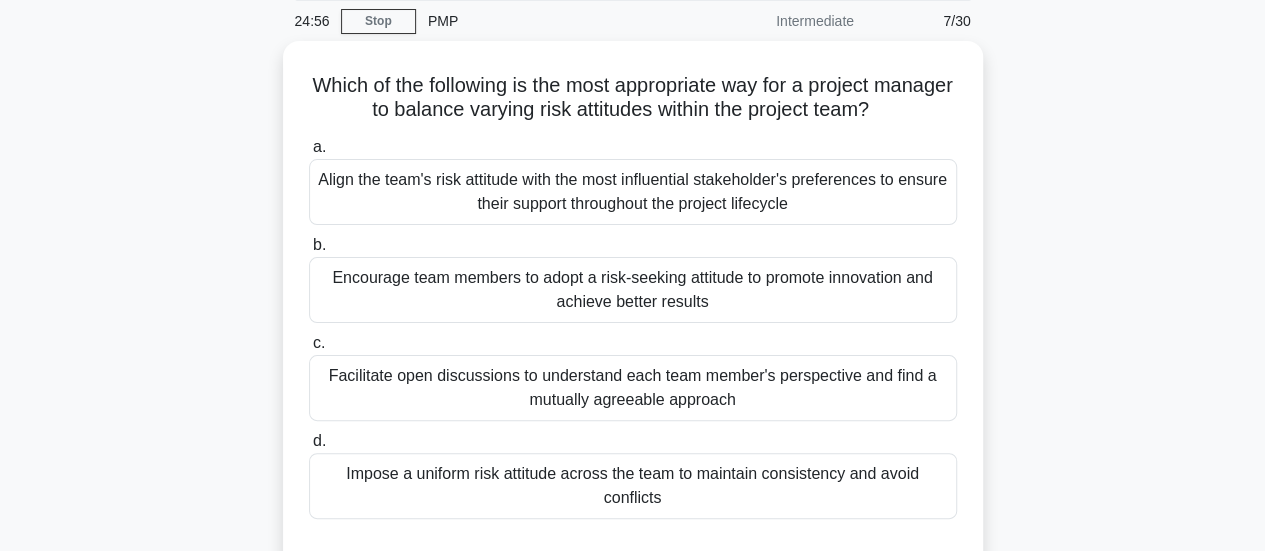scroll, scrollTop: 65, scrollLeft: 0, axis: vertical 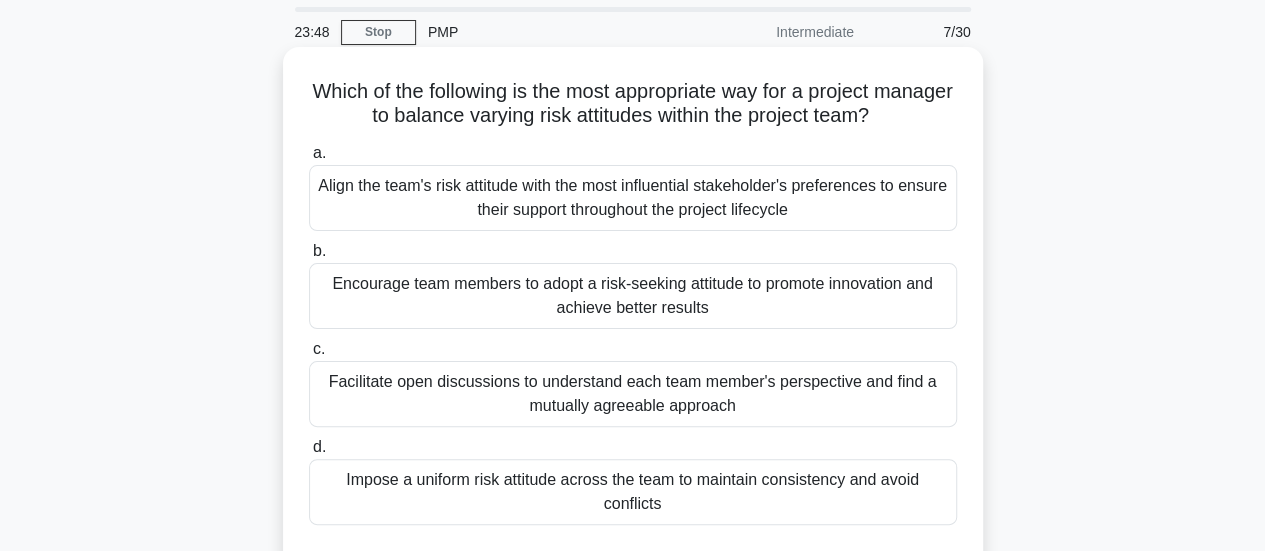 click on "Encourage team members to adopt a risk-seeking attitude to promote innovation and achieve better results" at bounding box center (633, 296) 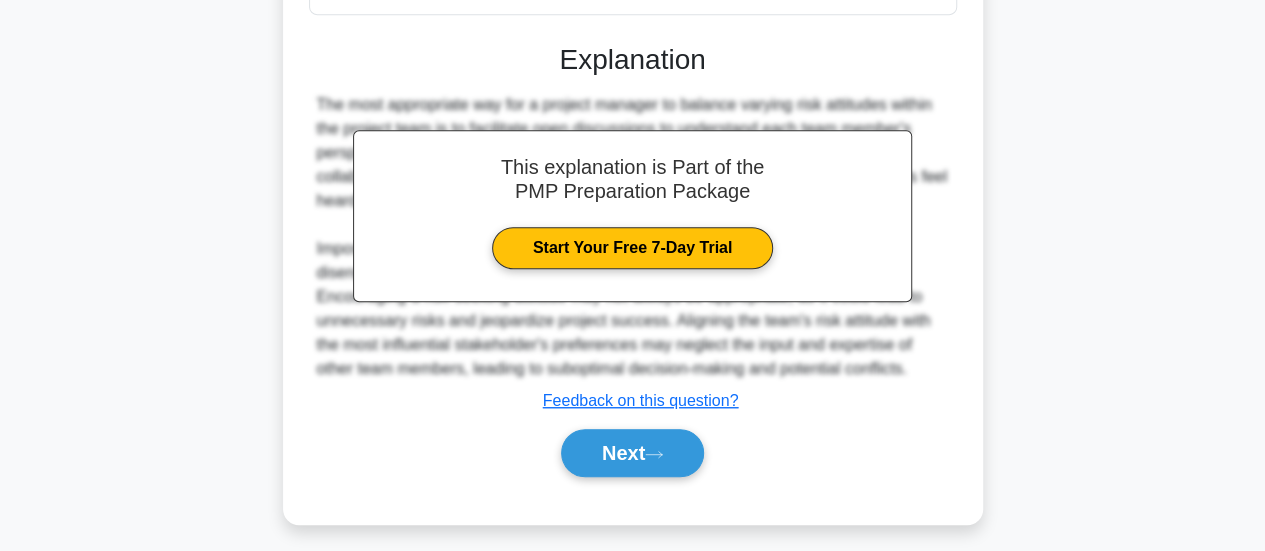 scroll, scrollTop: 586, scrollLeft: 0, axis: vertical 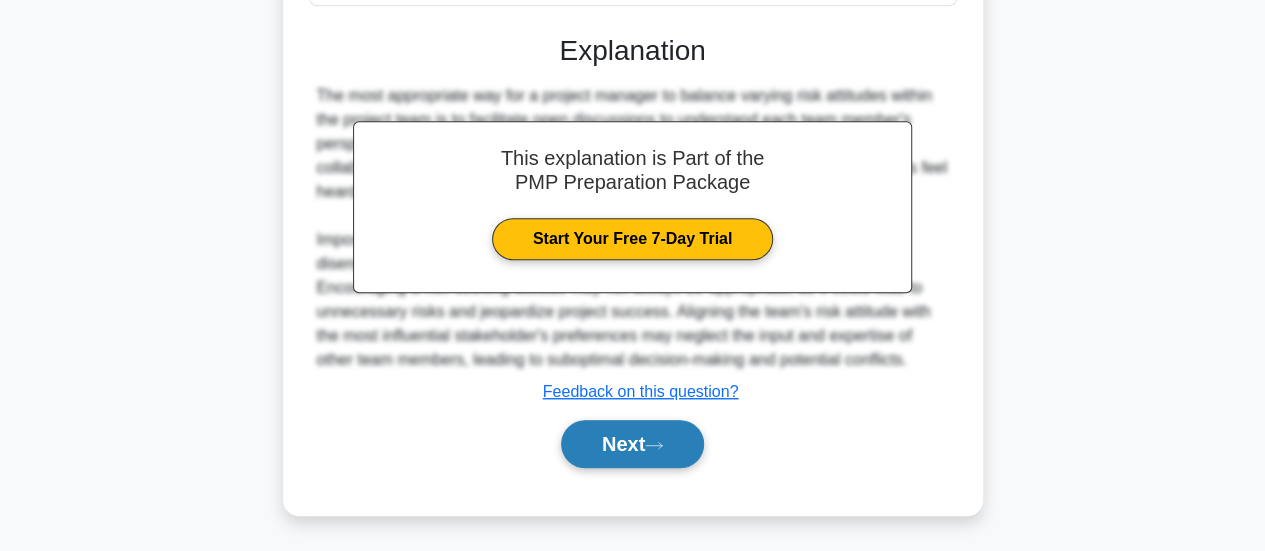 click on "Next" at bounding box center (632, 444) 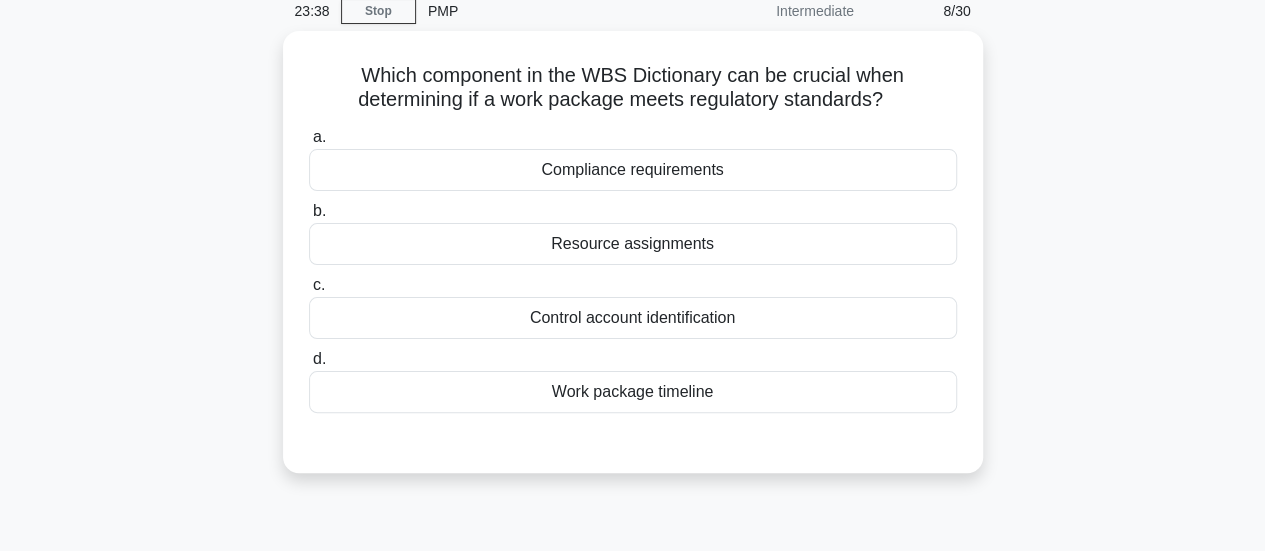 scroll, scrollTop: 0, scrollLeft: 0, axis: both 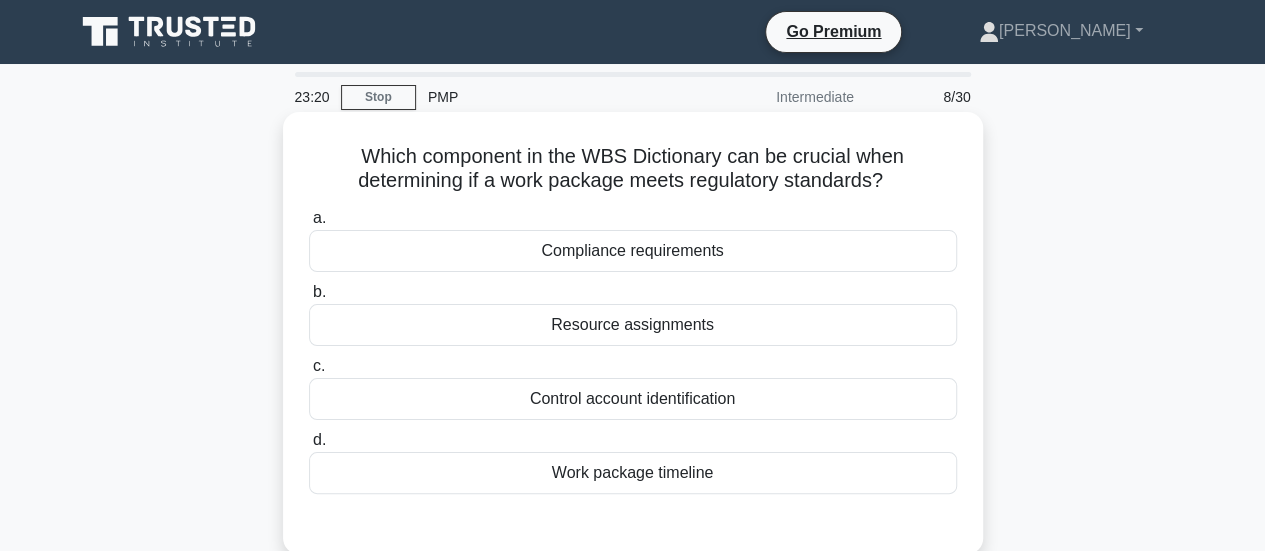 click on "Work package timeline" at bounding box center [633, 473] 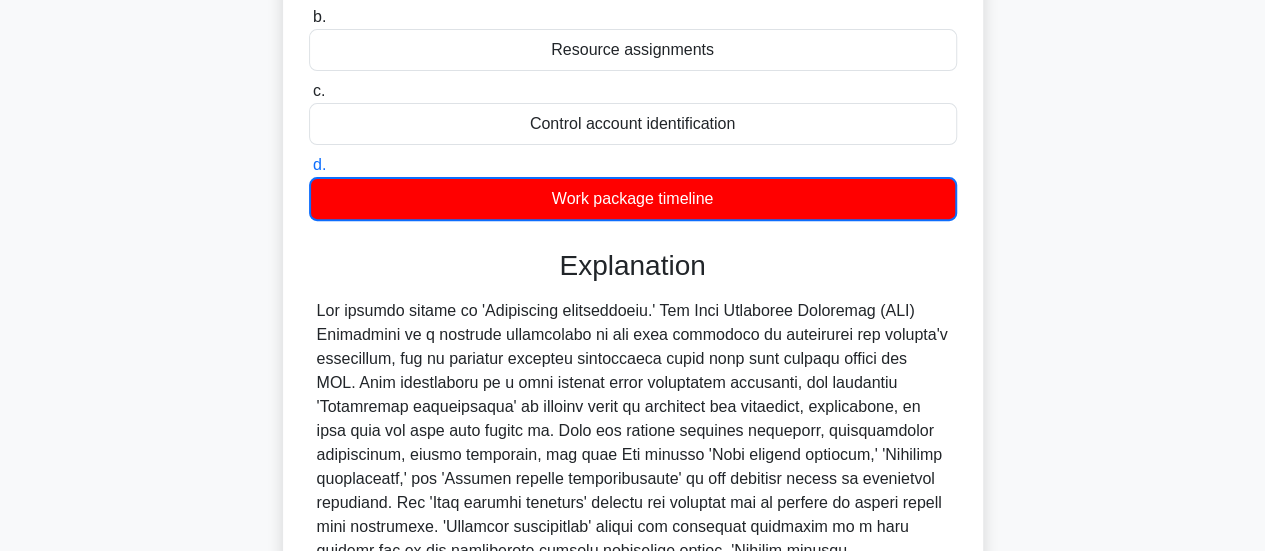 scroll, scrollTop: 529, scrollLeft: 0, axis: vertical 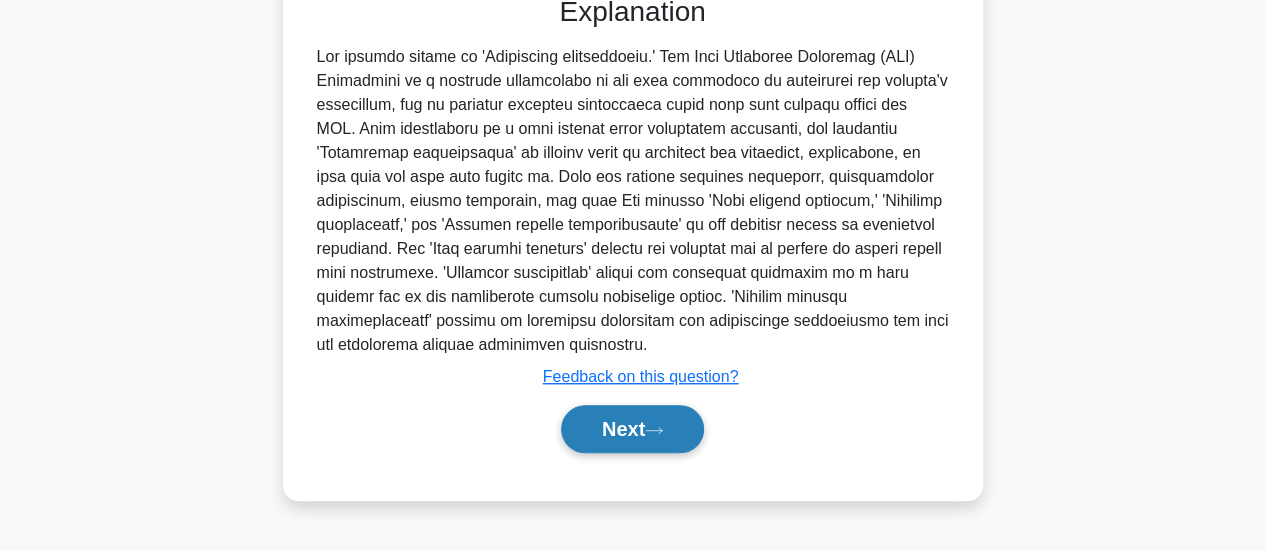 click on "Next" at bounding box center (632, 429) 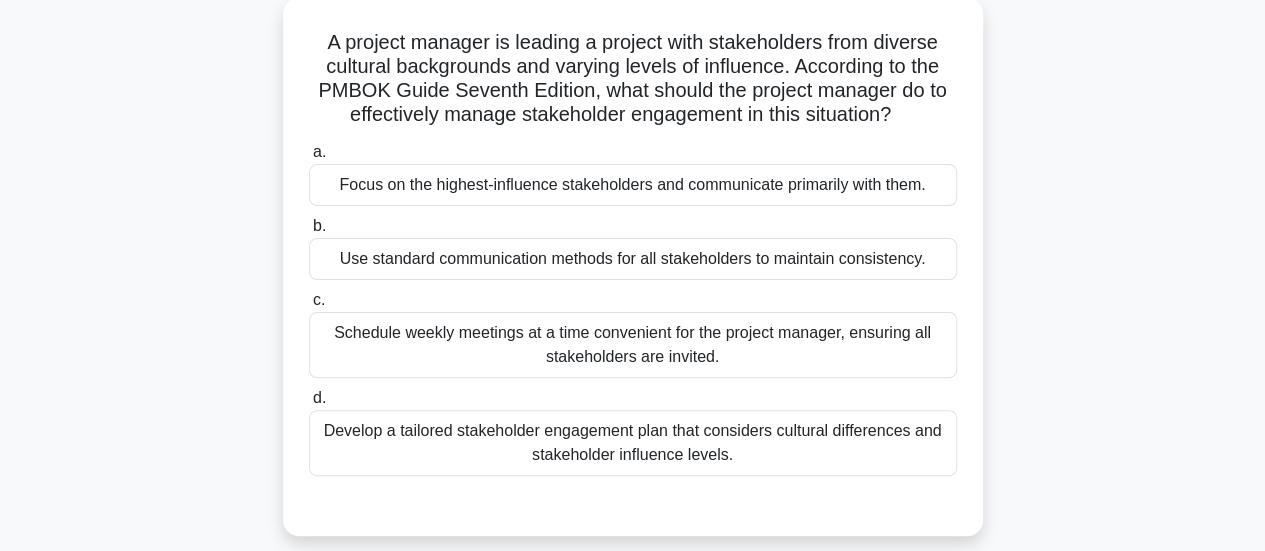 scroll, scrollTop: 121, scrollLeft: 0, axis: vertical 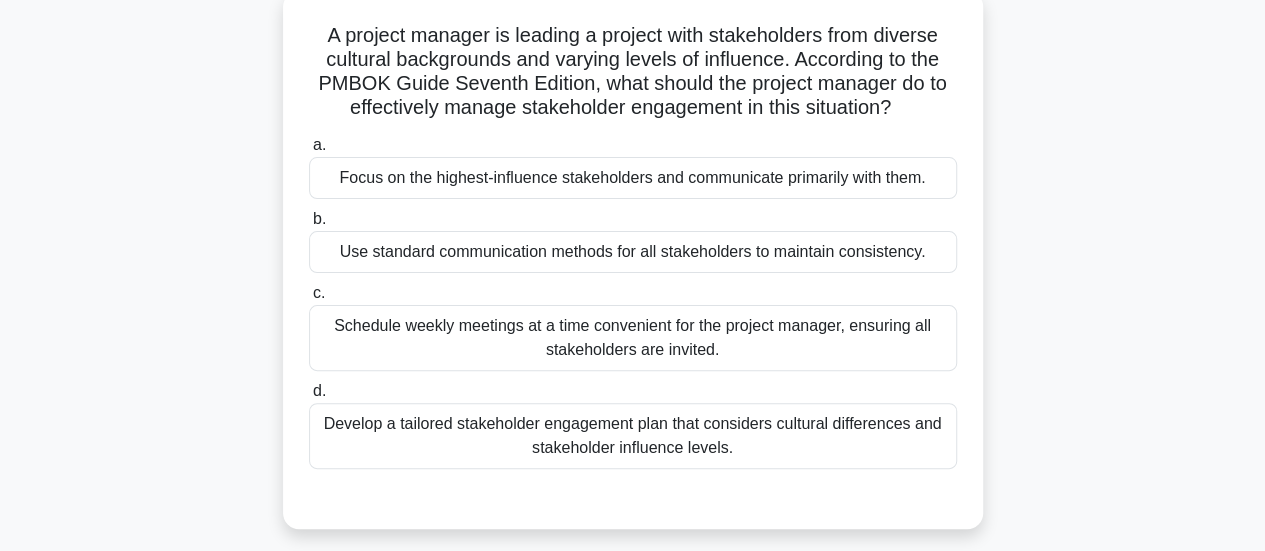 click on "Develop a tailored stakeholder engagement plan that considers cultural differences and stakeholder influence levels." at bounding box center (633, 436) 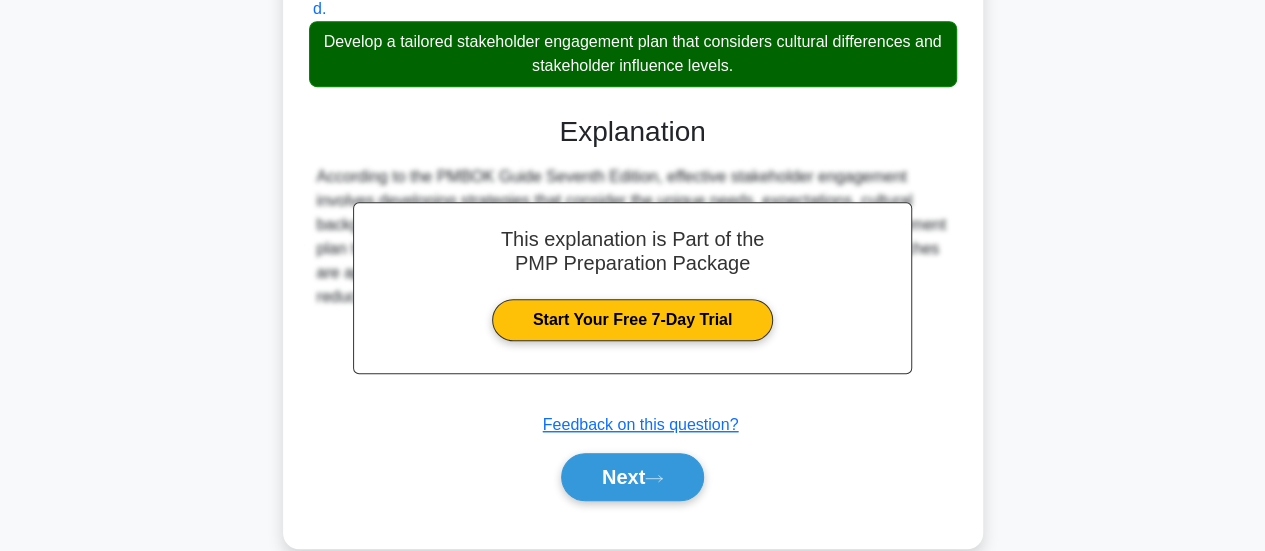 scroll, scrollTop: 506, scrollLeft: 0, axis: vertical 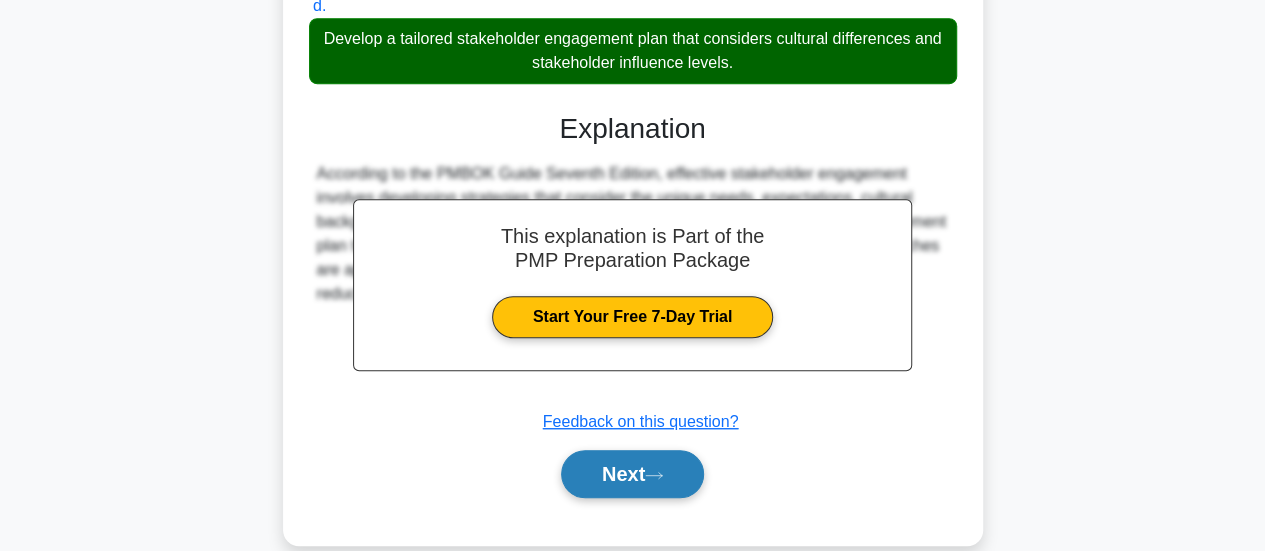 click on "Next" at bounding box center [632, 474] 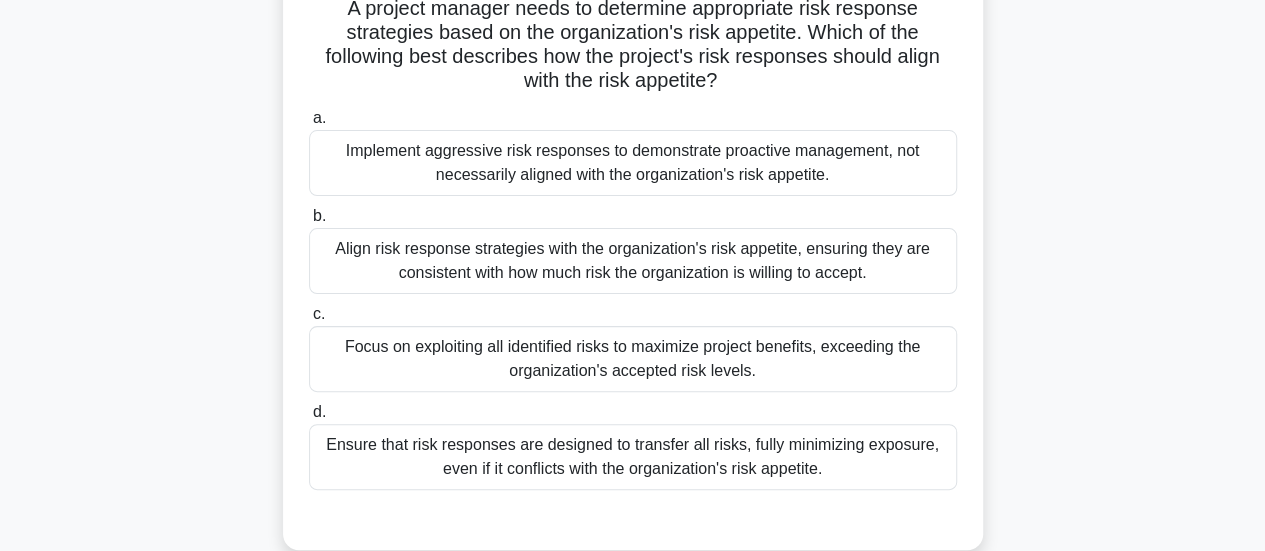 scroll, scrollTop: 149, scrollLeft: 0, axis: vertical 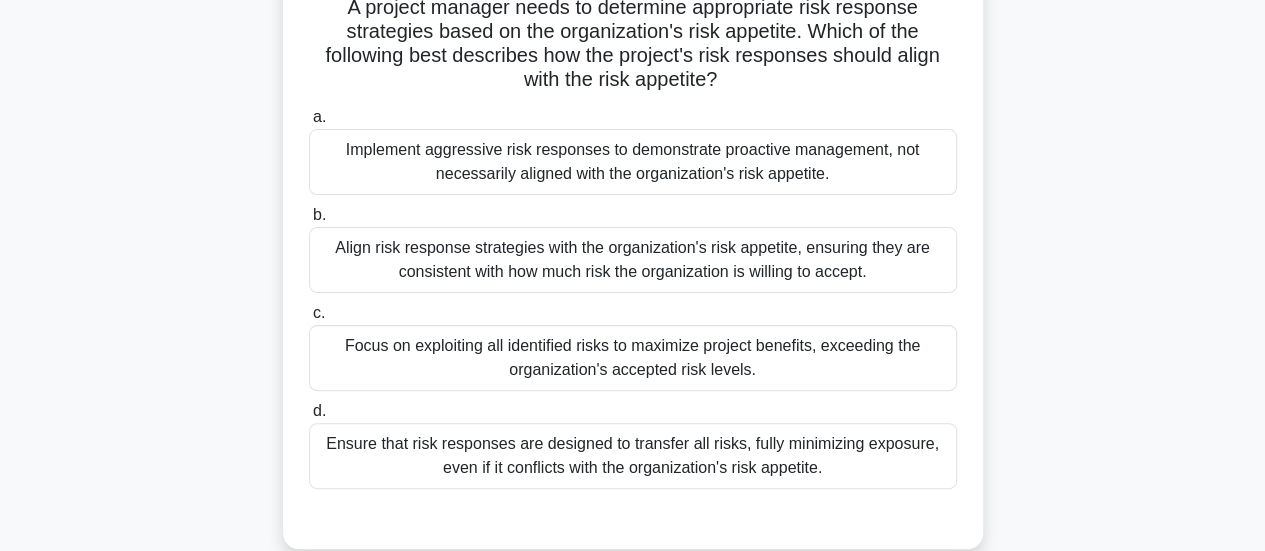 click on "Ensure that risk responses are designed to transfer all risks, fully minimizing exposure, even if it conflicts with the organization's risk appetite." at bounding box center [633, 456] 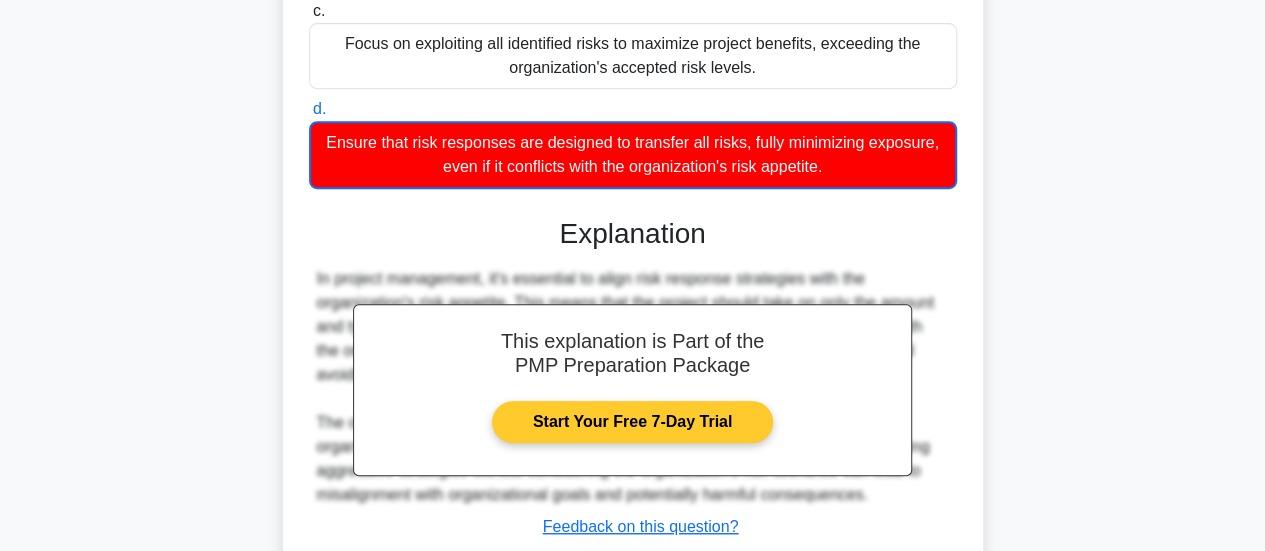 scroll, scrollTop: 586, scrollLeft: 0, axis: vertical 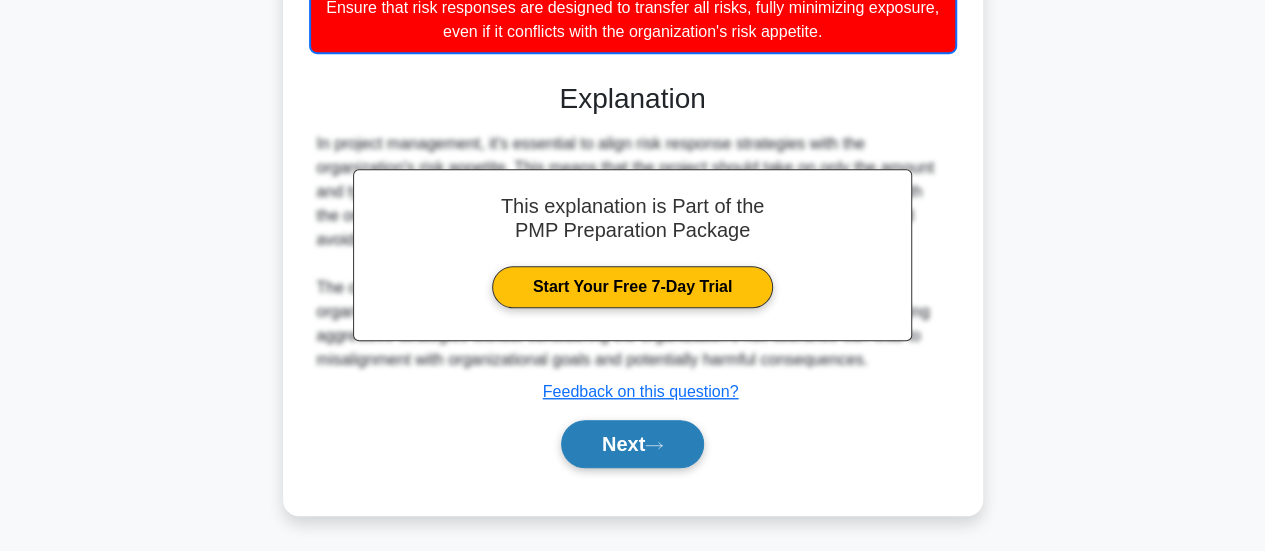 click on "Next" at bounding box center (632, 444) 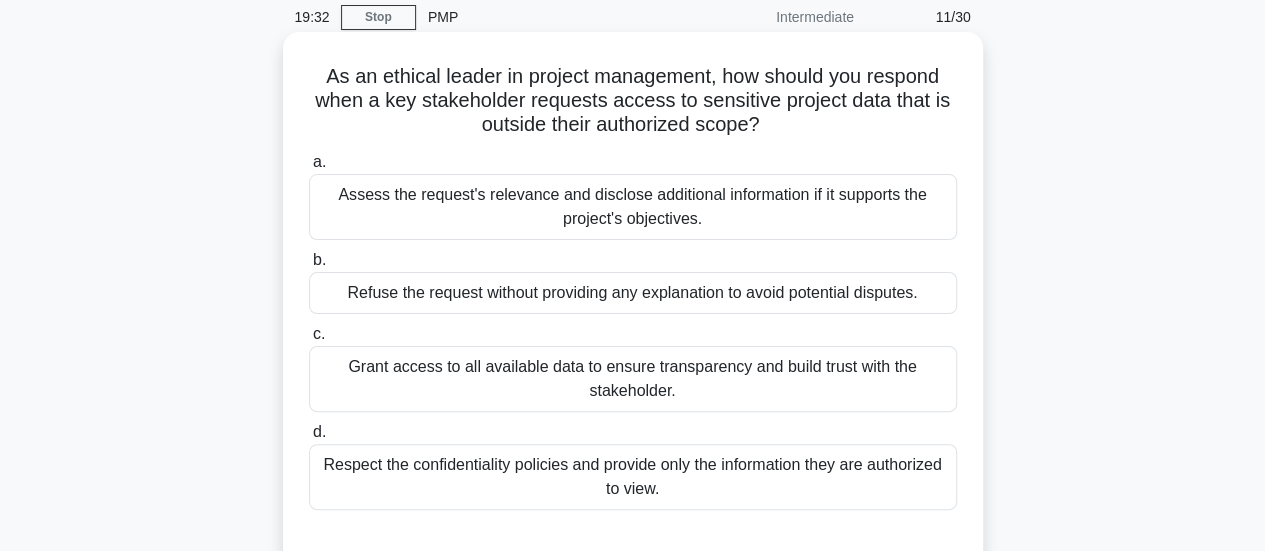 scroll, scrollTop: 83, scrollLeft: 0, axis: vertical 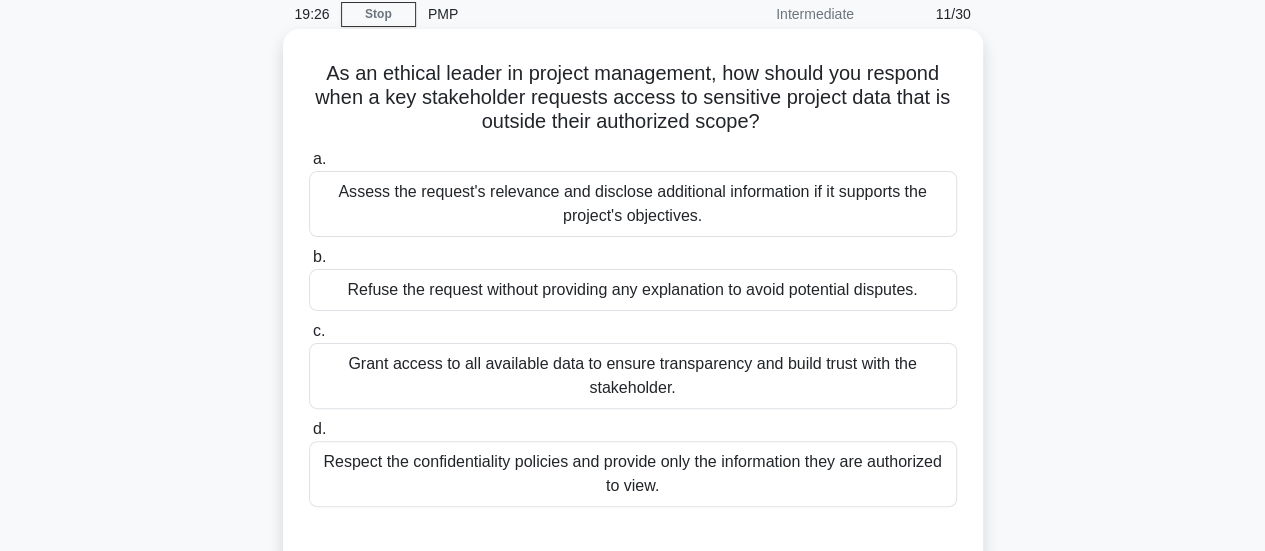 click on "Assess the request's relevance and disclose additional information if it supports the project's objectives." at bounding box center [633, 204] 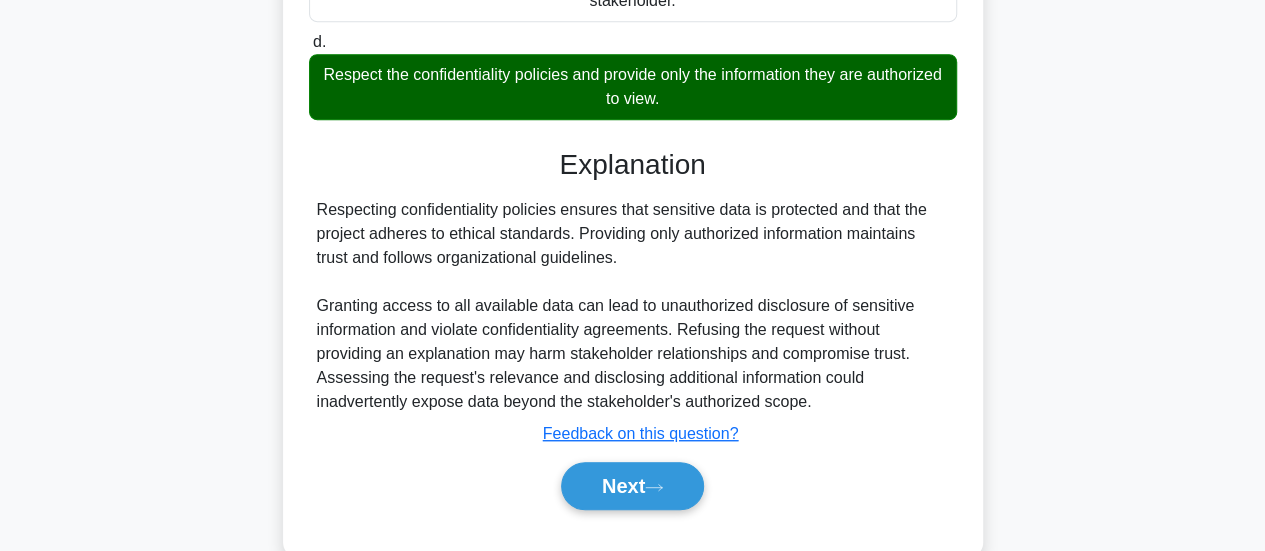 scroll, scrollTop: 529, scrollLeft: 0, axis: vertical 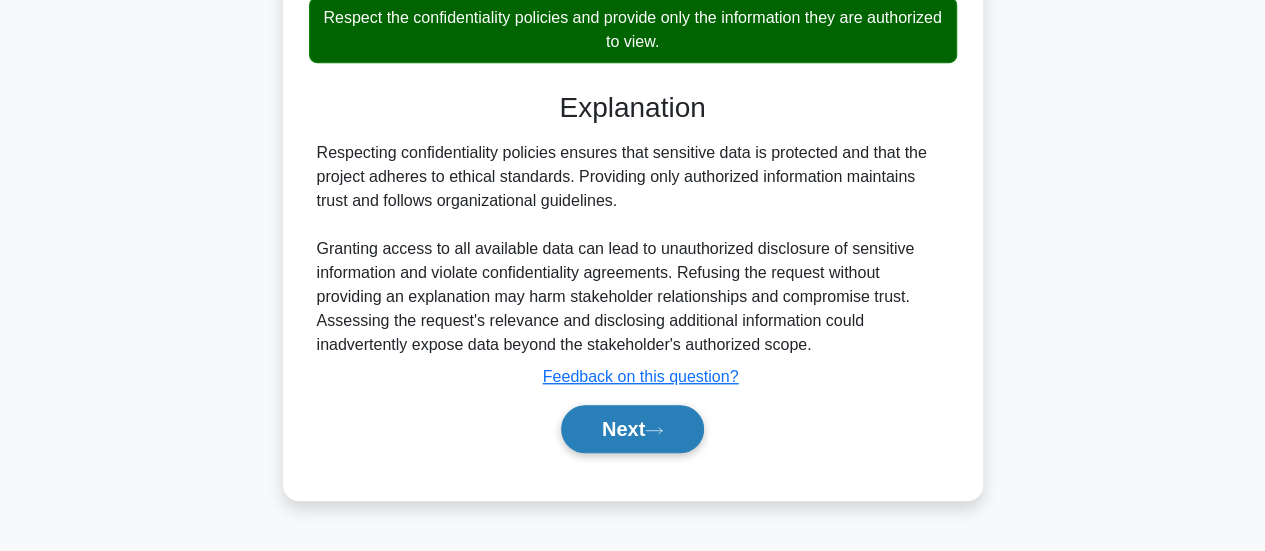 click on "Next" at bounding box center [632, 429] 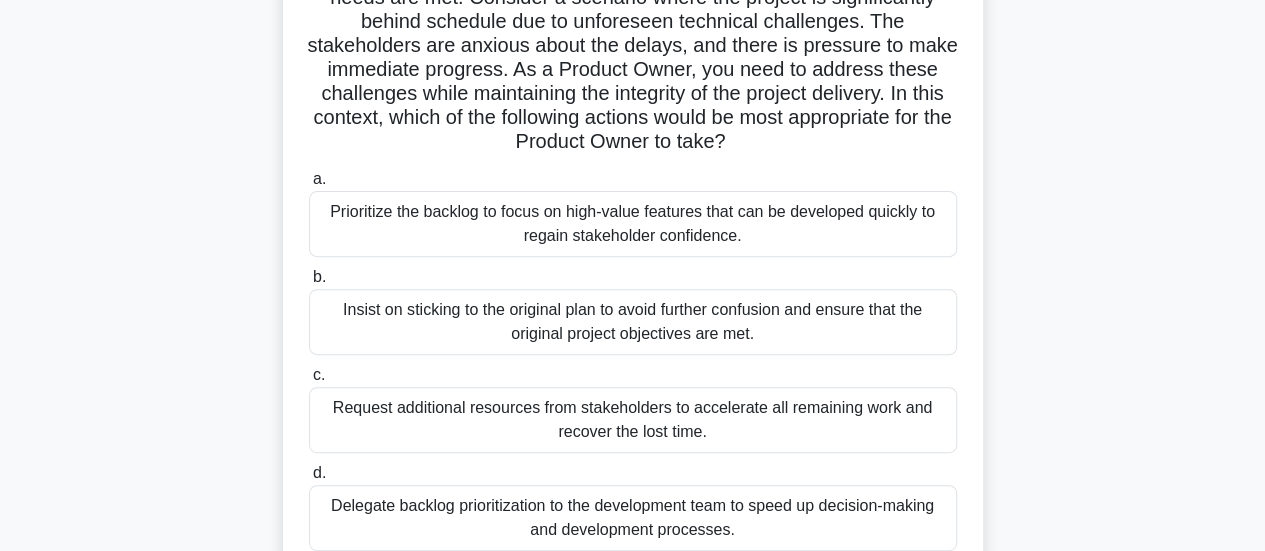 scroll, scrollTop: 233, scrollLeft: 0, axis: vertical 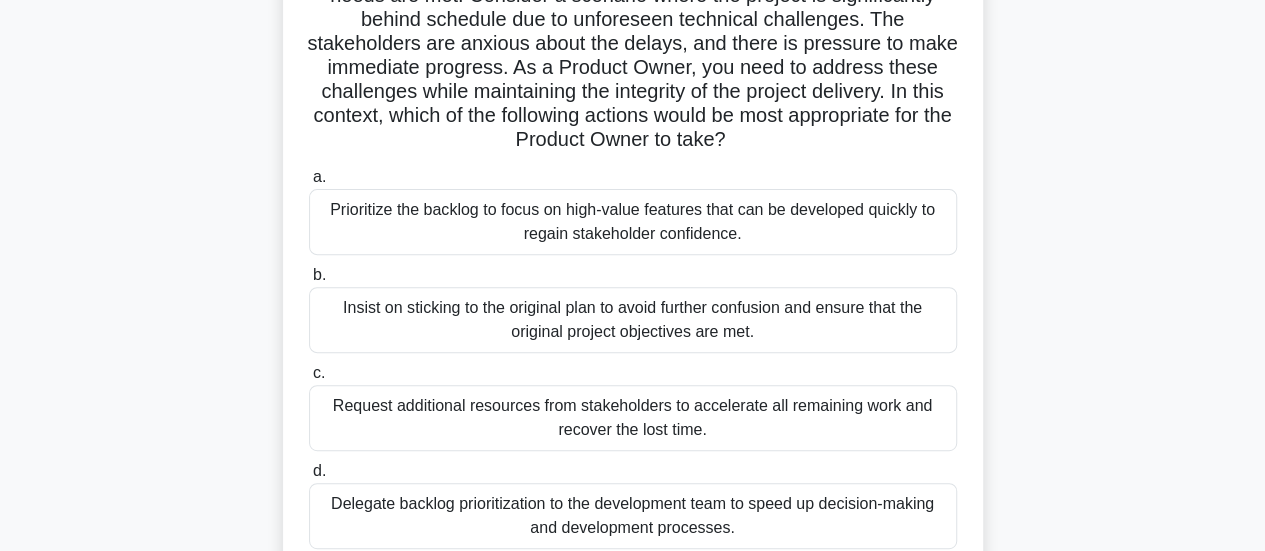 click on "Prioritize the backlog to focus on high-value features that can be developed quickly to regain stakeholder confidence." at bounding box center (633, 222) 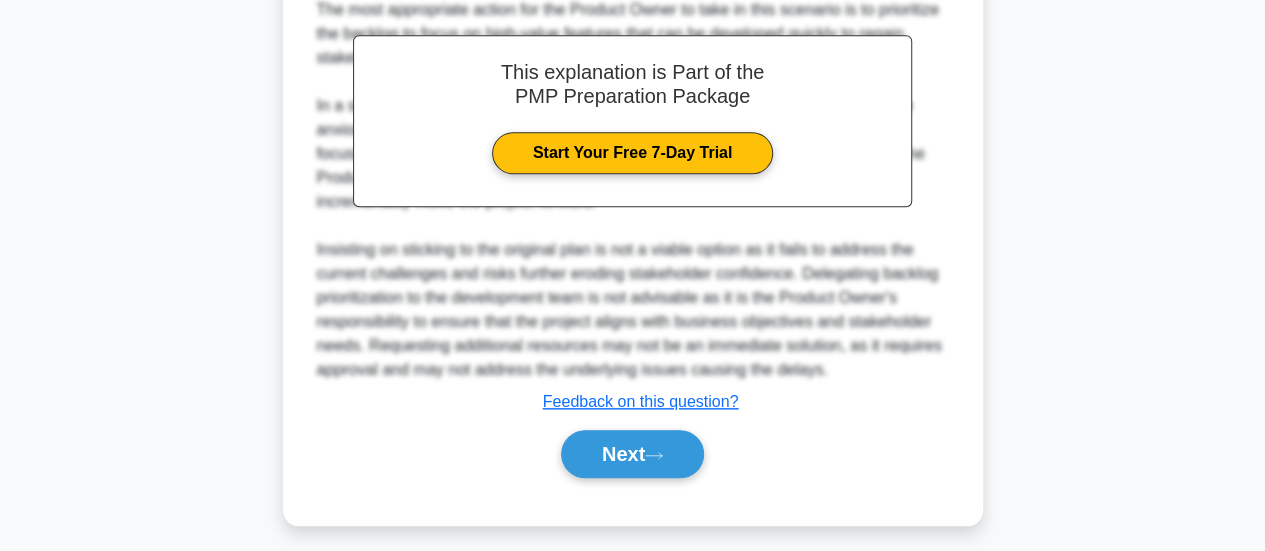 scroll, scrollTop: 871, scrollLeft: 0, axis: vertical 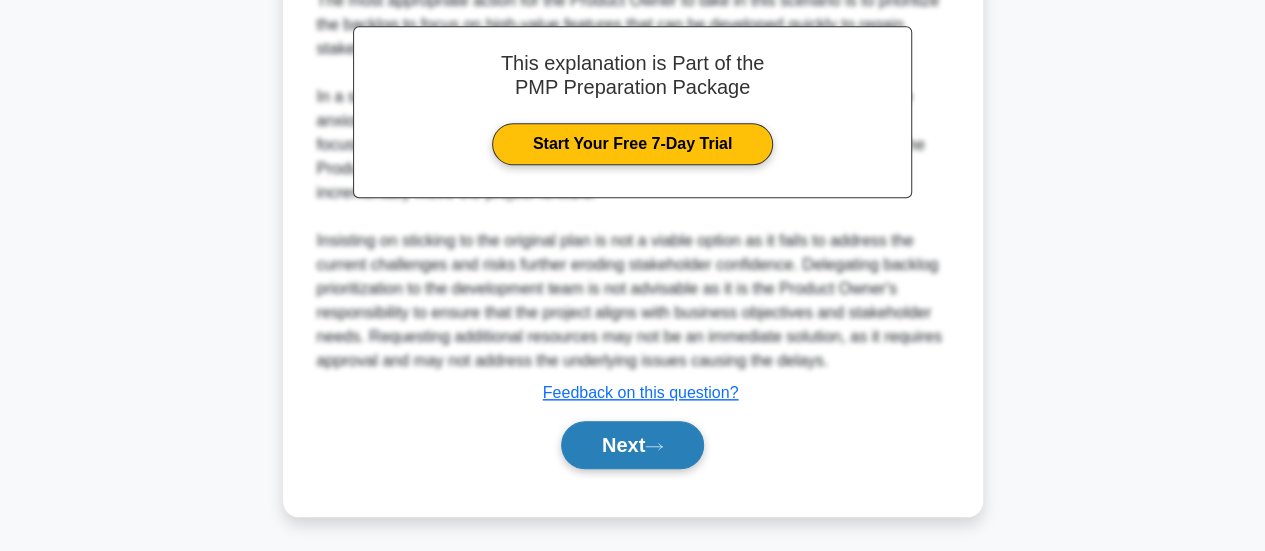 click on "Next" at bounding box center [632, 445] 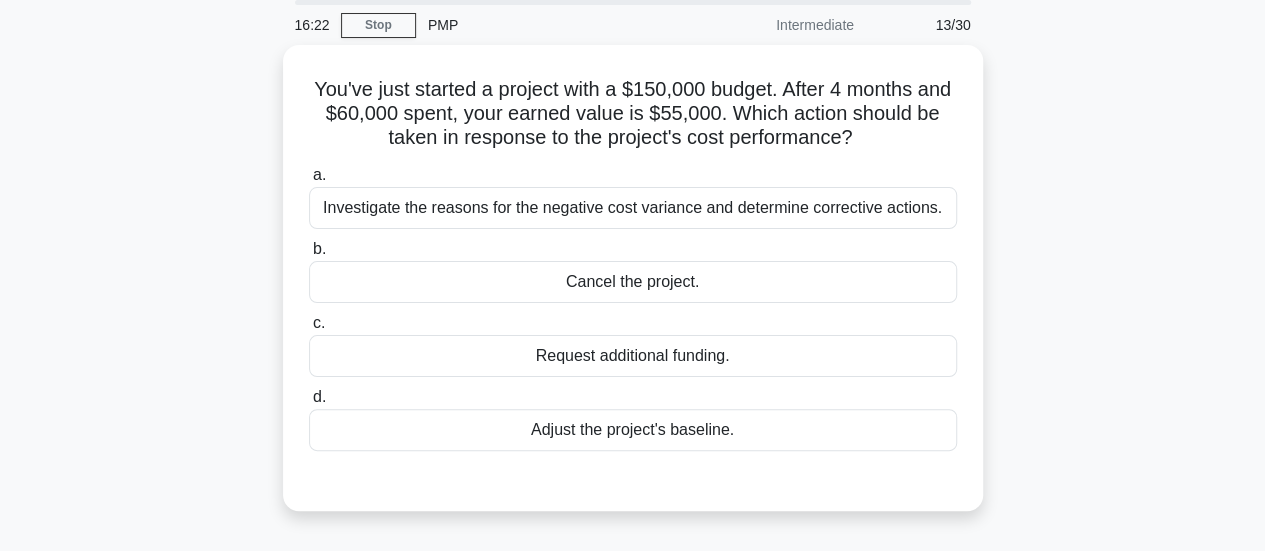 scroll, scrollTop: 68, scrollLeft: 0, axis: vertical 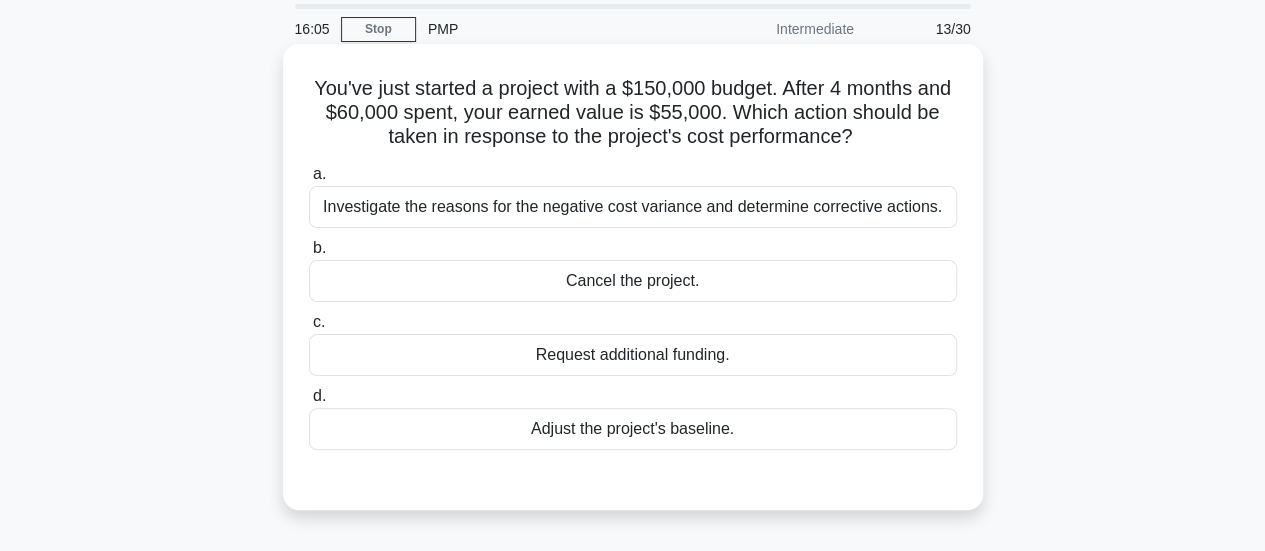 click on "Investigate the reasons for the negative cost variance and determine corrective actions." at bounding box center [633, 207] 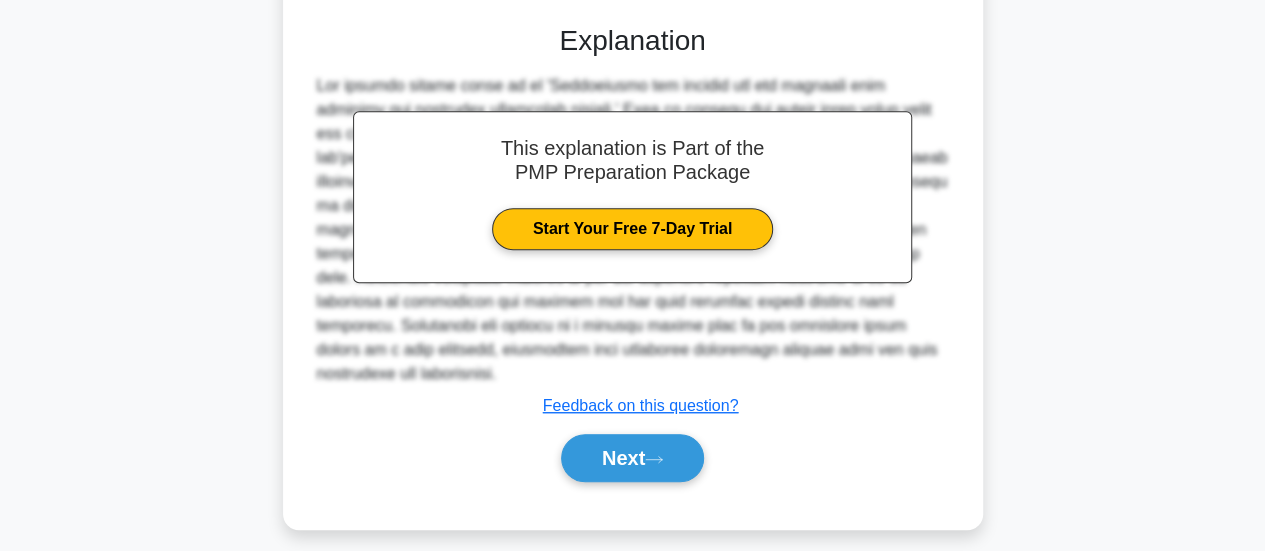 scroll, scrollTop: 524, scrollLeft: 0, axis: vertical 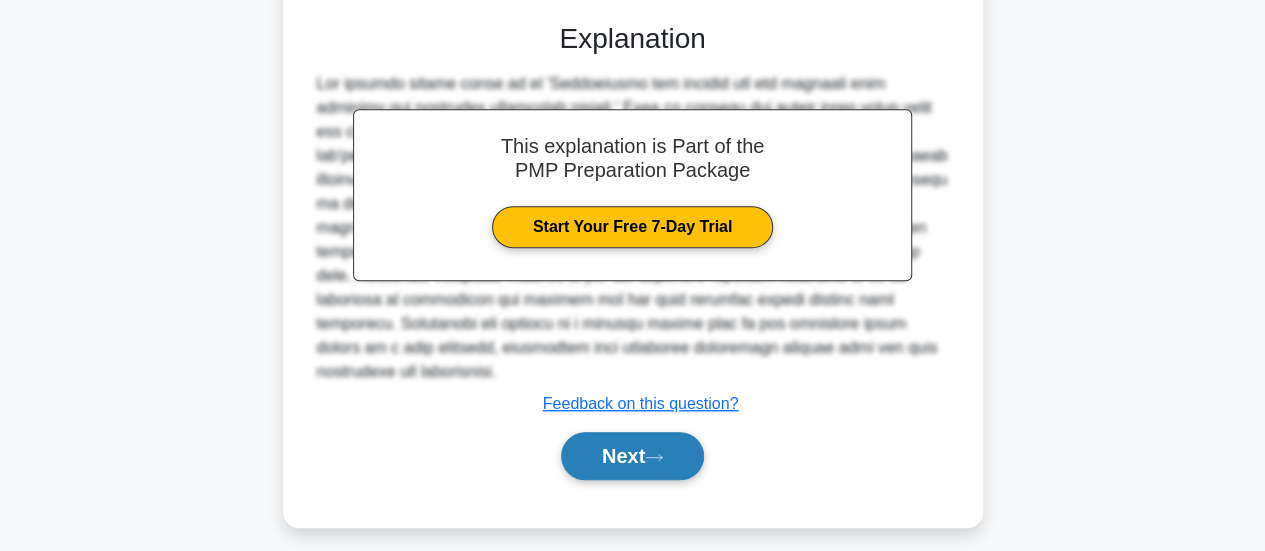 click on "Next" at bounding box center (632, 456) 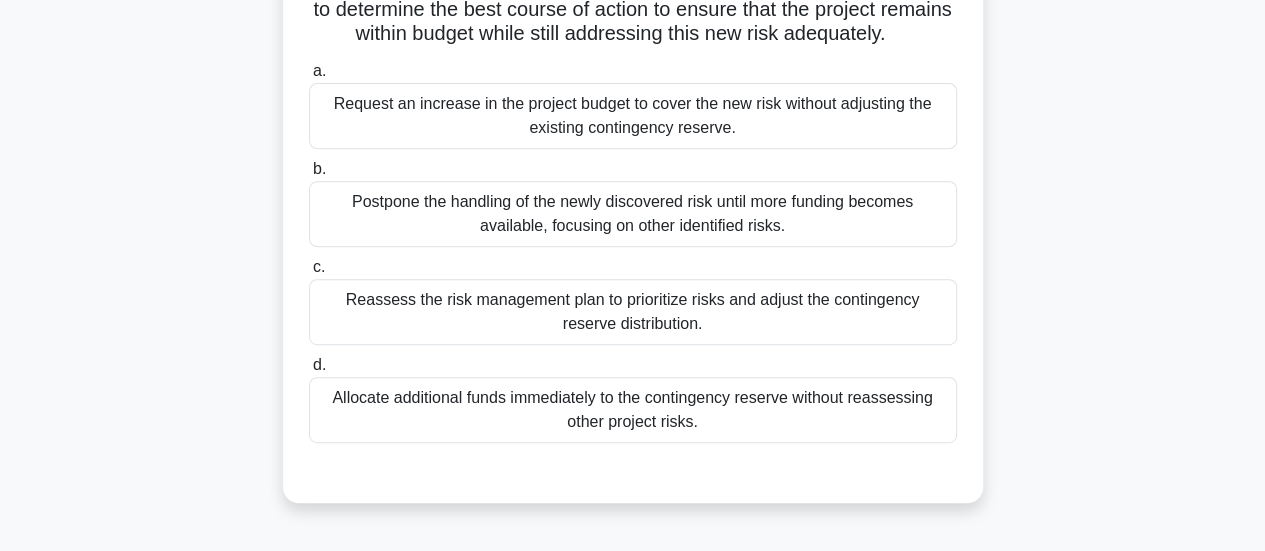 scroll, scrollTop: 340, scrollLeft: 0, axis: vertical 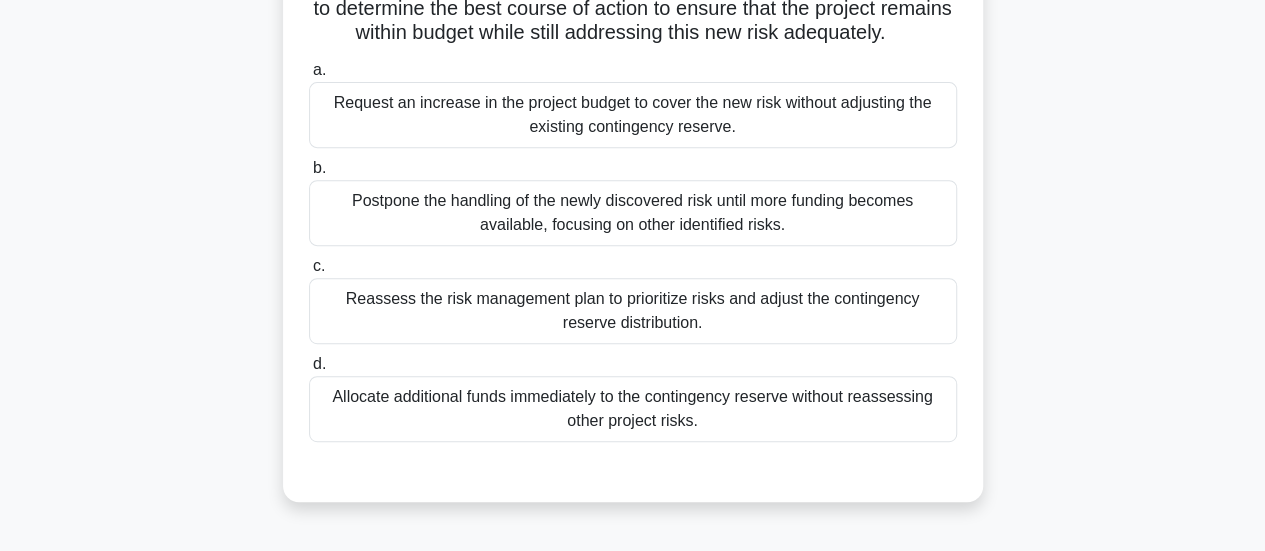 click on "Reassess the risk management plan to prioritize risks and adjust the contingency reserve distribution." at bounding box center (633, 311) 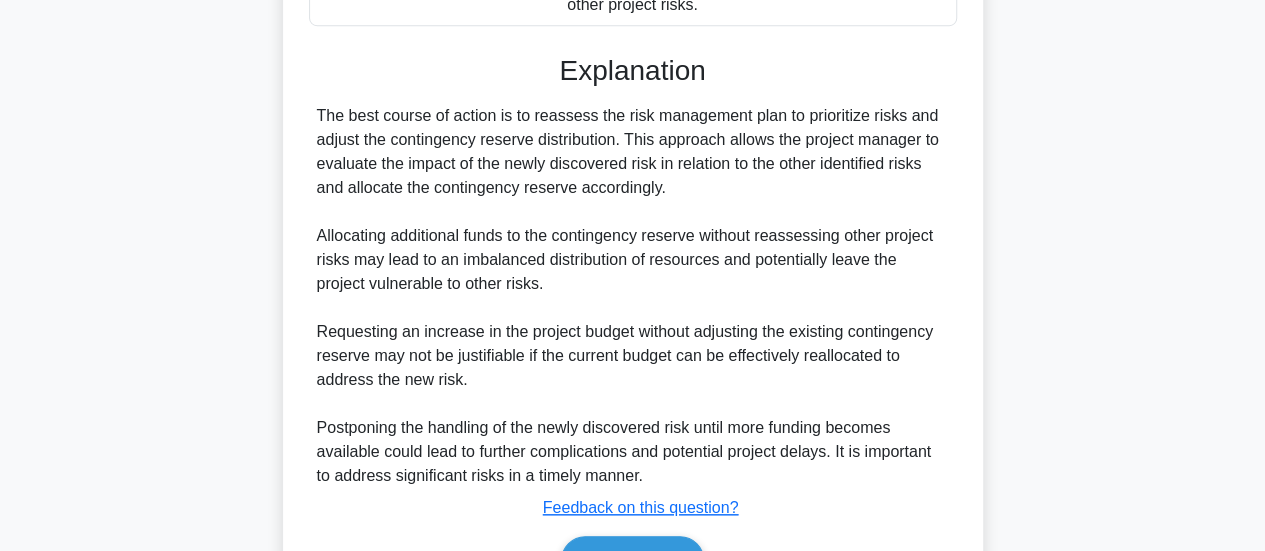scroll, scrollTop: 895, scrollLeft: 0, axis: vertical 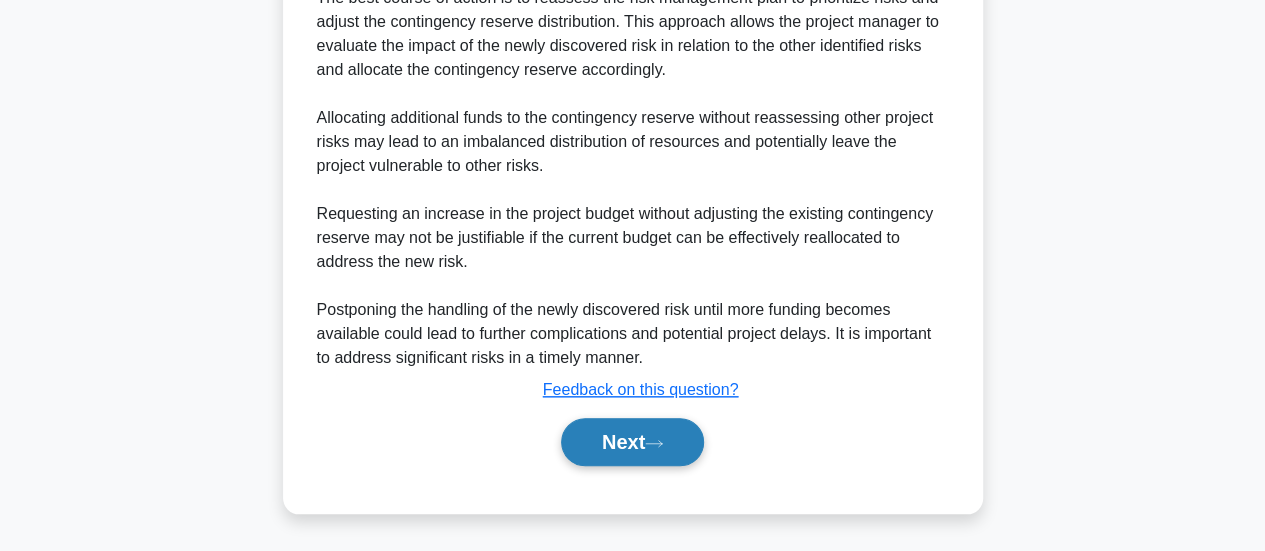 click on "Next" at bounding box center (632, 442) 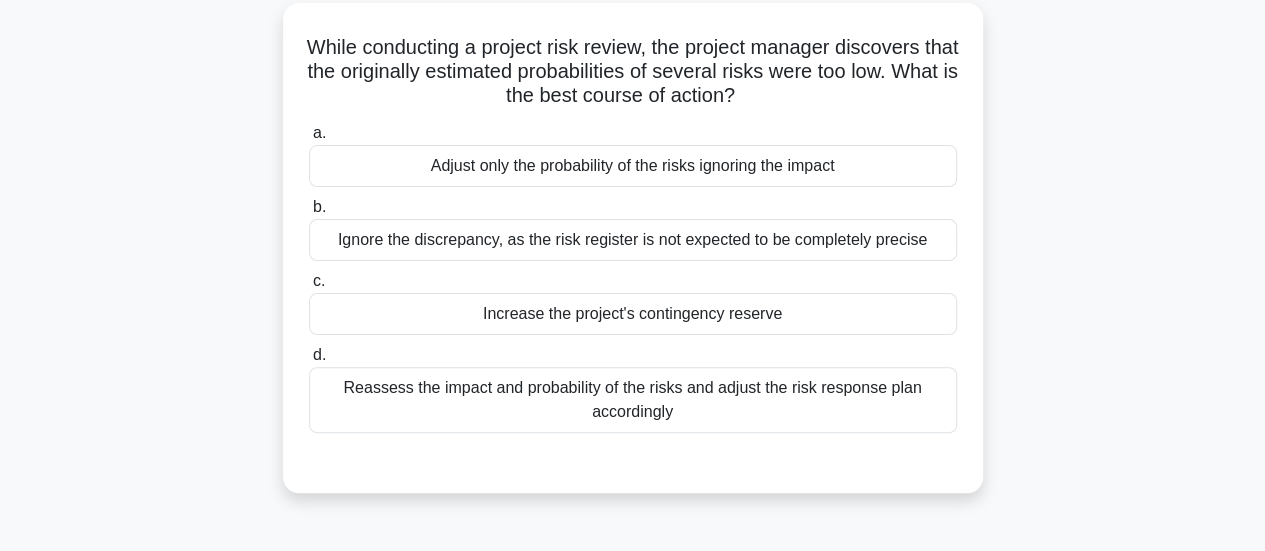 scroll, scrollTop: 113, scrollLeft: 0, axis: vertical 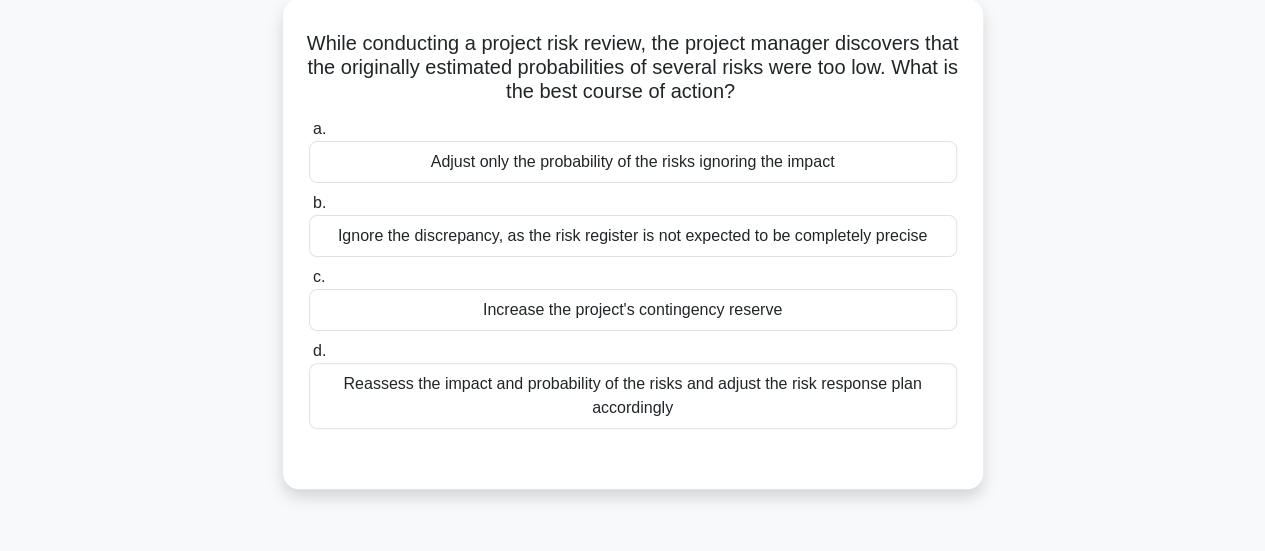 click on "Reassess the impact and probability of the risks and adjust the risk response plan accordingly" at bounding box center (633, 396) 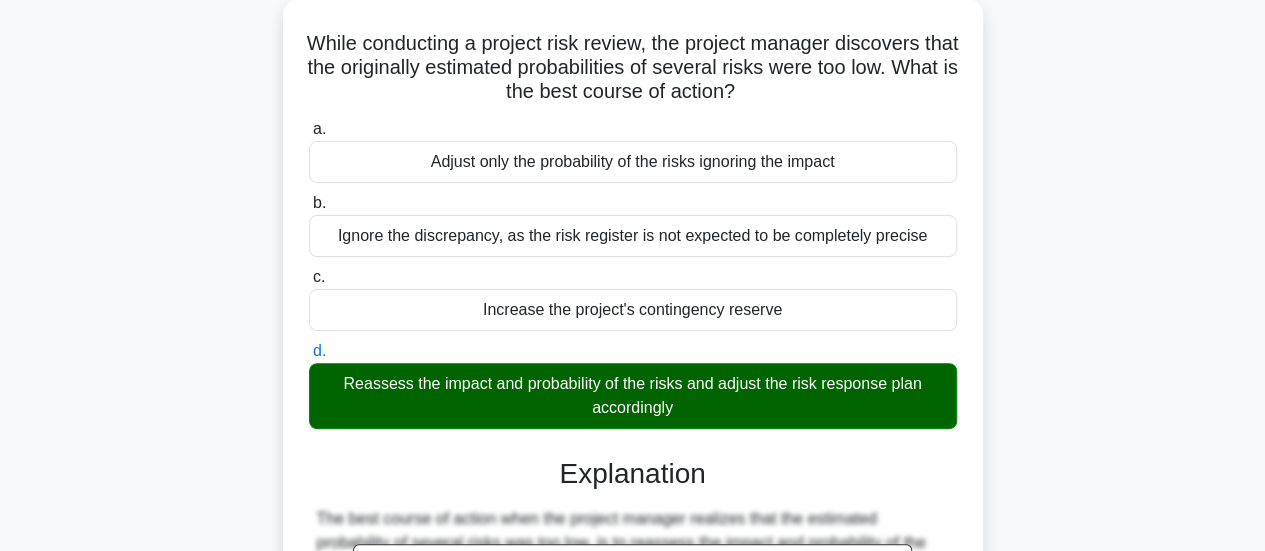 scroll, scrollTop: 529, scrollLeft: 0, axis: vertical 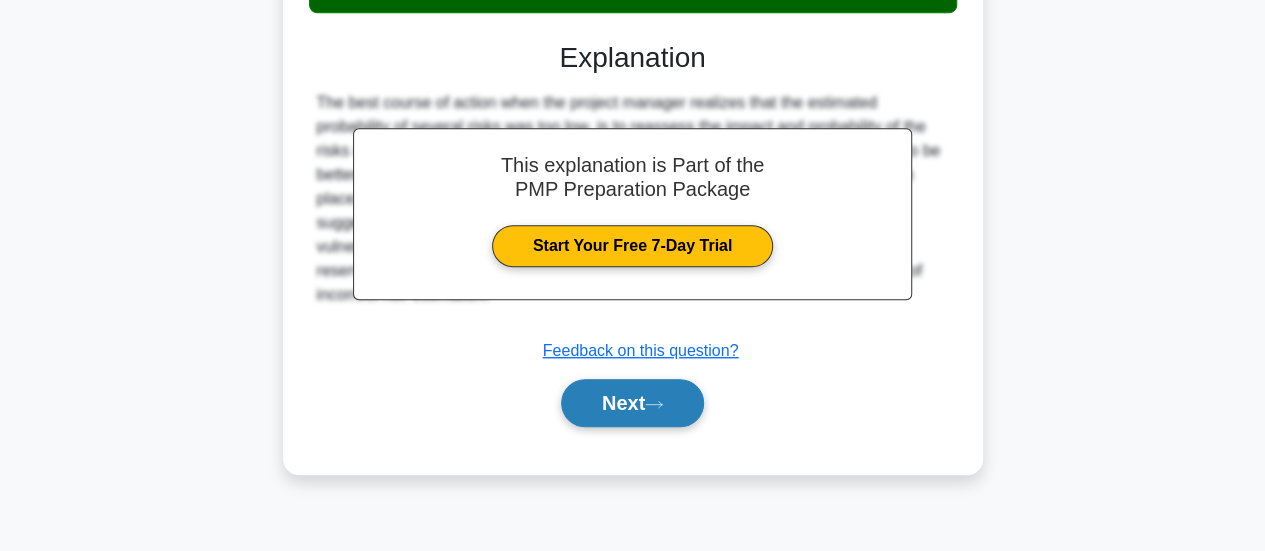 click on "Next" at bounding box center (632, 403) 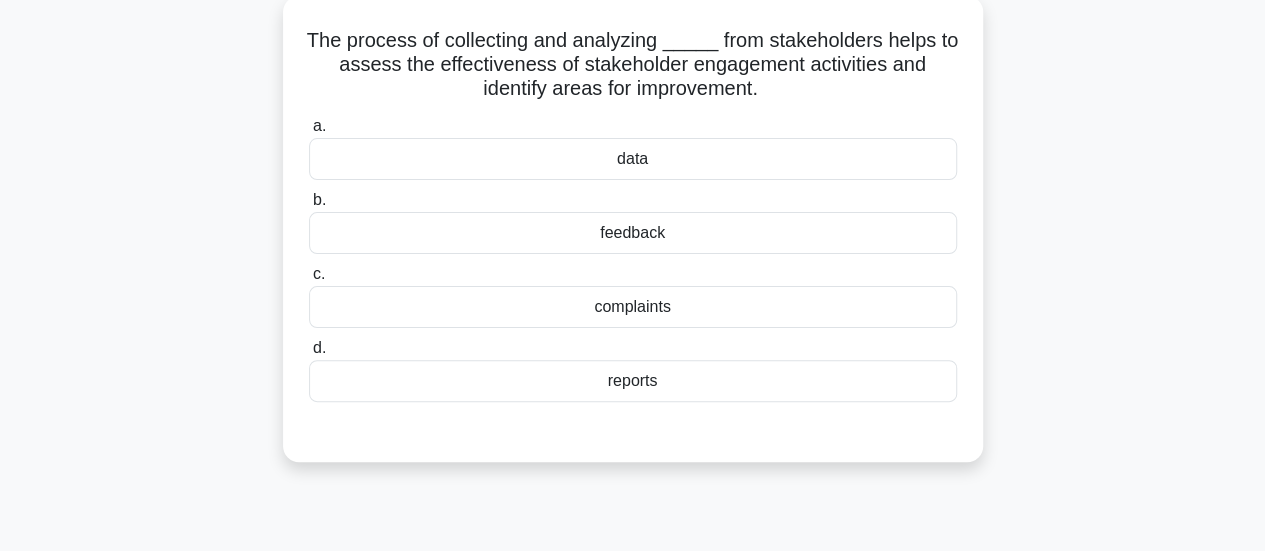 scroll, scrollTop: 107, scrollLeft: 0, axis: vertical 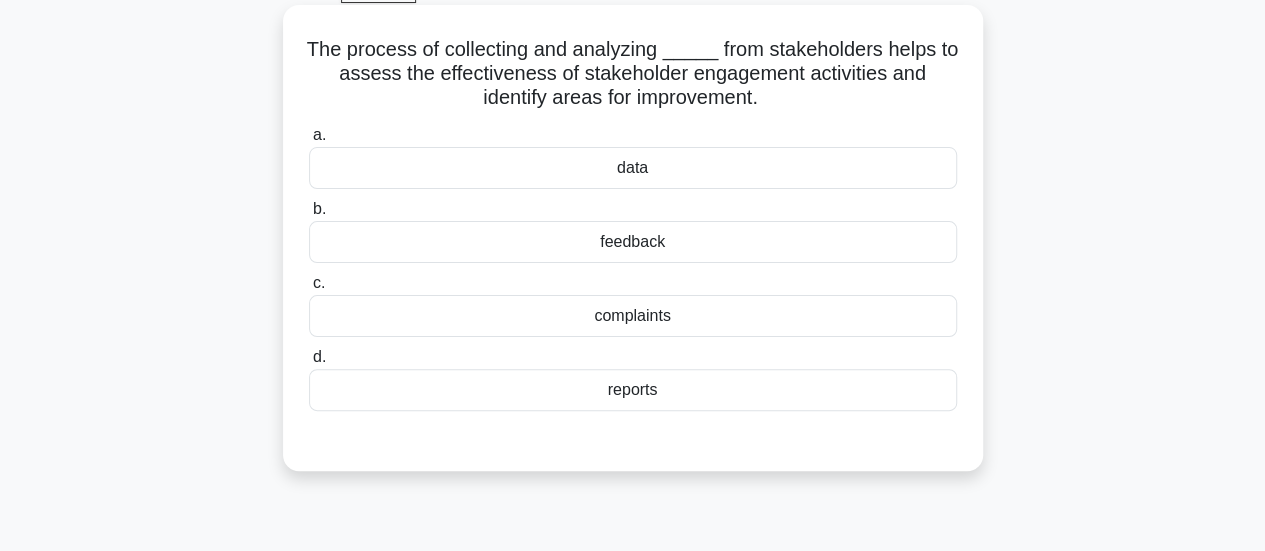 click on "reports" at bounding box center (633, 390) 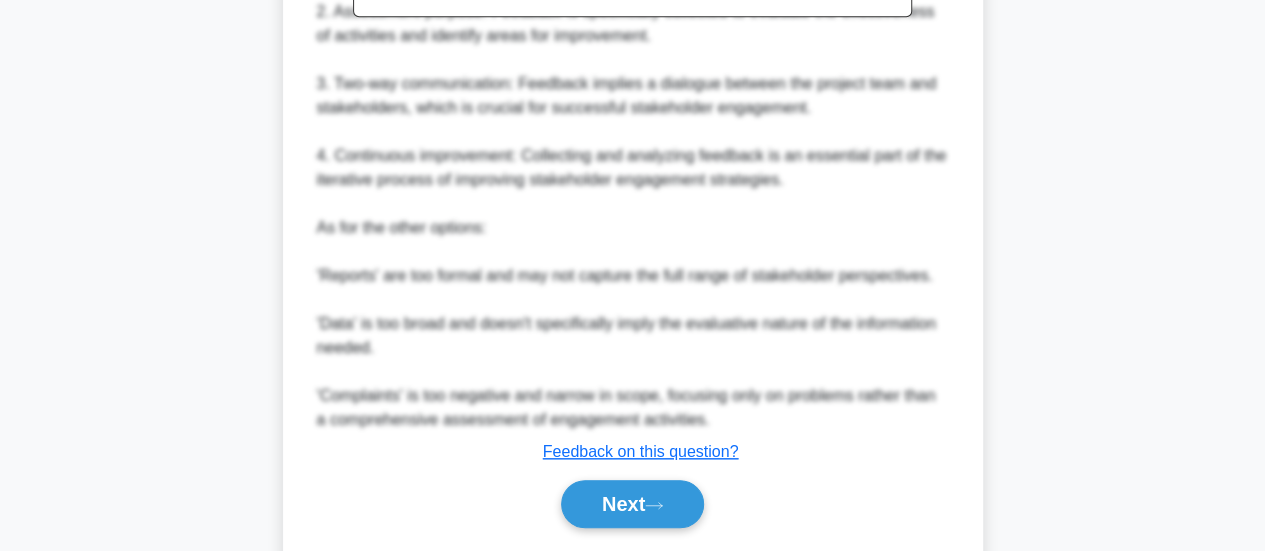 scroll, scrollTop: 850, scrollLeft: 0, axis: vertical 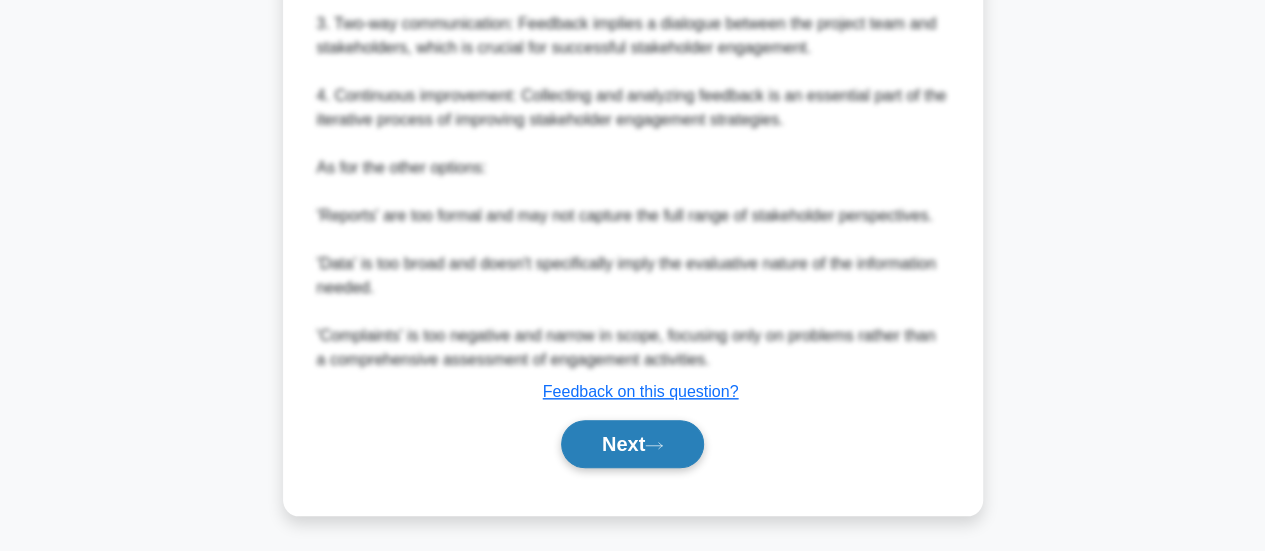 click on "Next" at bounding box center [632, 444] 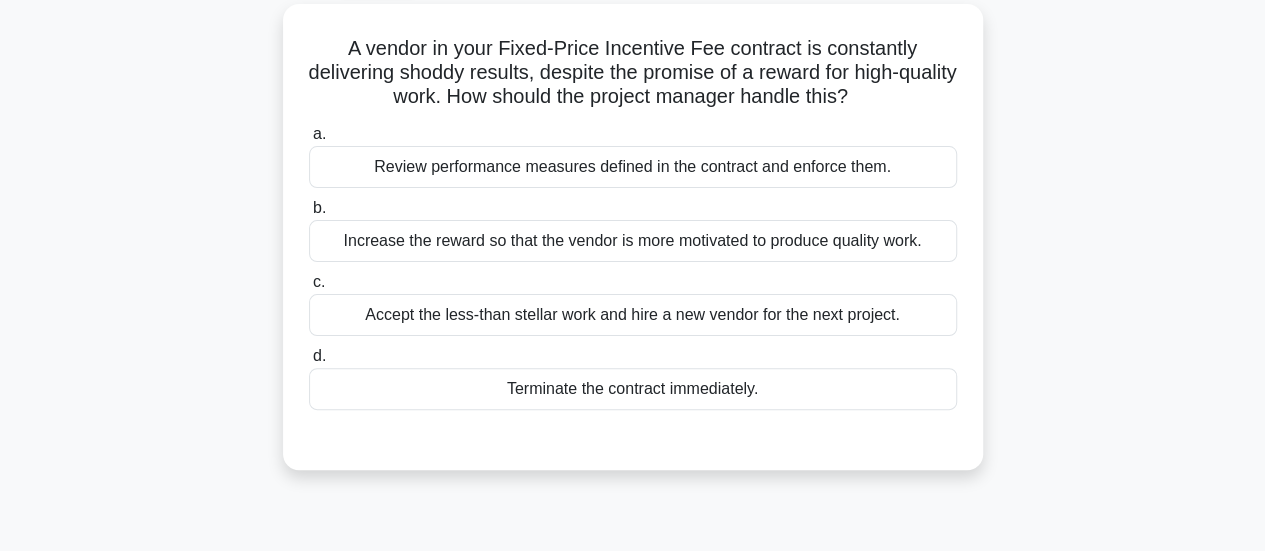 scroll, scrollTop: 112, scrollLeft: 0, axis: vertical 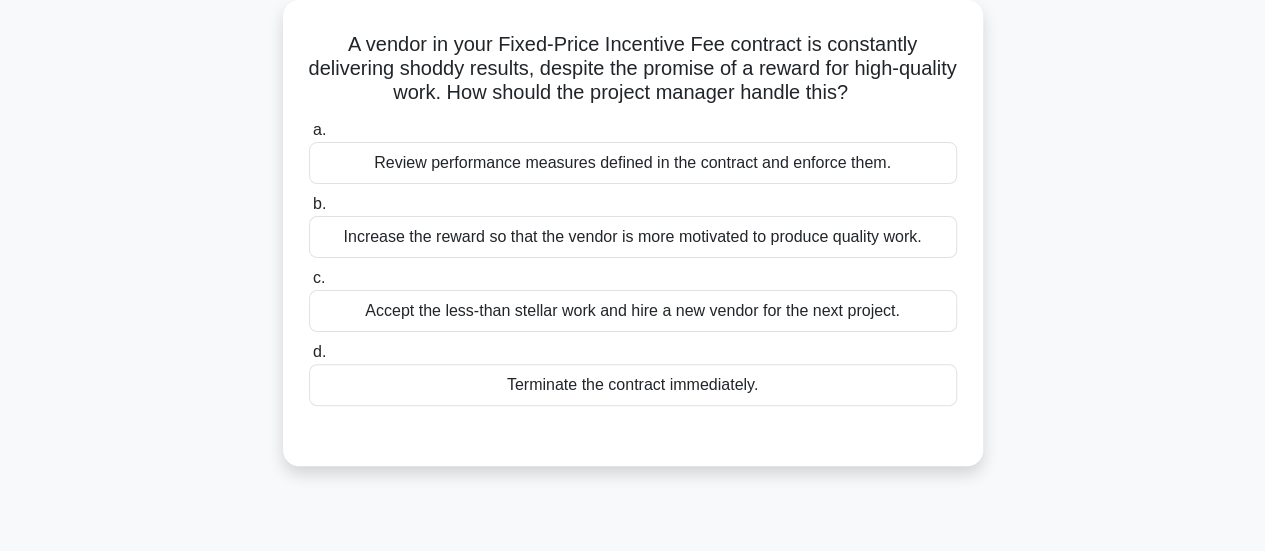 click on "Review performance measures defined in the contract and enforce them." at bounding box center [633, 163] 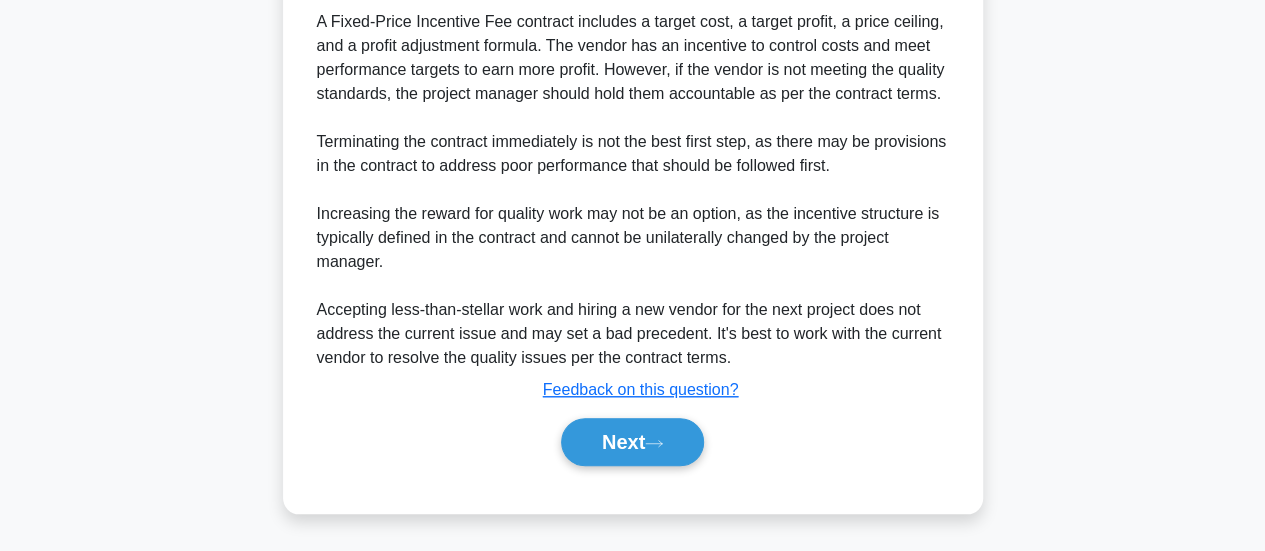 scroll, scrollTop: 703, scrollLeft: 0, axis: vertical 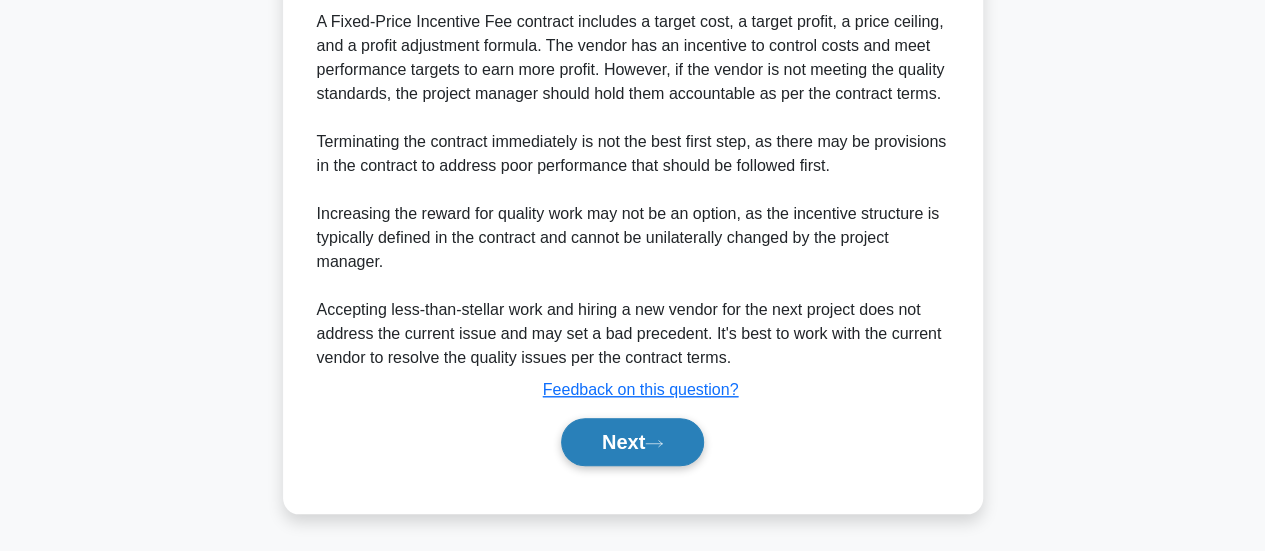 click on "Next" at bounding box center [632, 442] 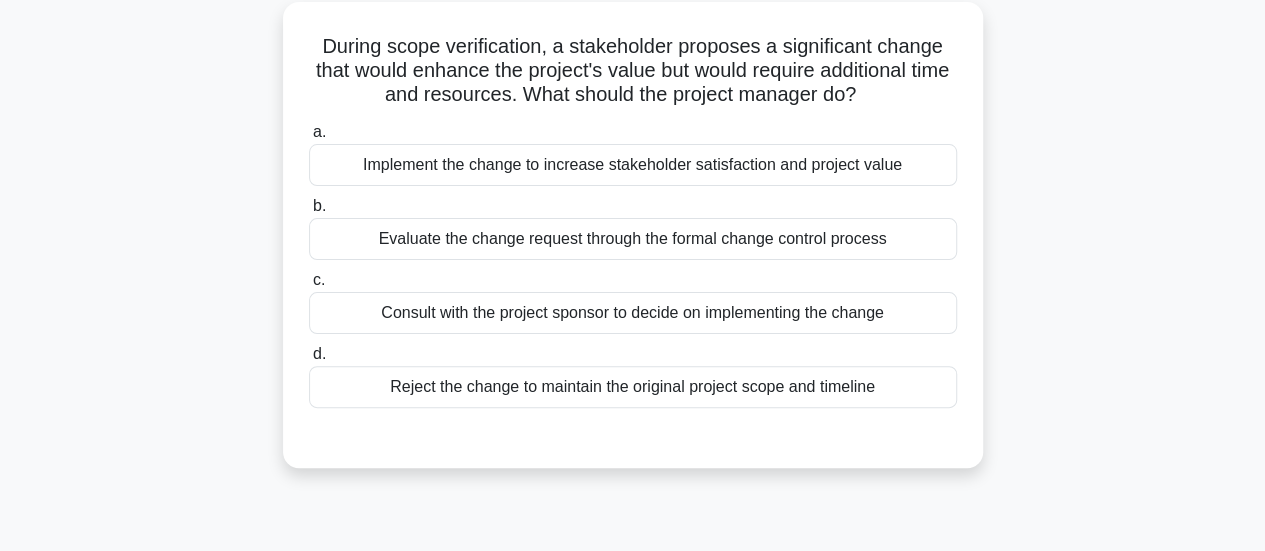 scroll, scrollTop: 117, scrollLeft: 0, axis: vertical 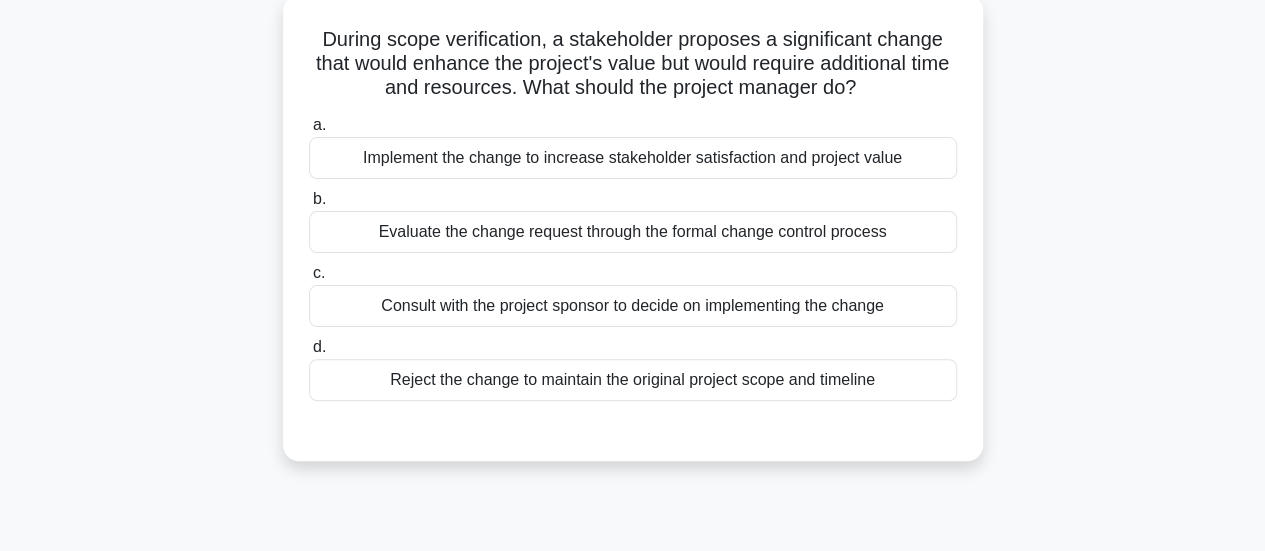 click on "Evaluate the change request through the formal change control process" at bounding box center [633, 232] 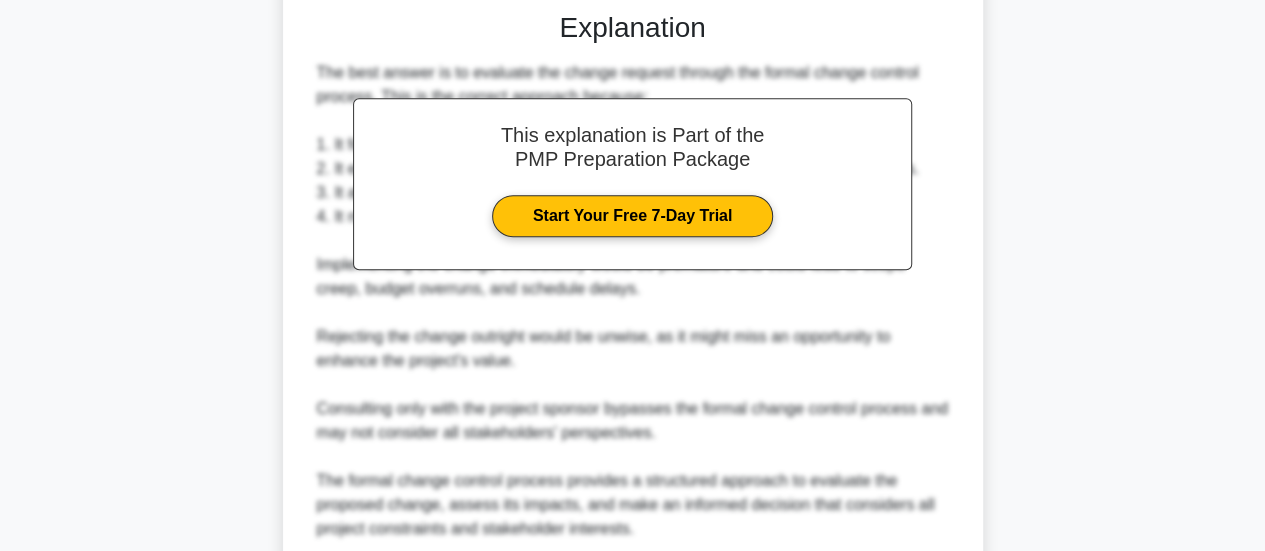 scroll, scrollTop: 703, scrollLeft: 0, axis: vertical 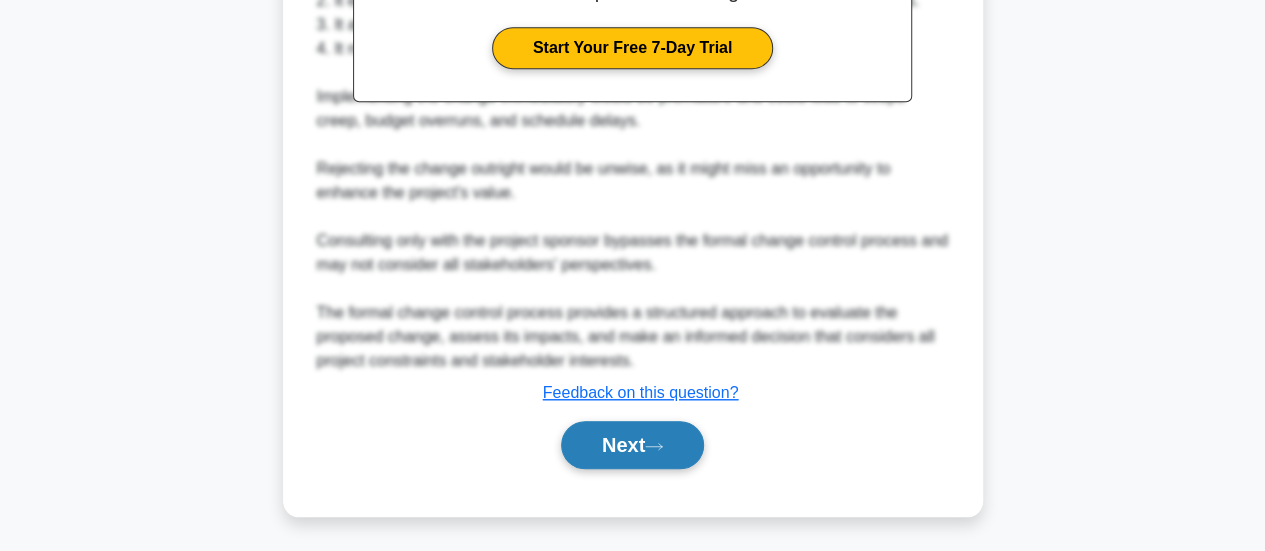 click on "Next" at bounding box center (632, 445) 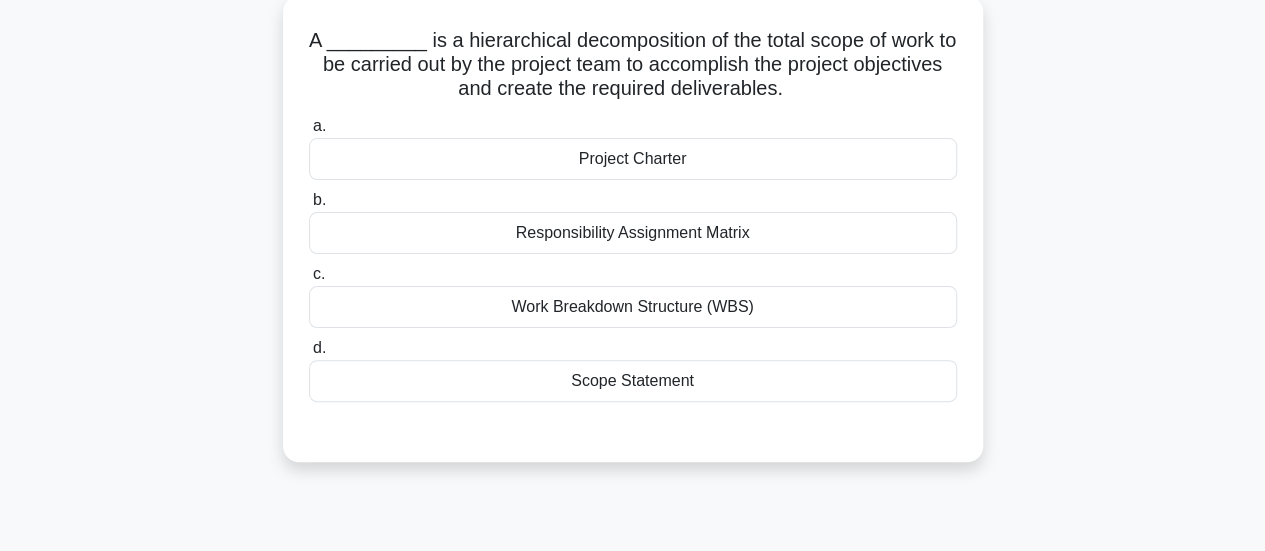 scroll, scrollTop: 120, scrollLeft: 0, axis: vertical 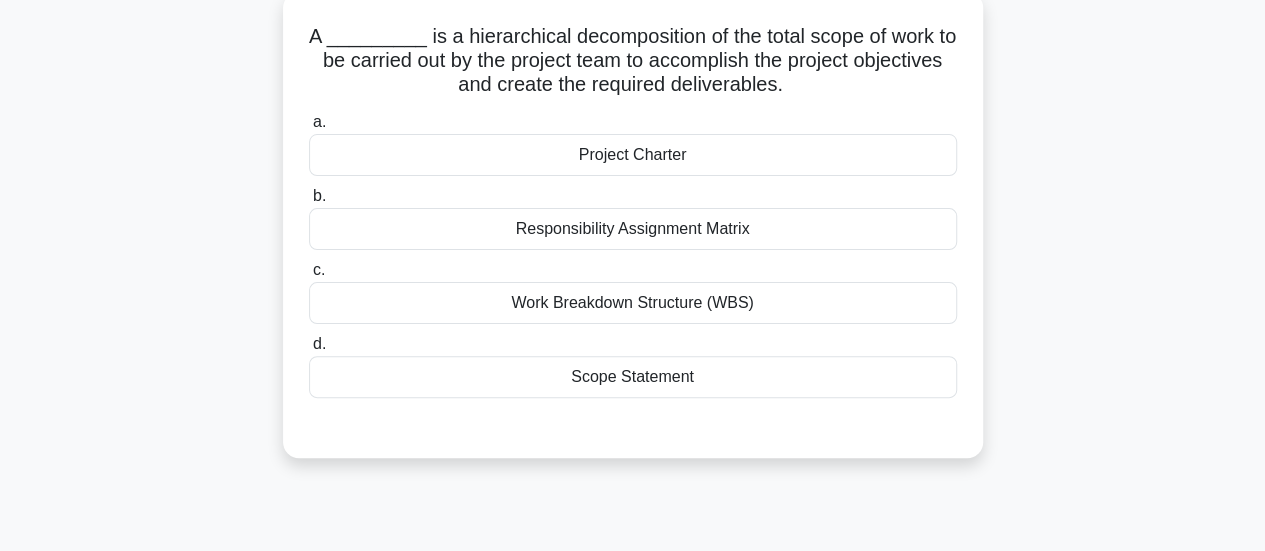 click on "Work Breakdown Structure (WBS)" at bounding box center [633, 303] 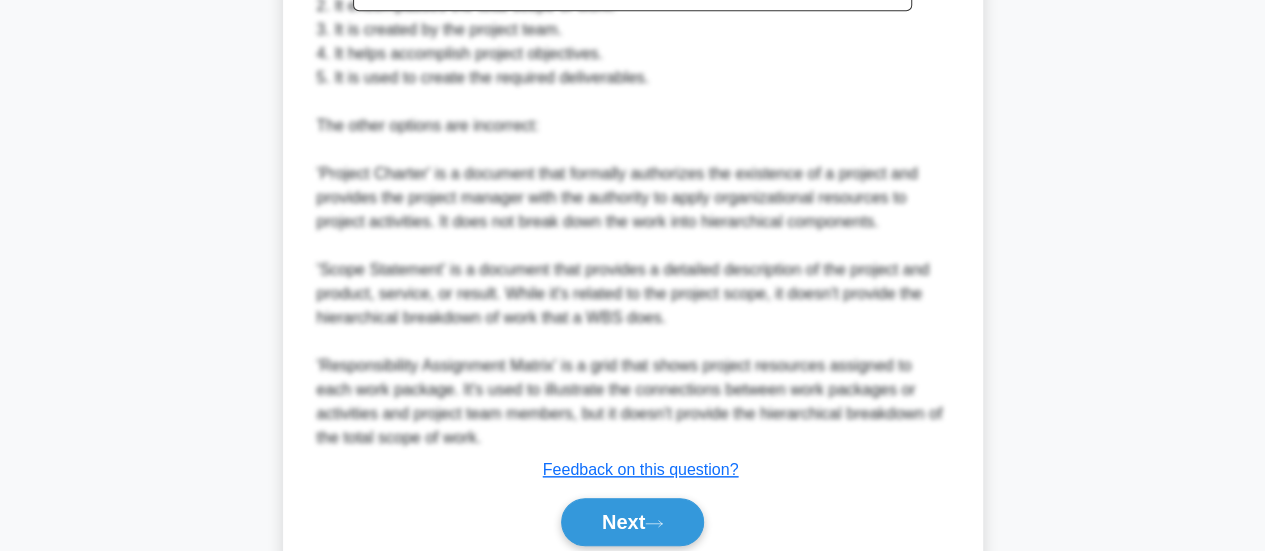 scroll, scrollTop: 871, scrollLeft: 0, axis: vertical 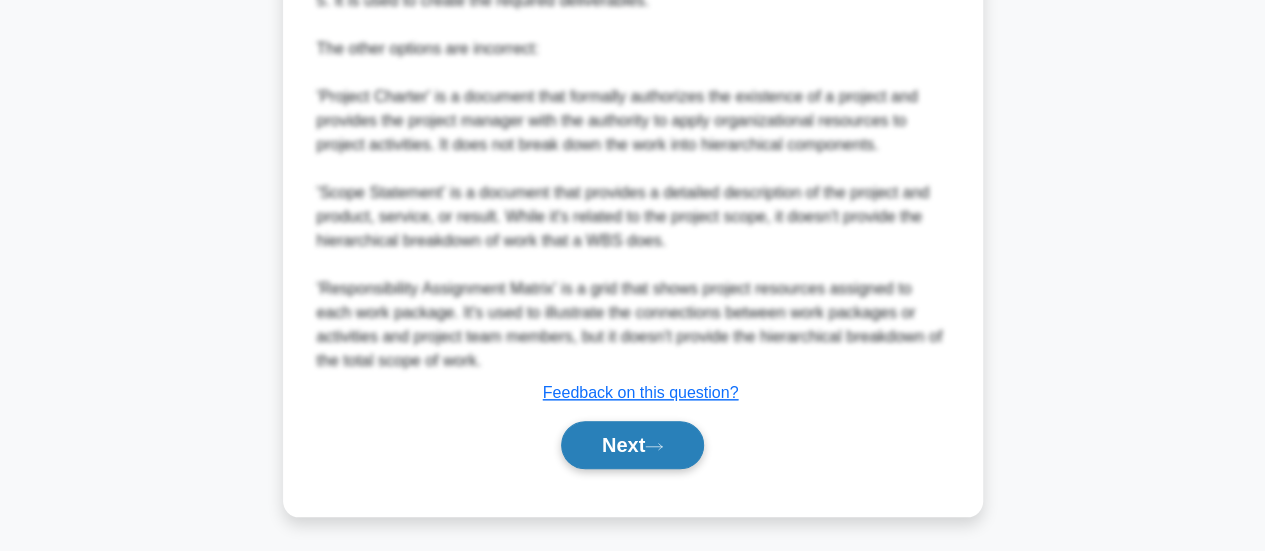 click on "Next" at bounding box center (632, 445) 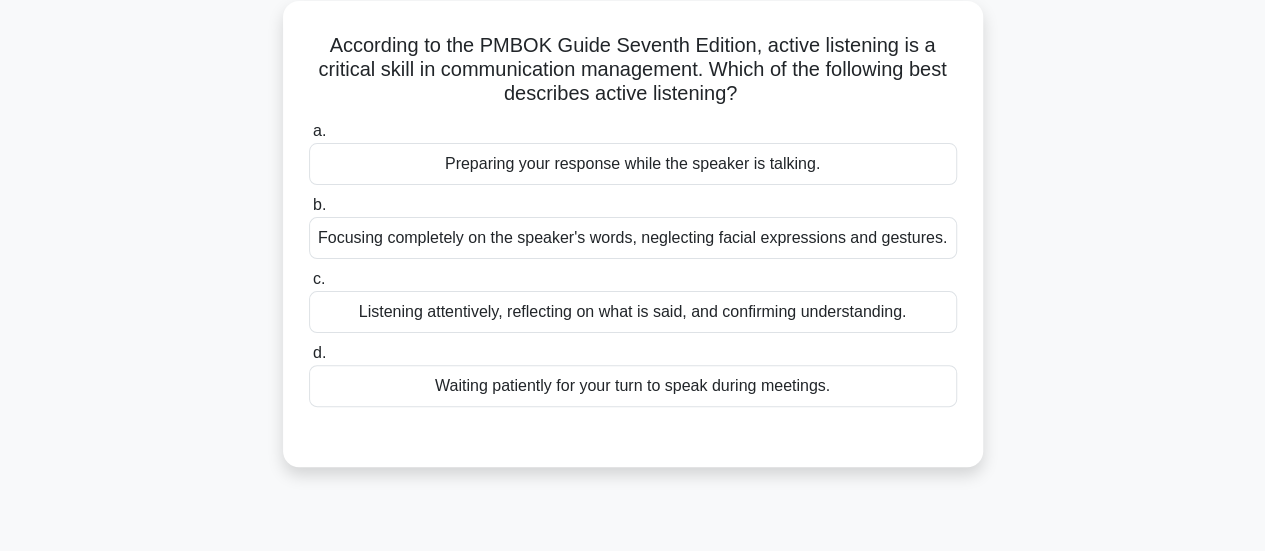 scroll, scrollTop: 115, scrollLeft: 0, axis: vertical 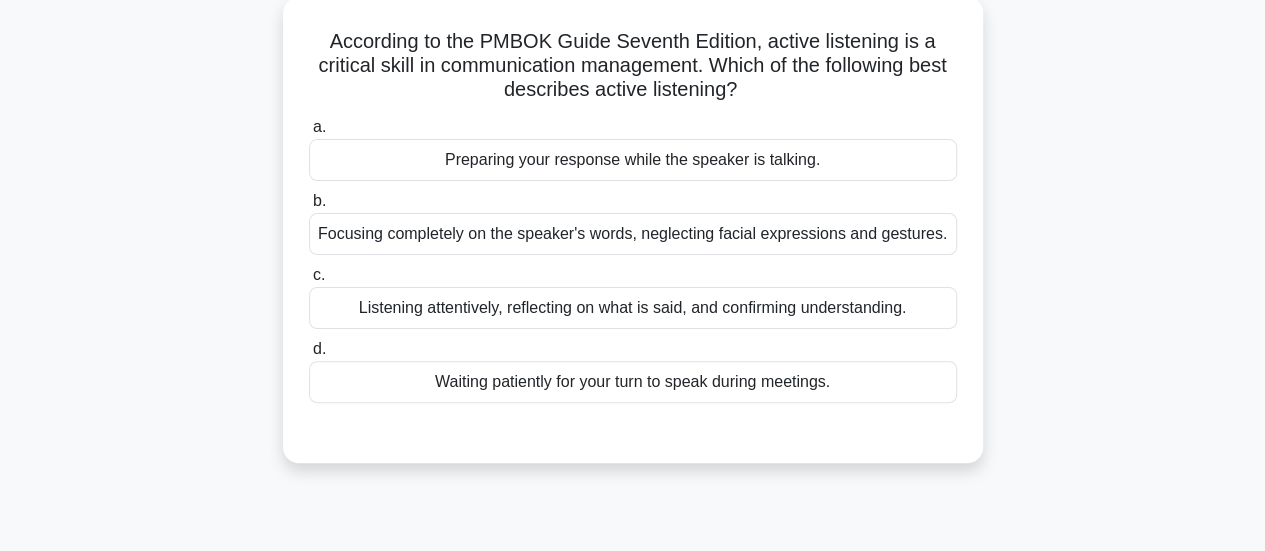 click on "Waiting patiently for your turn to speak during meetings." at bounding box center [633, 382] 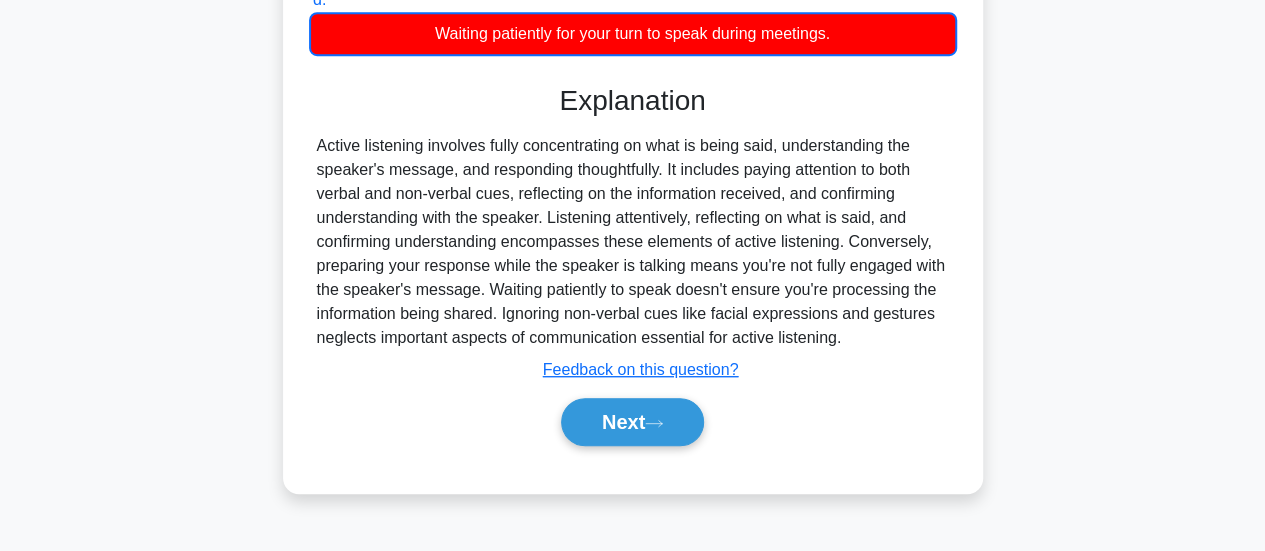 scroll, scrollTop: 465, scrollLeft: 0, axis: vertical 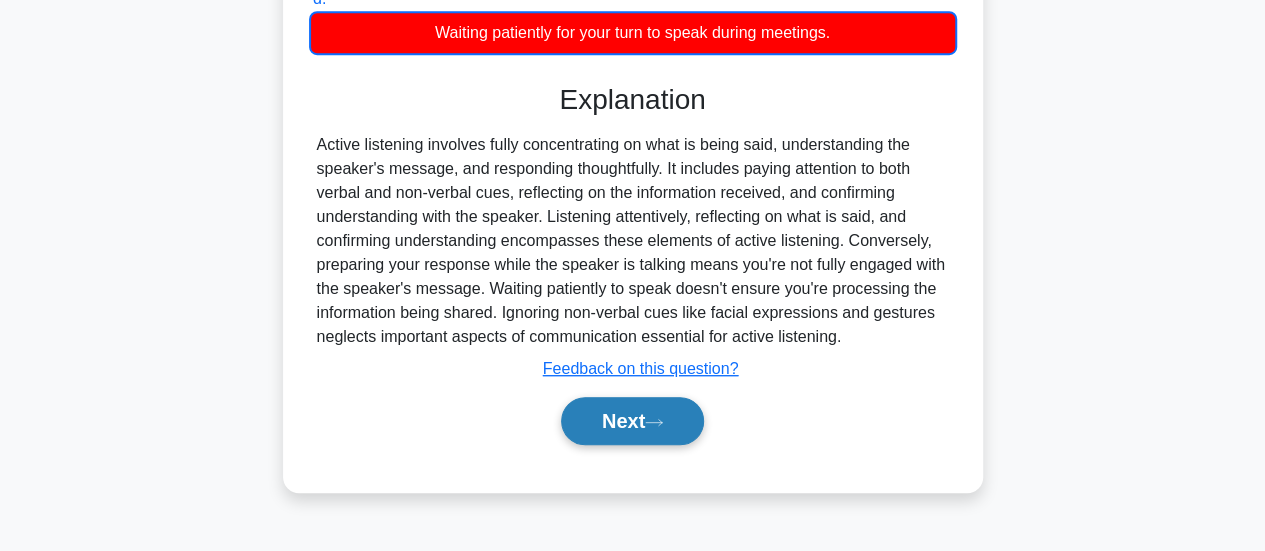 click on "Next" at bounding box center (632, 421) 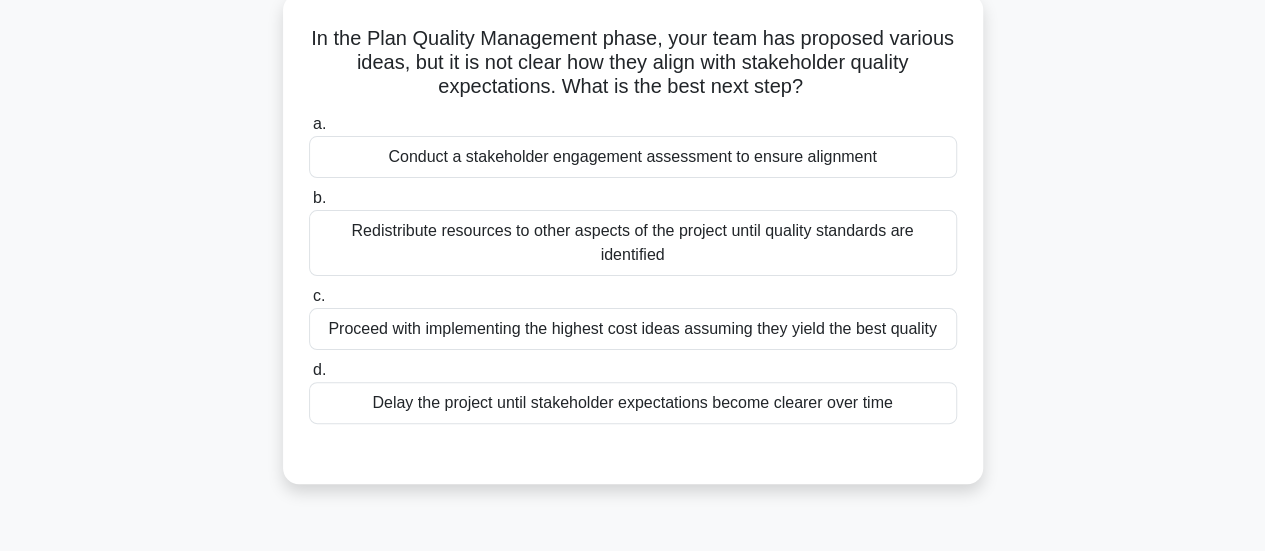 scroll, scrollTop: 125, scrollLeft: 0, axis: vertical 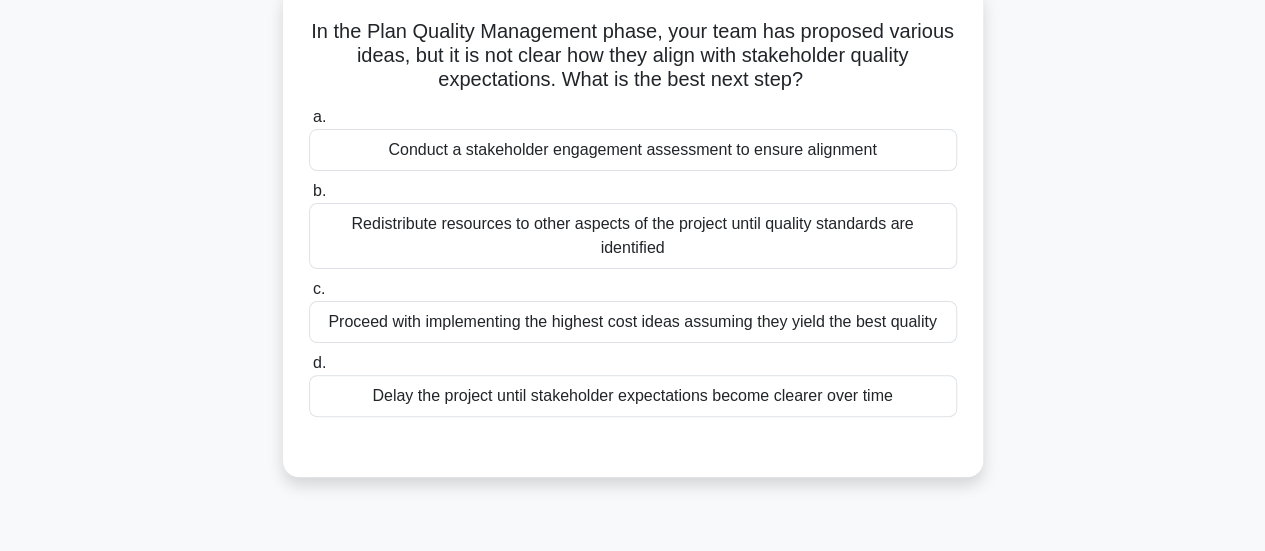 click on "Conduct a stakeholder engagement assessment to ensure alignment" at bounding box center [633, 150] 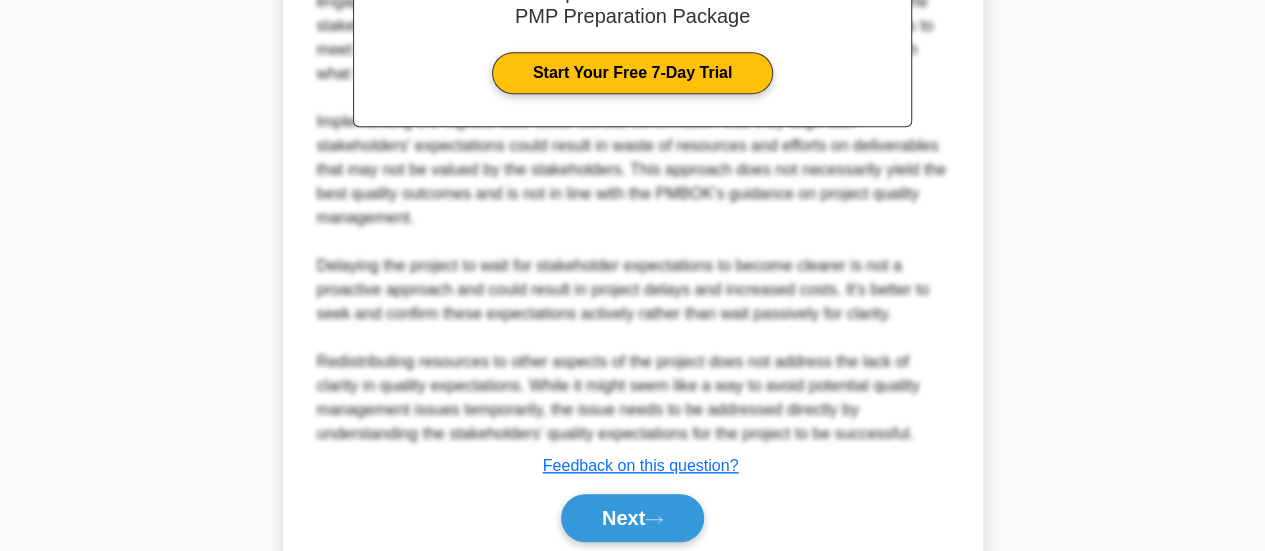 scroll, scrollTop: 775, scrollLeft: 0, axis: vertical 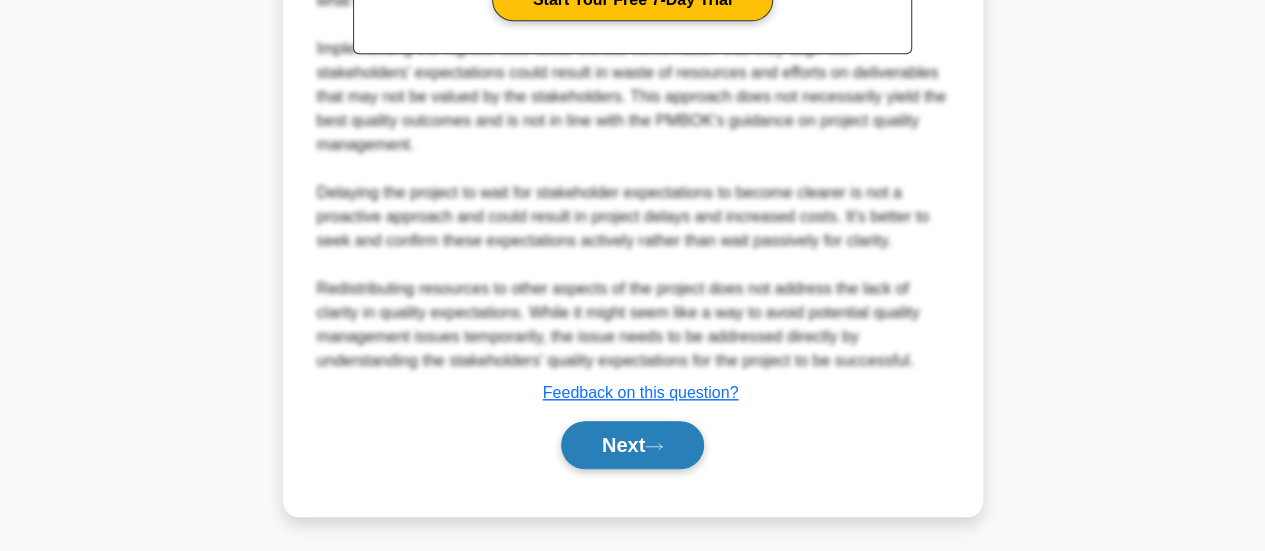 click on "Next" at bounding box center [632, 445] 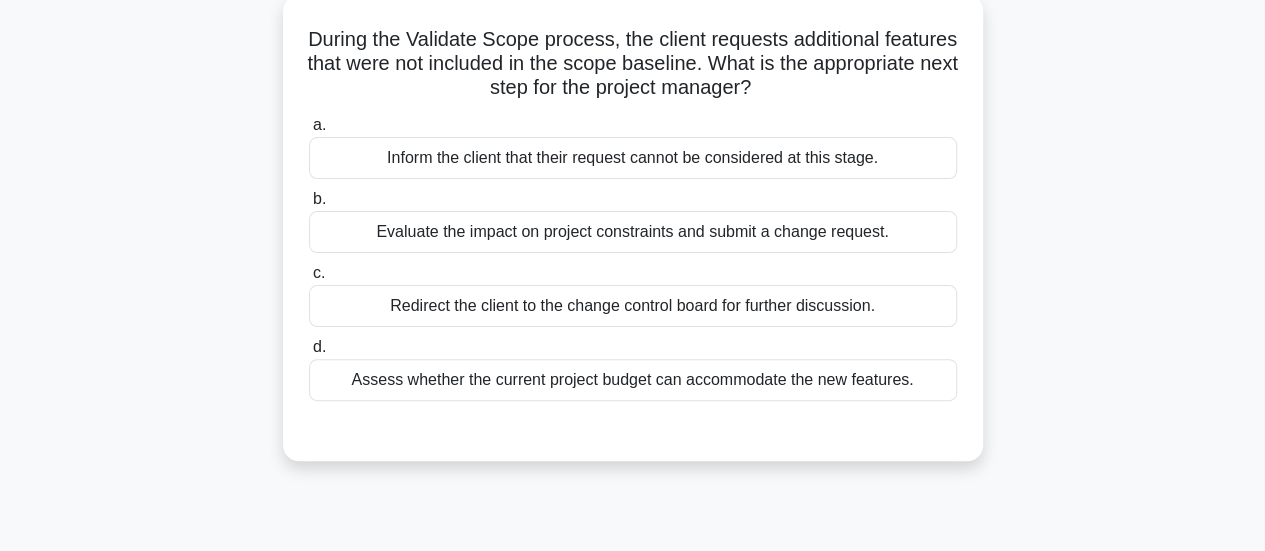 scroll, scrollTop: 121, scrollLeft: 0, axis: vertical 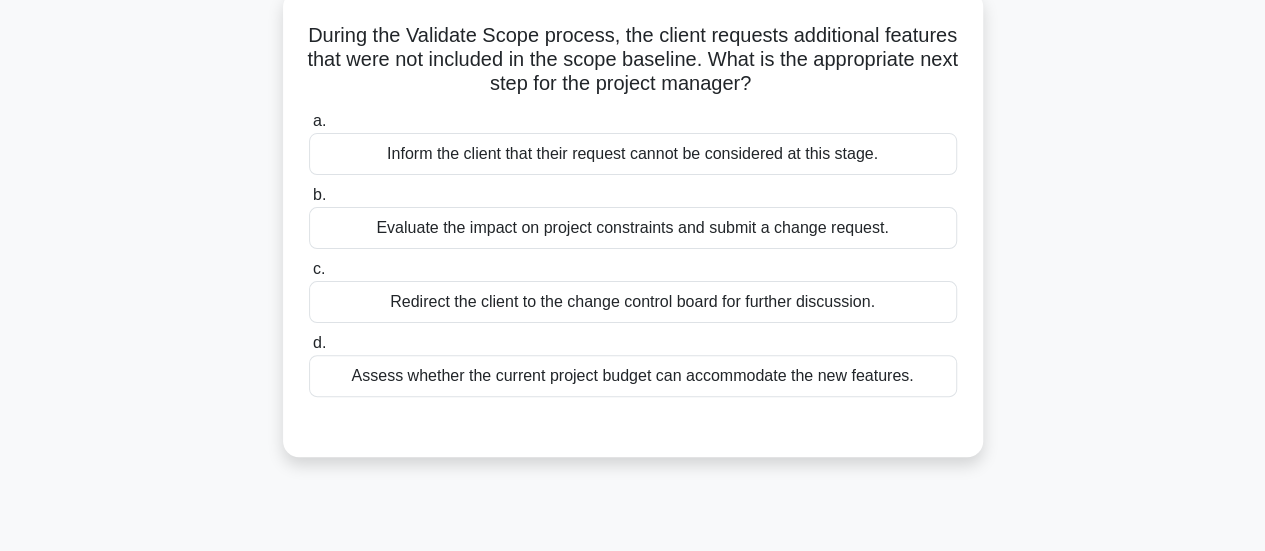 click on "Evaluate the impact on project constraints and submit a change request." at bounding box center [633, 228] 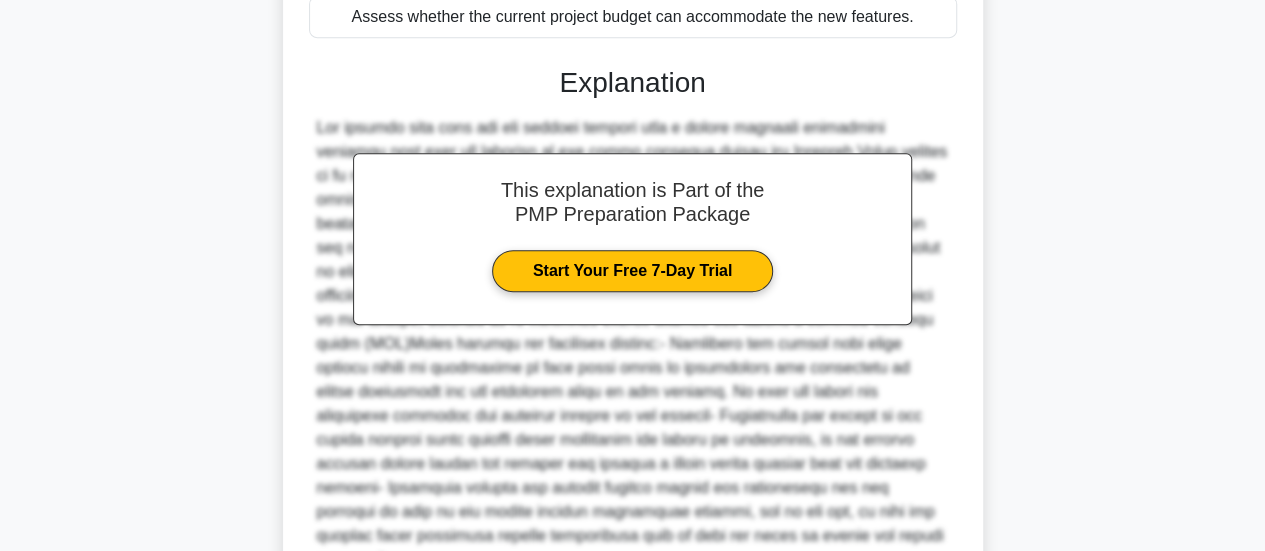 scroll, scrollTop: 655, scrollLeft: 0, axis: vertical 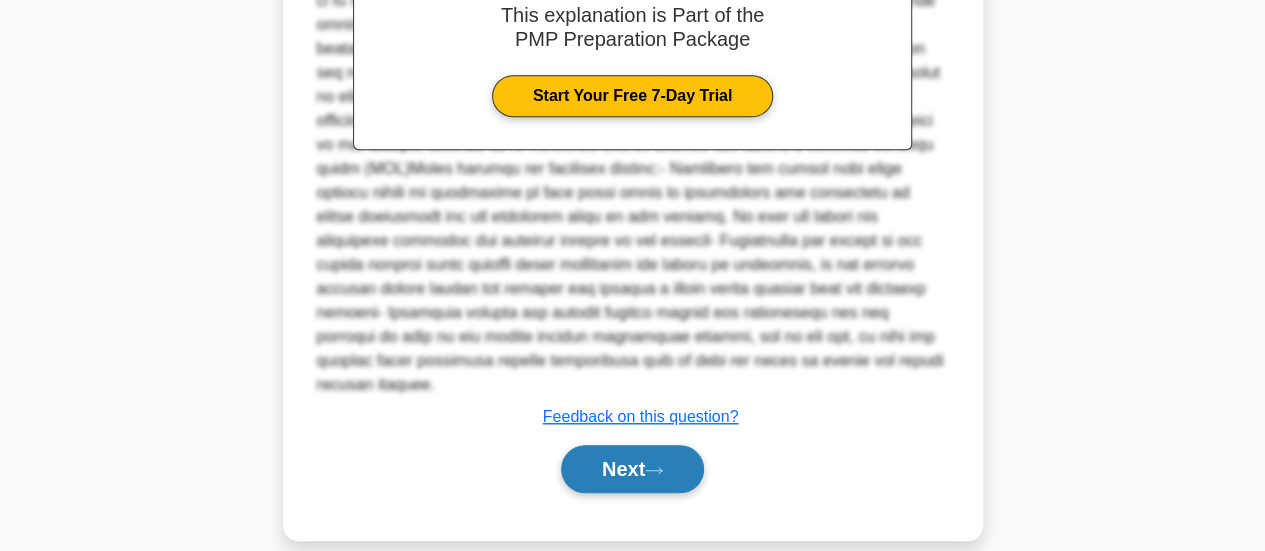 click on "Next" at bounding box center [632, 469] 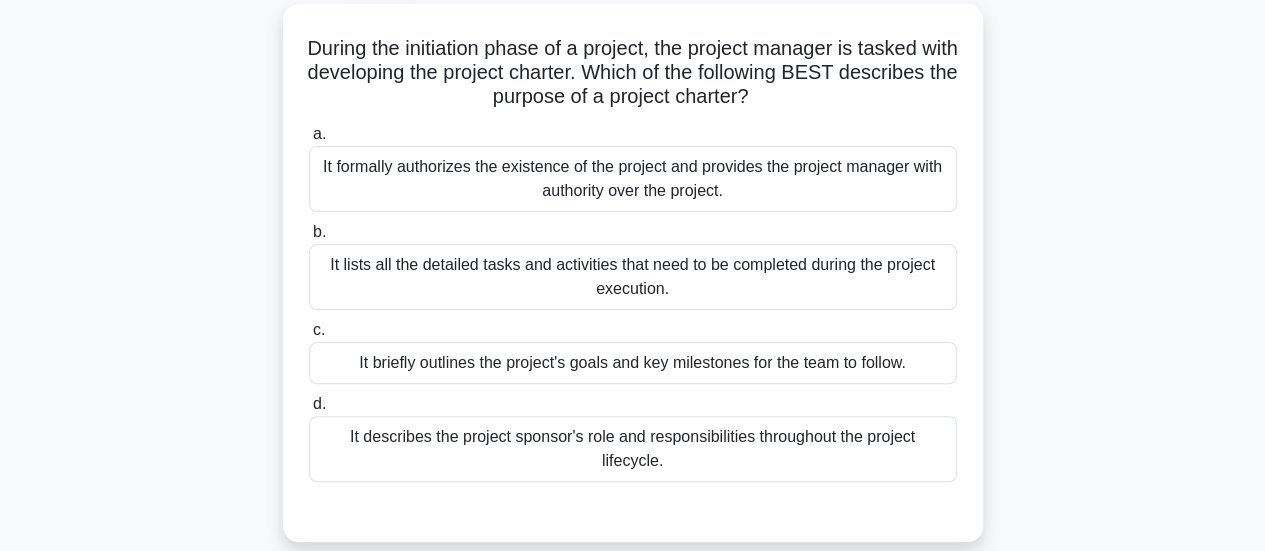 scroll, scrollTop: 114, scrollLeft: 0, axis: vertical 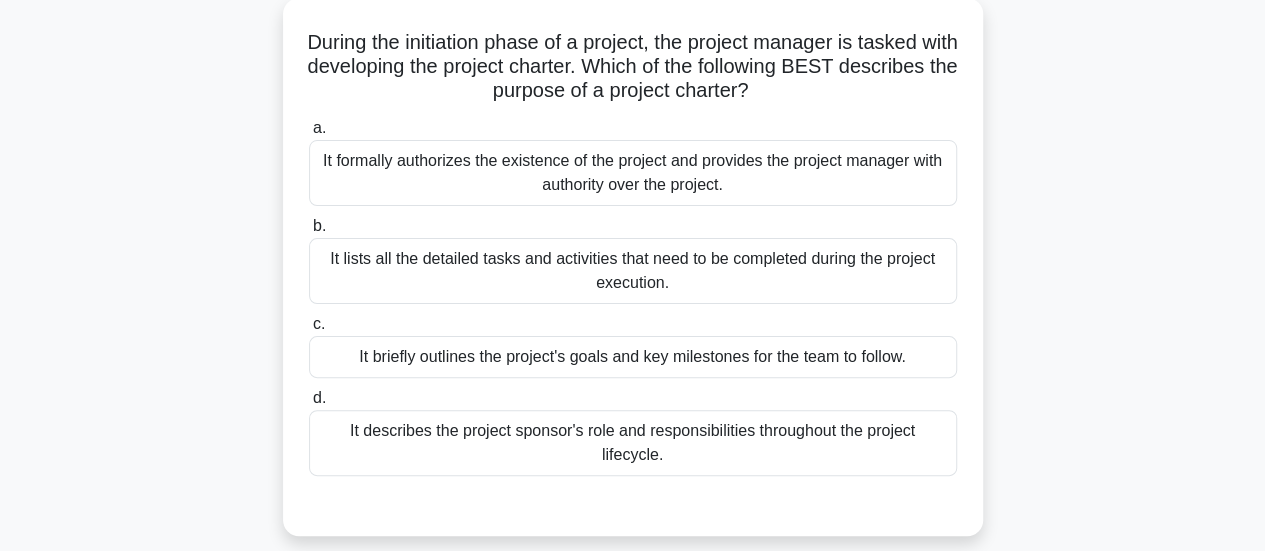 click on "It lists all the detailed tasks and activities that need to be completed during the project execution." at bounding box center (633, 271) 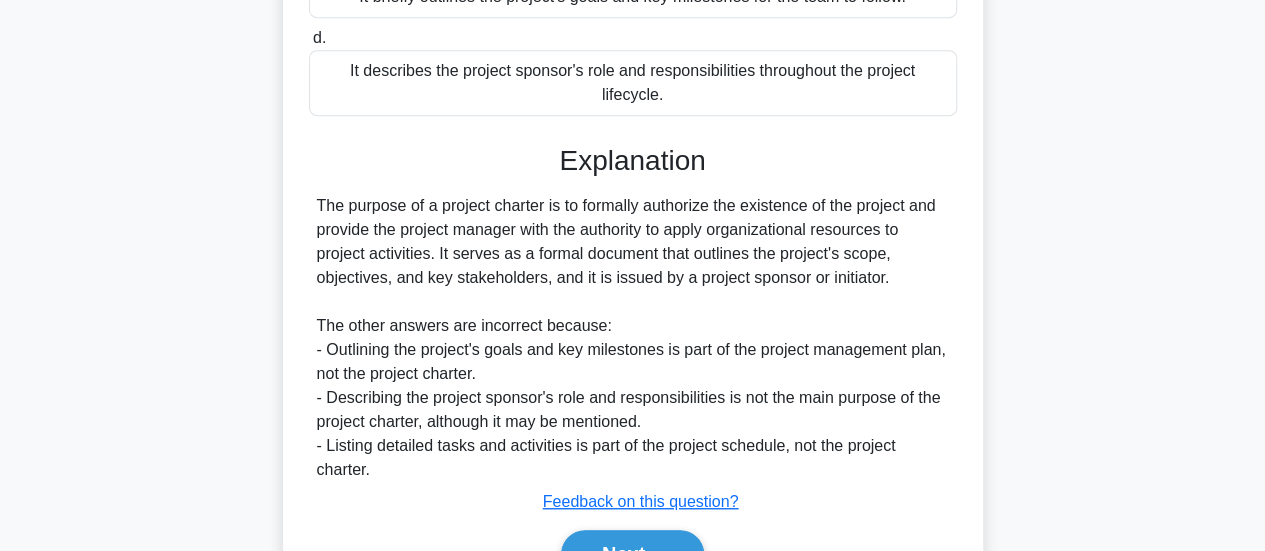scroll, scrollTop: 586, scrollLeft: 0, axis: vertical 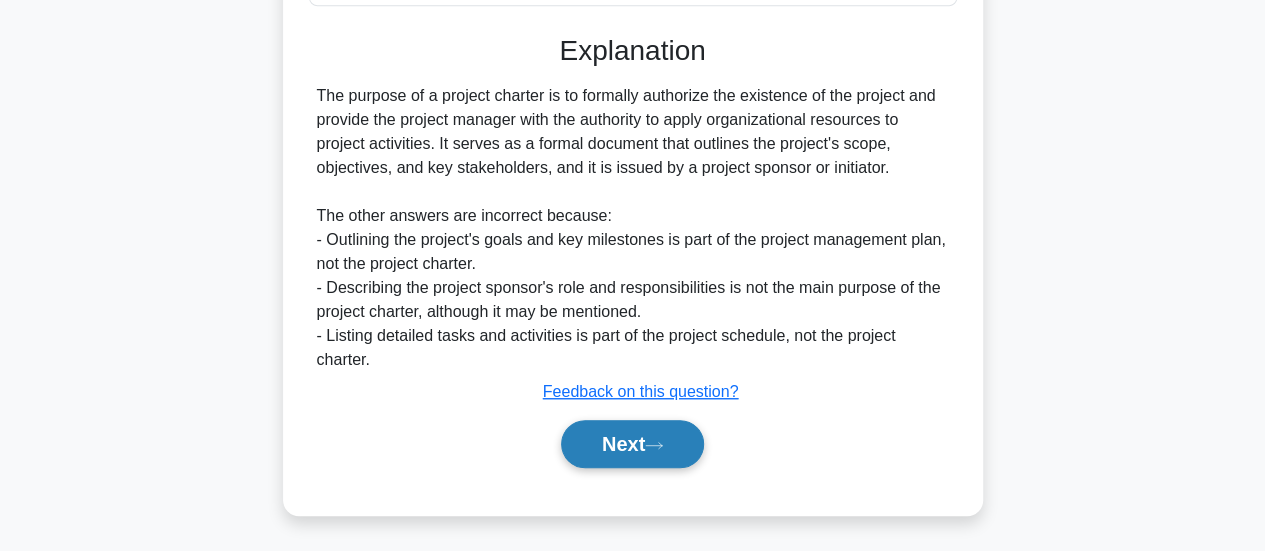 click on "Next" at bounding box center [632, 444] 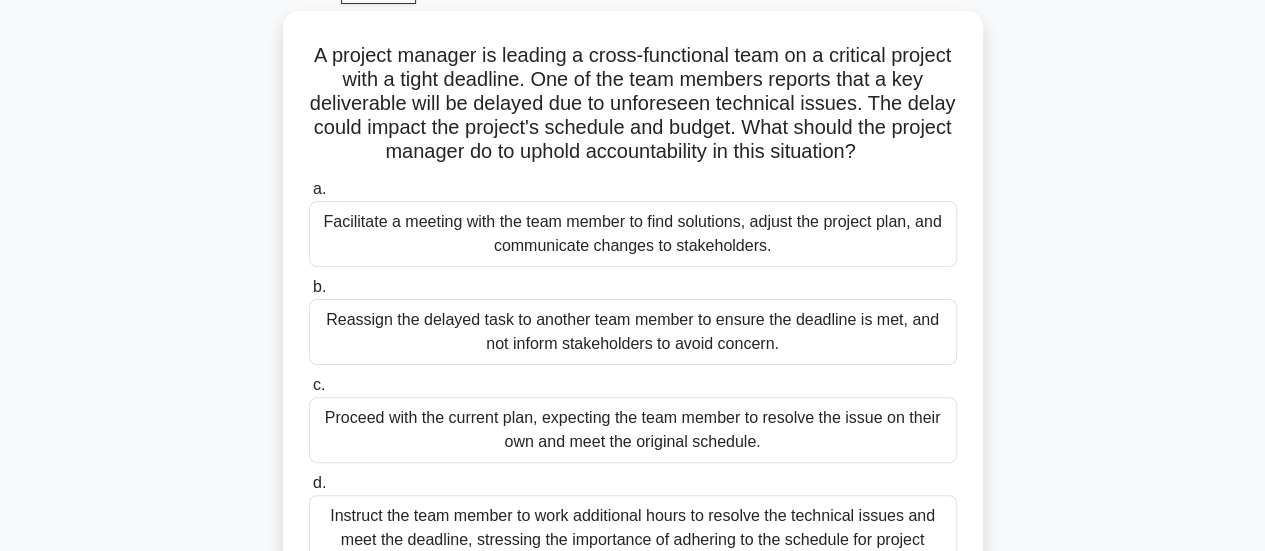 scroll, scrollTop: 105, scrollLeft: 0, axis: vertical 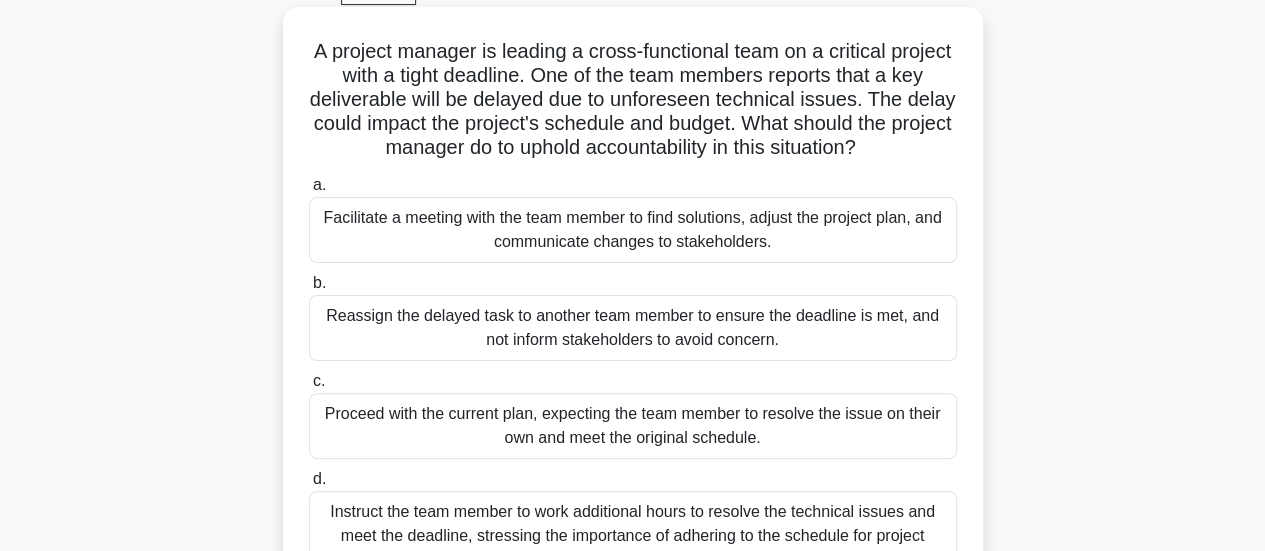 click on "Facilitate a meeting with the team member to find solutions, adjust the project plan, and communicate changes to stakeholders." at bounding box center [633, 230] 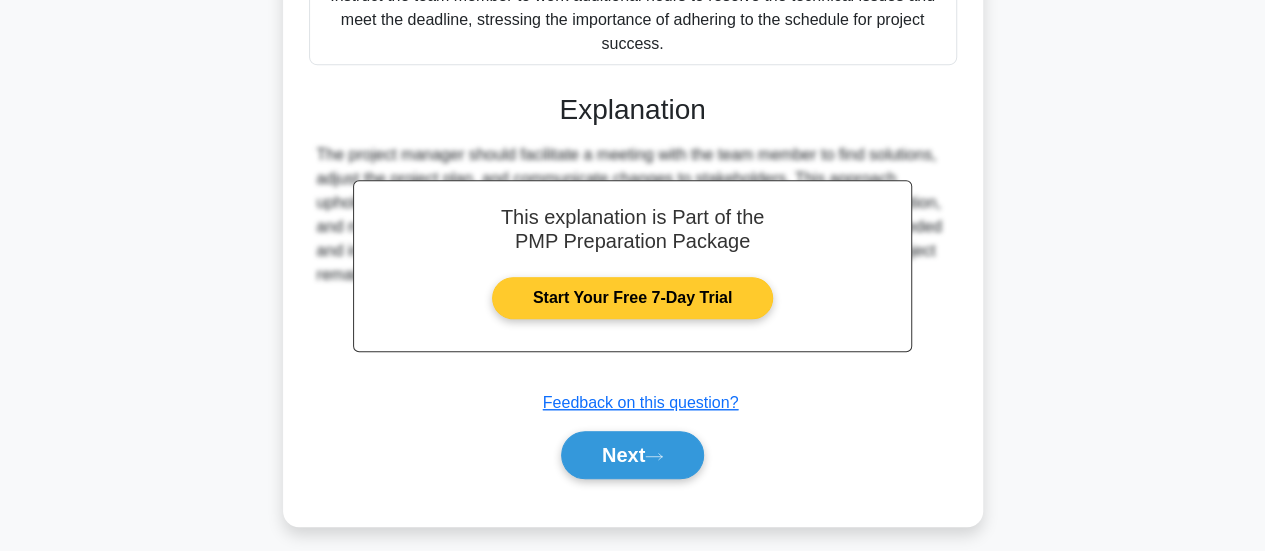 scroll, scrollTop: 631, scrollLeft: 0, axis: vertical 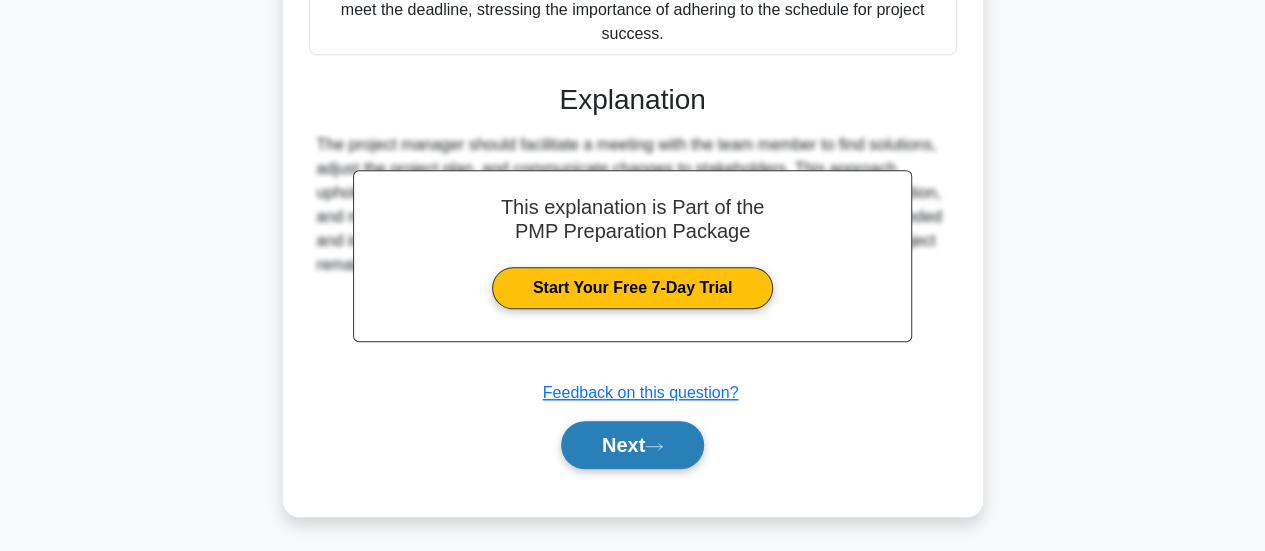 click on "Next" at bounding box center (632, 445) 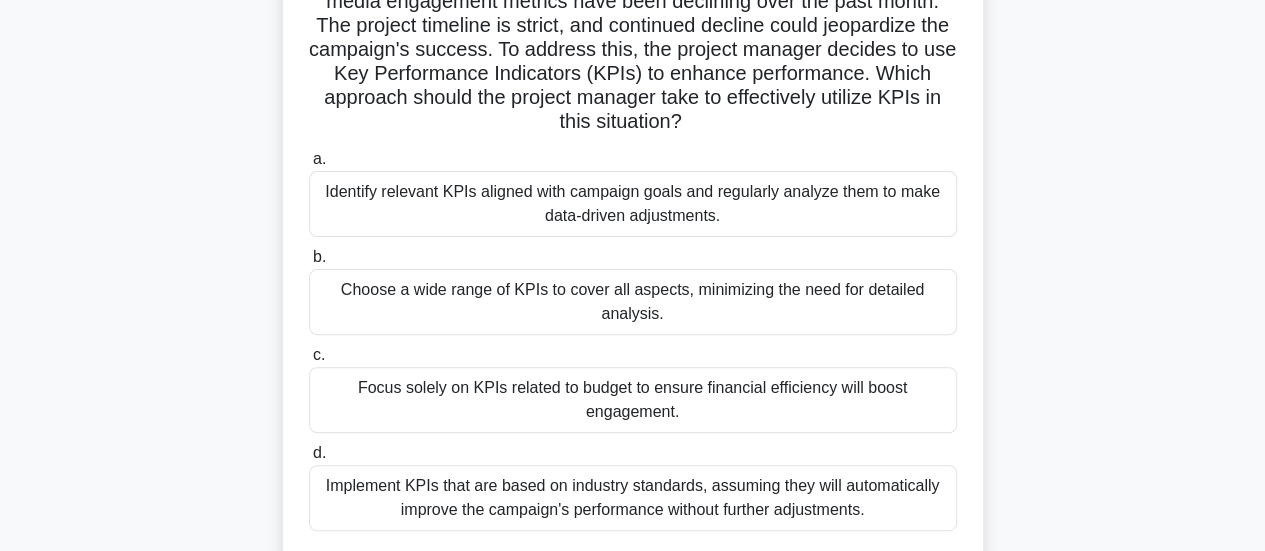 scroll, scrollTop: 203, scrollLeft: 0, axis: vertical 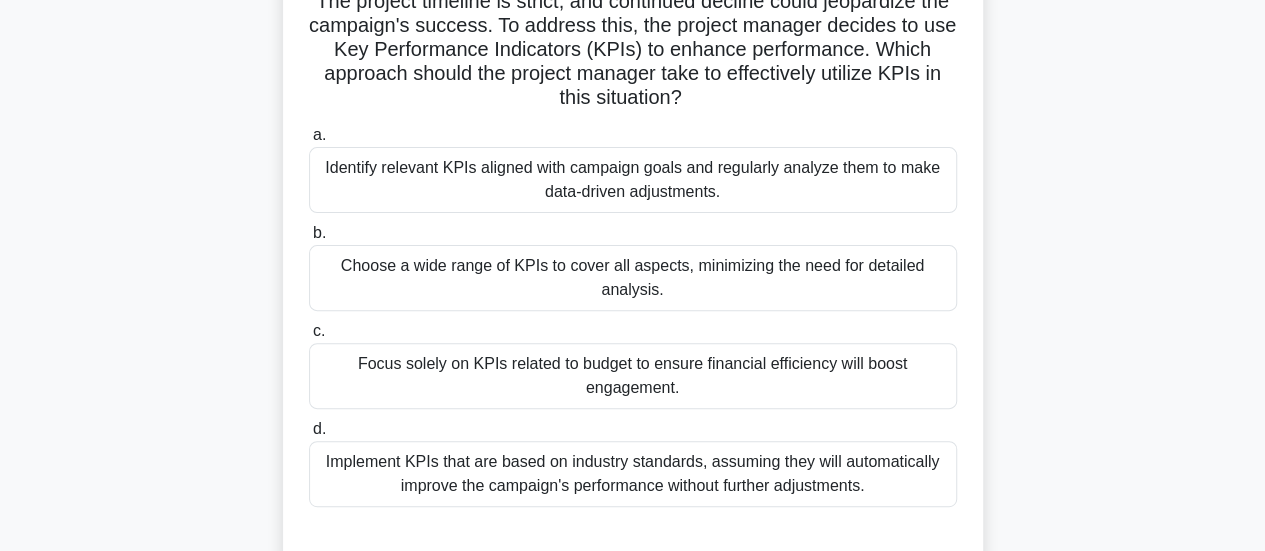 click on "Implement KPIs that are based on industry standards, assuming they will automatically improve the campaign's performance without further adjustments." at bounding box center [633, 474] 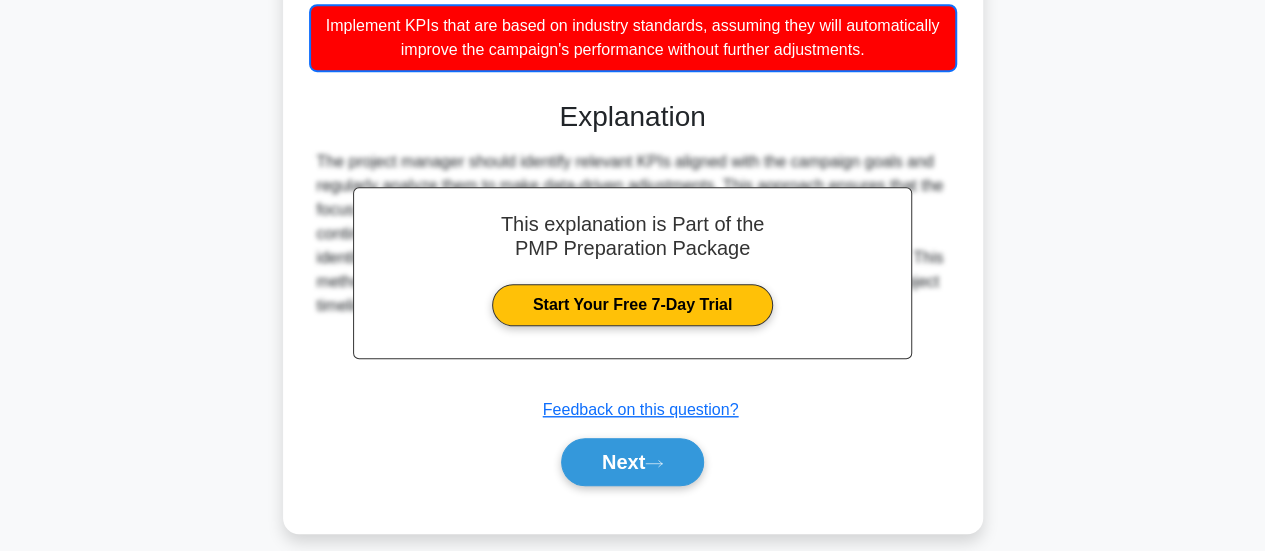 scroll, scrollTop: 658, scrollLeft: 0, axis: vertical 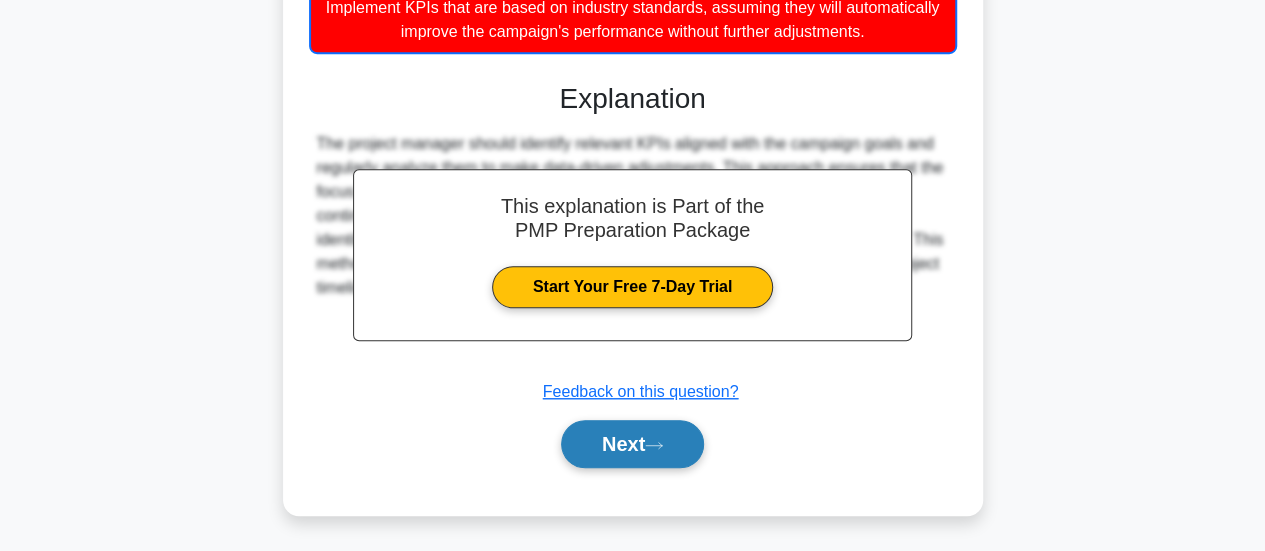 click 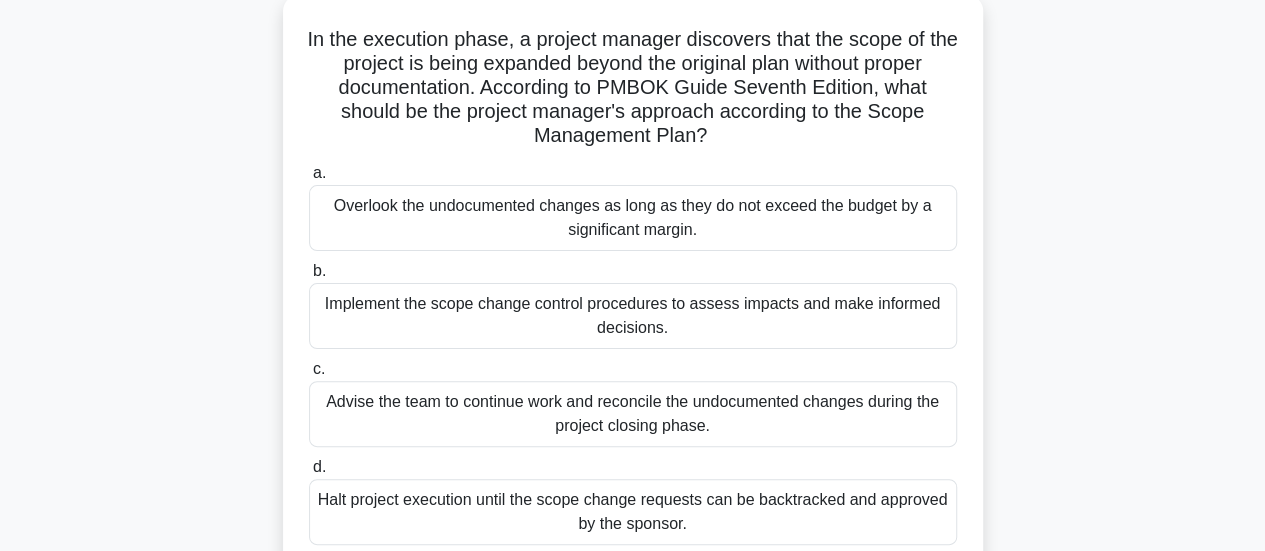 scroll, scrollTop: 123, scrollLeft: 0, axis: vertical 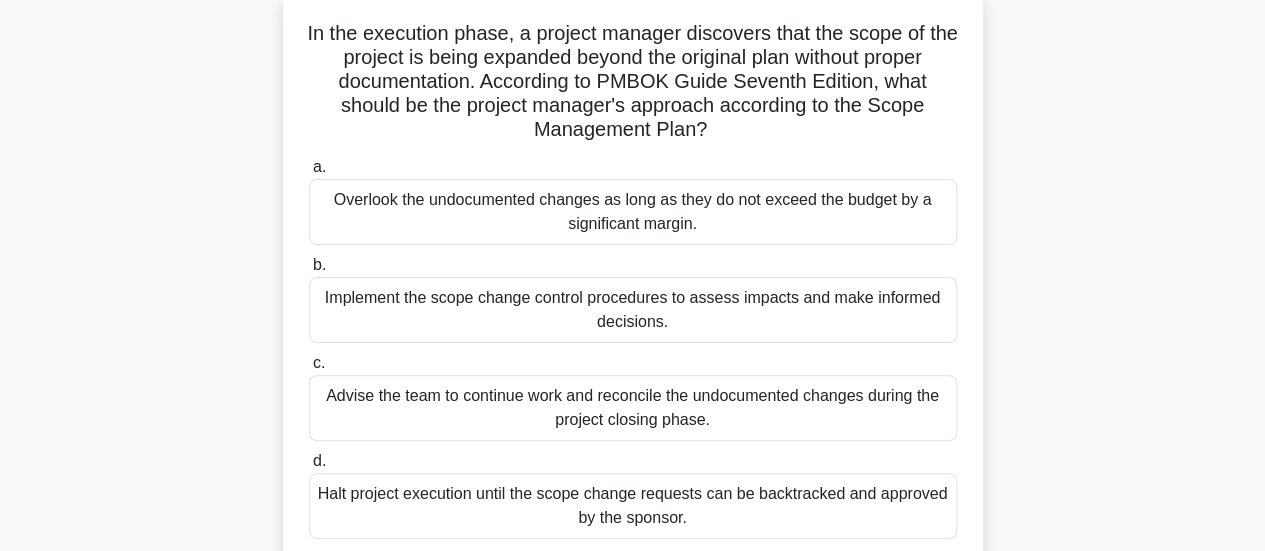 click on "Implement the scope change control procedures to assess impacts and make informed decisions." at bounding box center (633, 310) 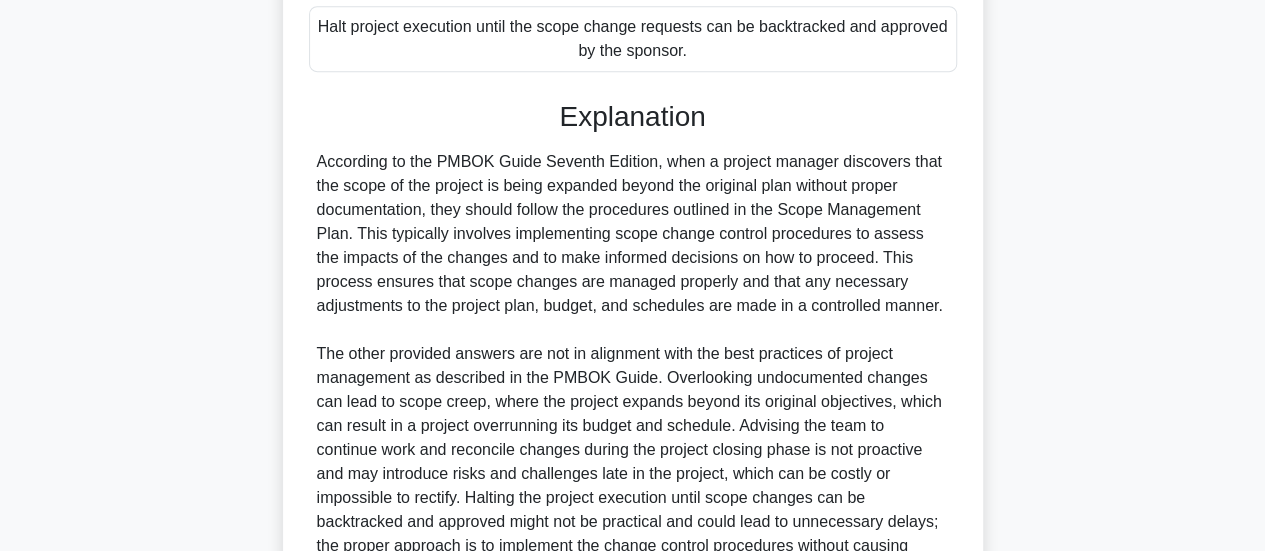 scroll, scrollTop: 799, scrollLeft: 0, axis: vertical 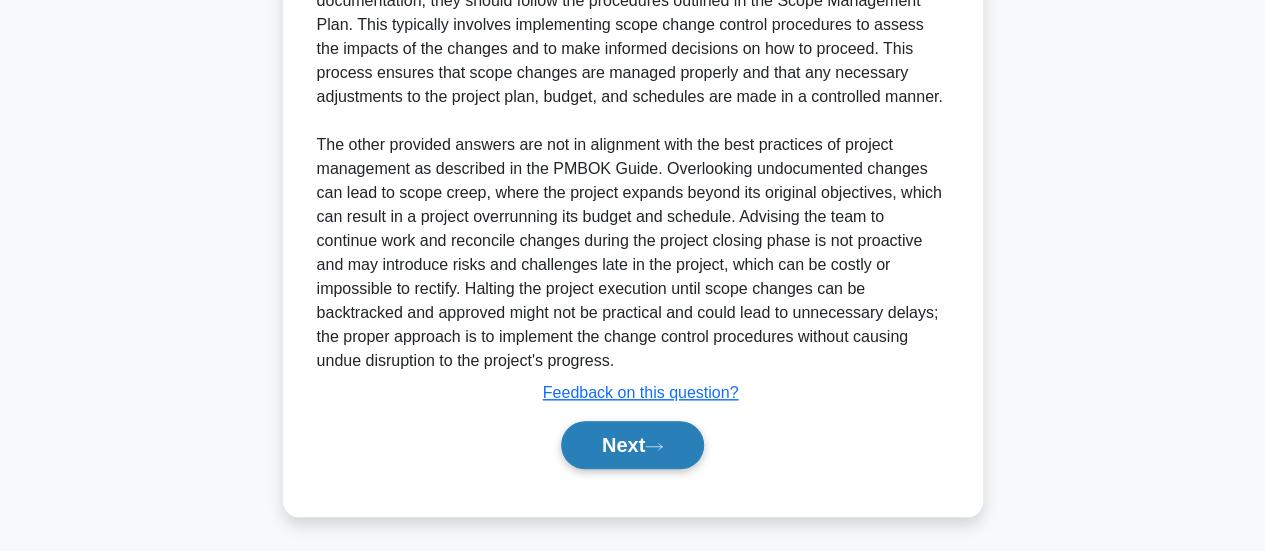 click on "Next" at bounding box center [632, 445] 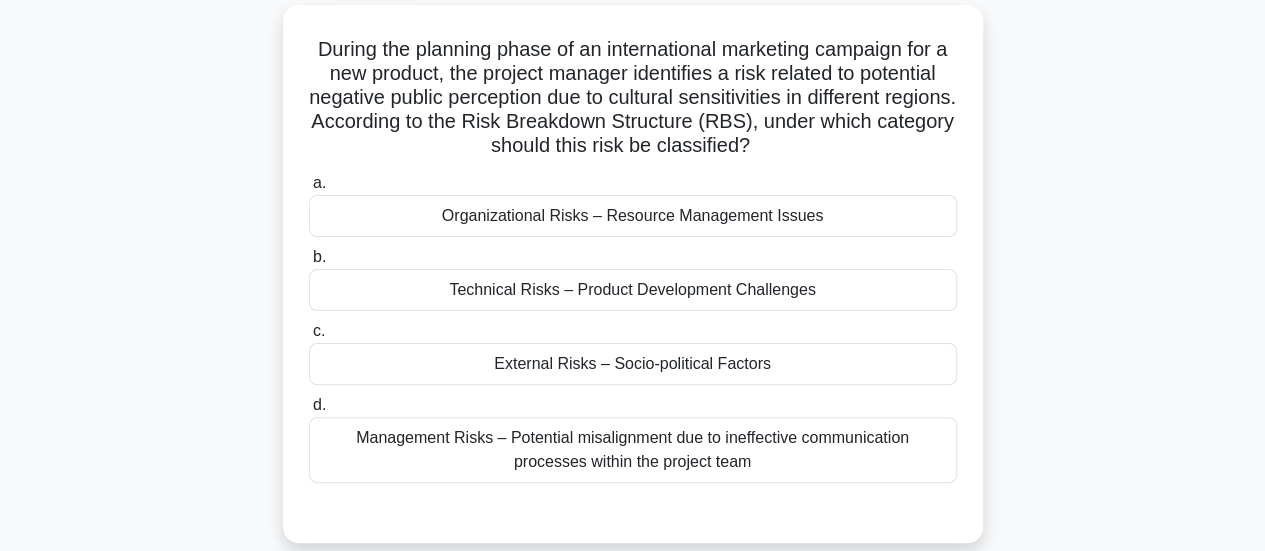 scroll, scrollTop: 111, scrollLeft: 0, axis: vertical 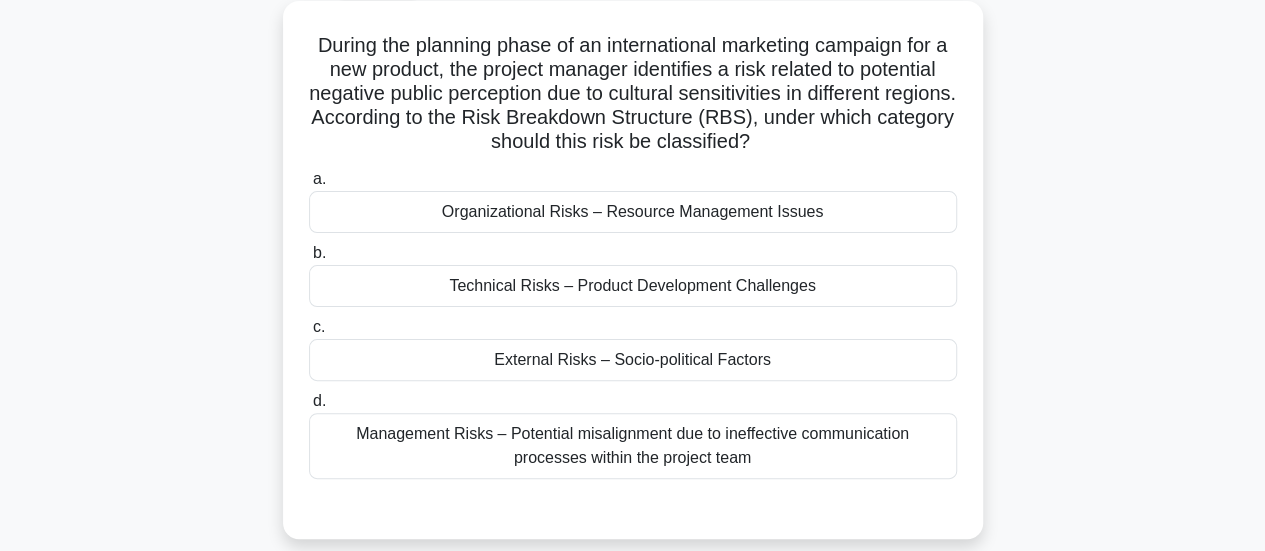 click on "External Risks – Socio-political Factors" at bounding box center (633, 360) 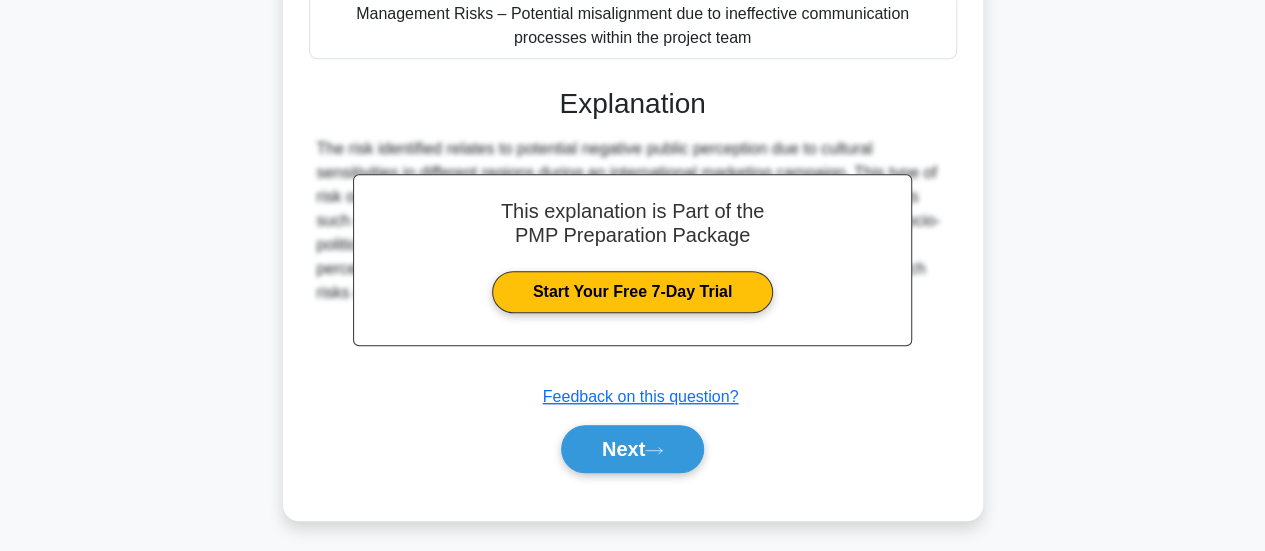 scroll, scrollTop: 535, scrollLeft: 0, axis: vertical 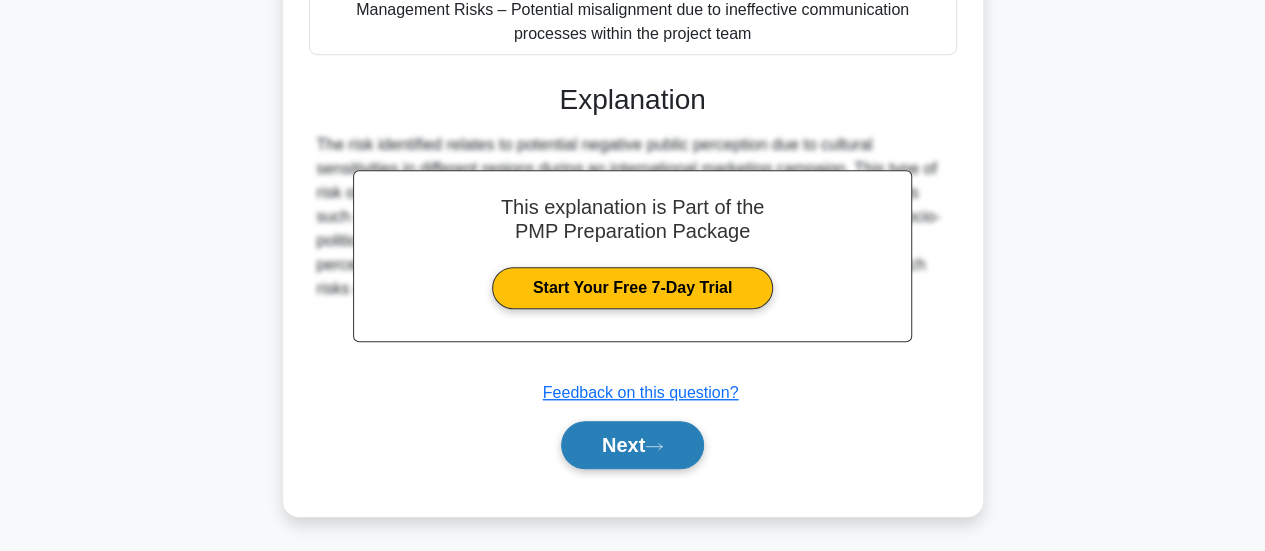 click on "Next" at bounding box center [632, 445] 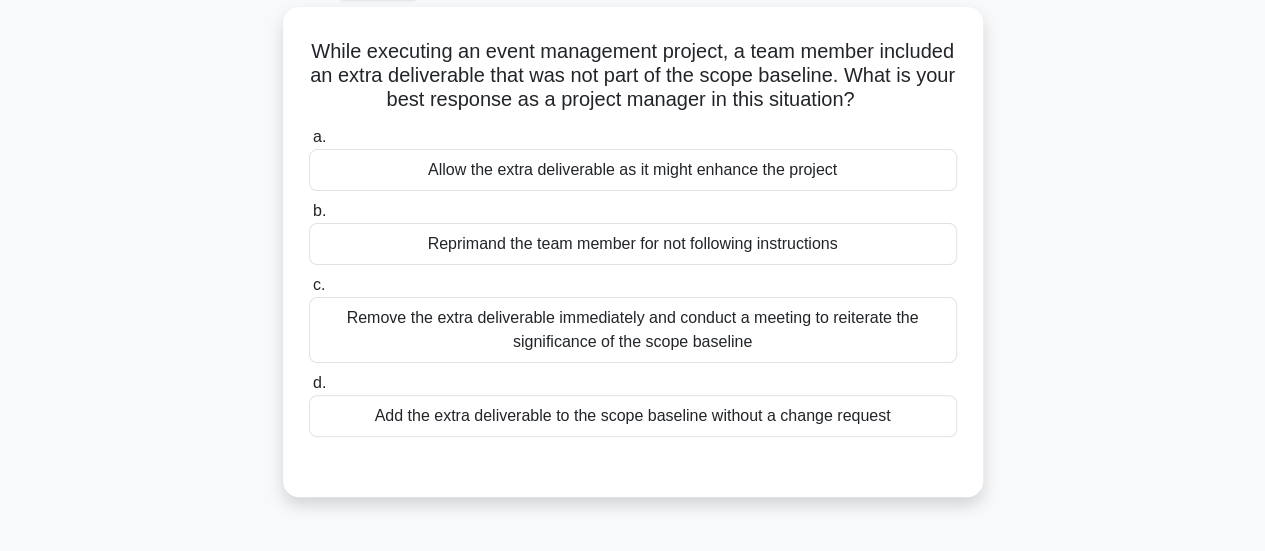 scroll, scrollTop: 112, scrollLeft: 0, axis: vertical 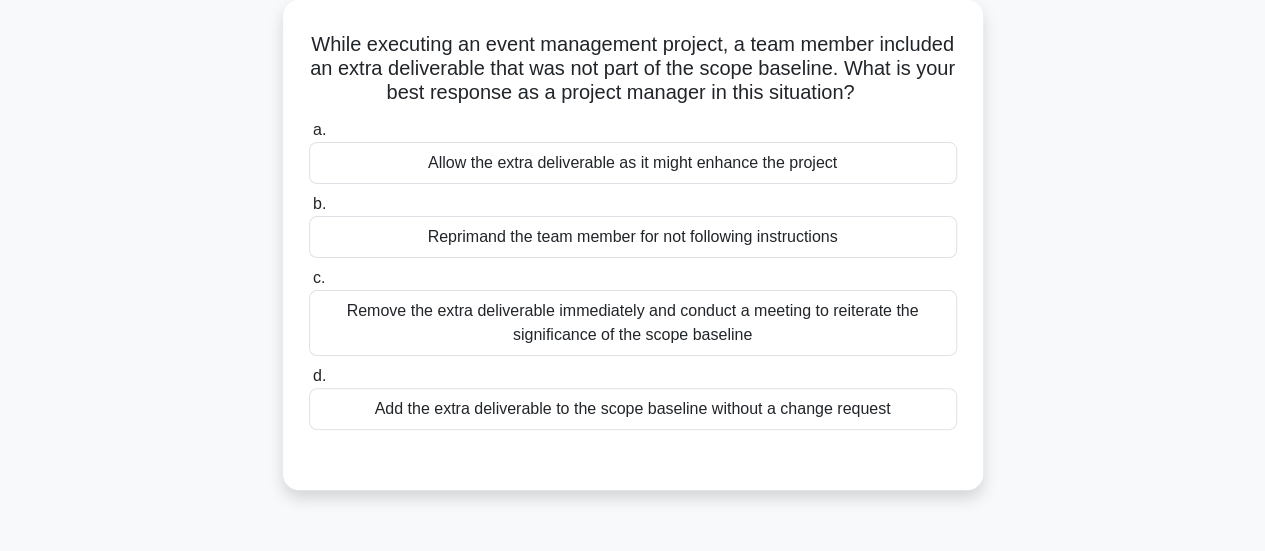 click on "Remove the extra deliverable immediately and conduct a meeting to reiterate the significance of the scope baseline" at bounding box center (633, 323) 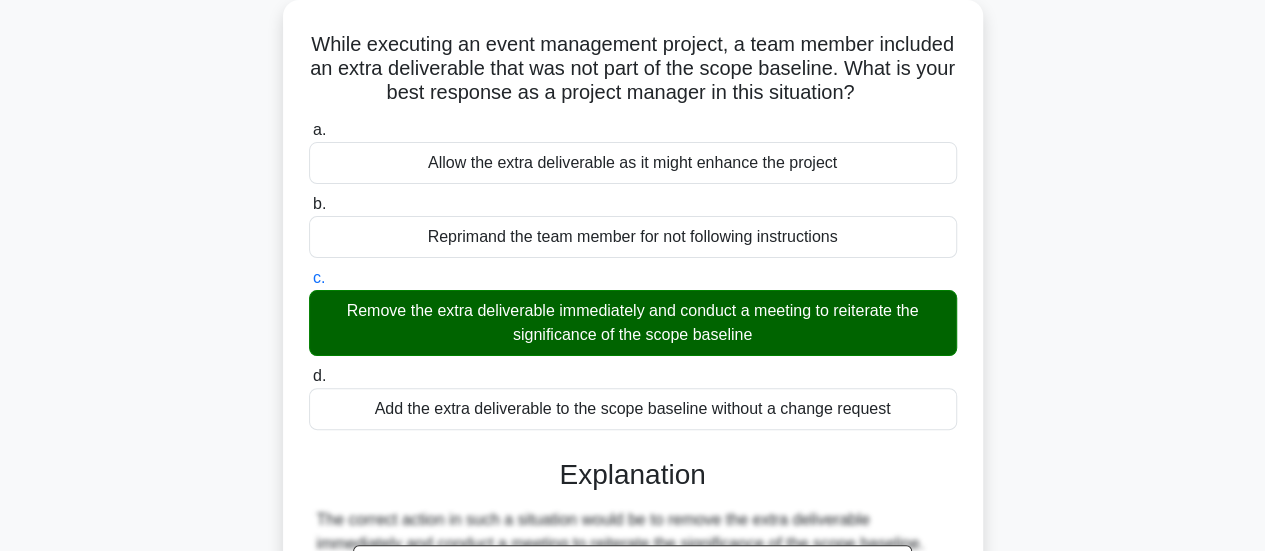 scroll, scrollTop: 529, scrollLeft: 0, axis: vertical 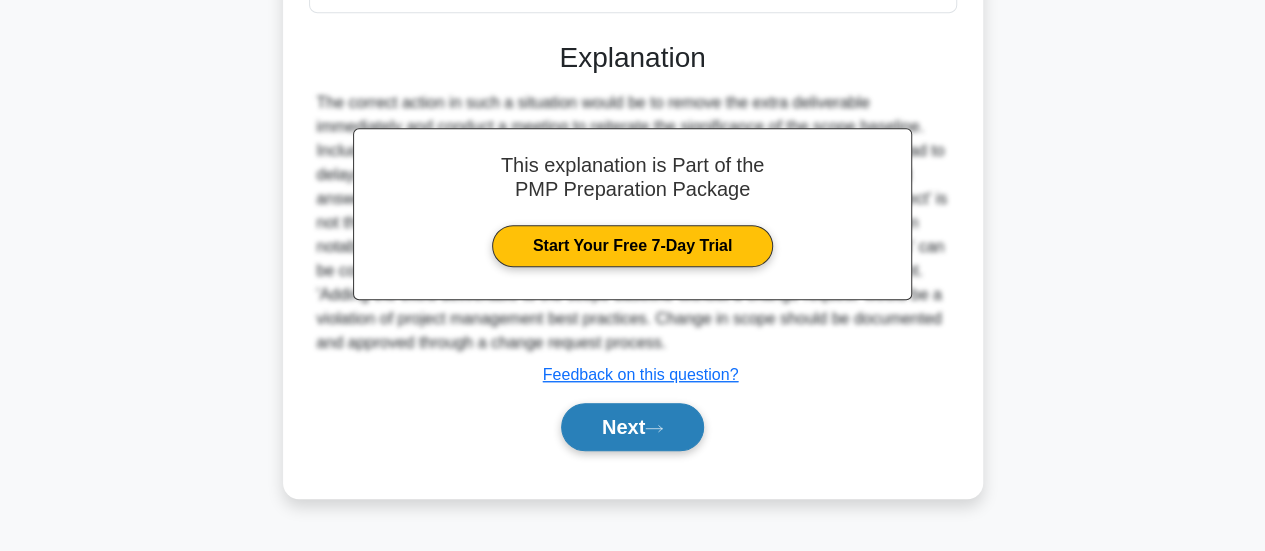 click on "Next" at bounding box center (632, 427) 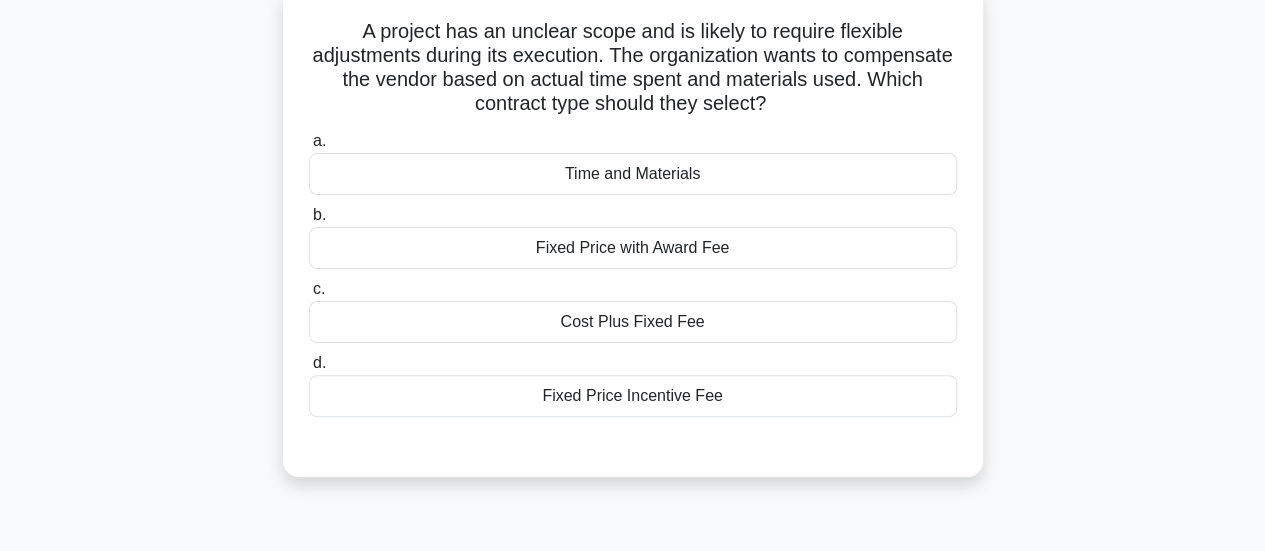 scroll, scrollTop: 132, scrollLeft: 0, axis: vertical 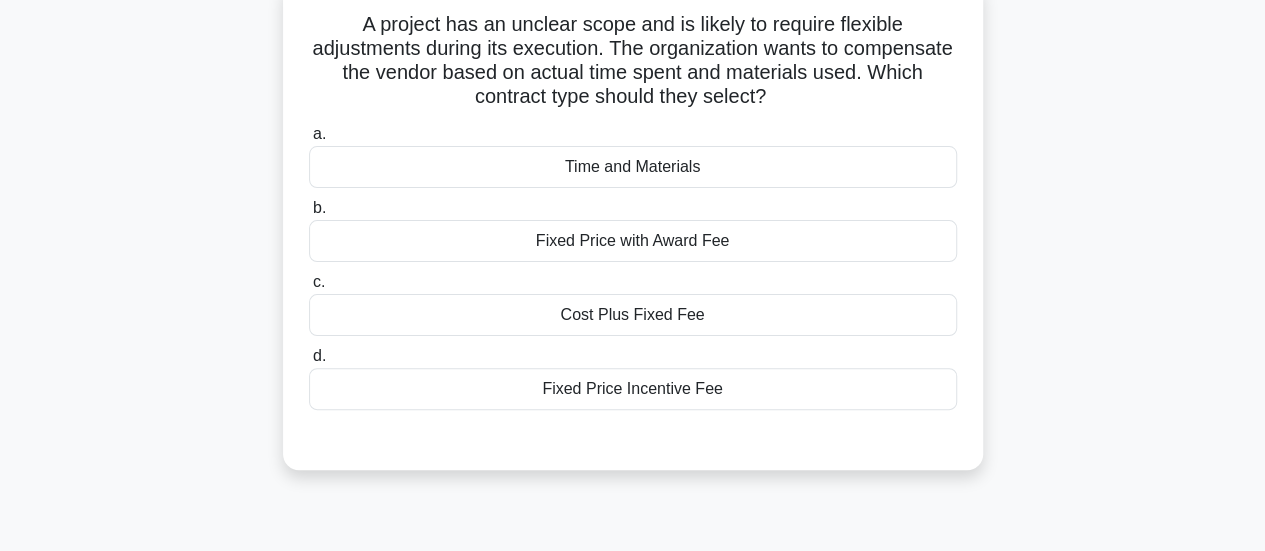 click on "Time and Materials" at bounding box center (633, 167) 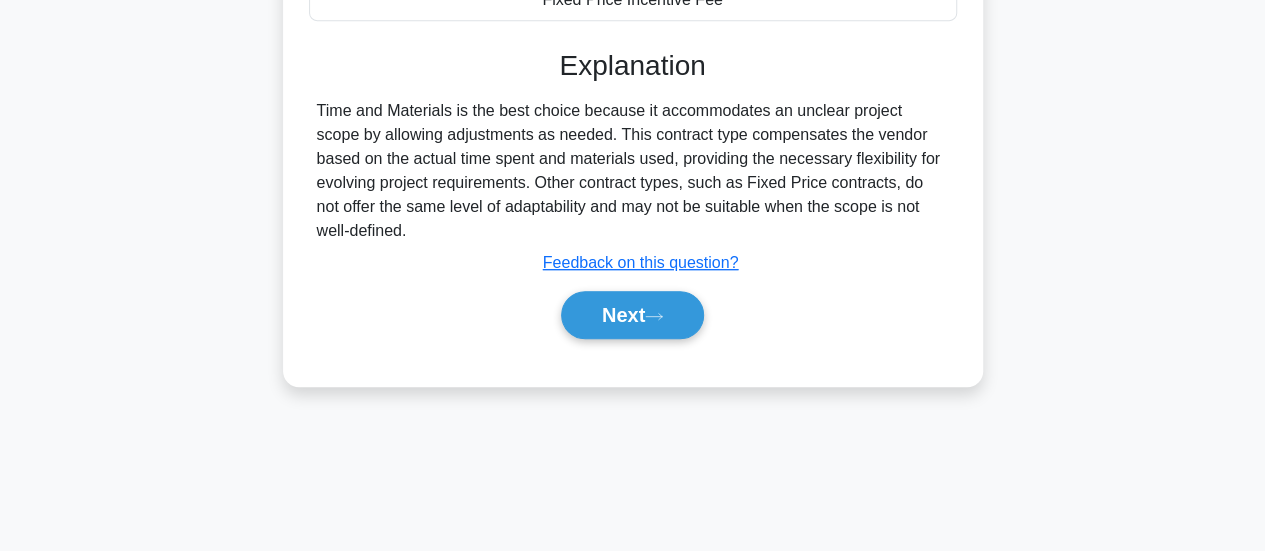scroll, scrollTop: 526, scrollLeft: 0, axis: vertical 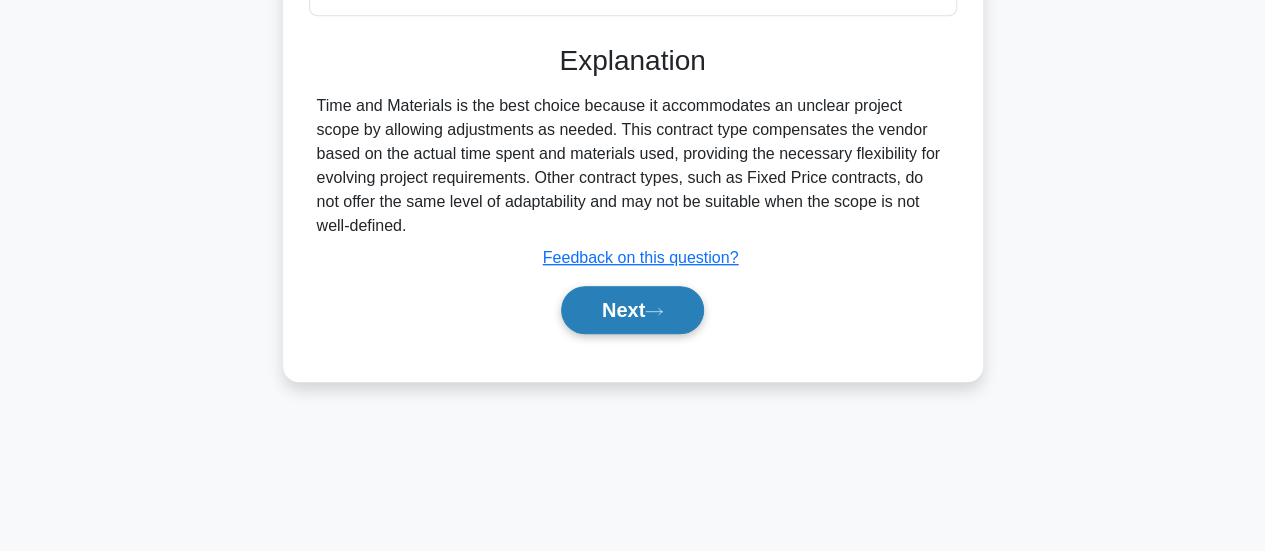 click on "Next" at bounding box center (632, 310) 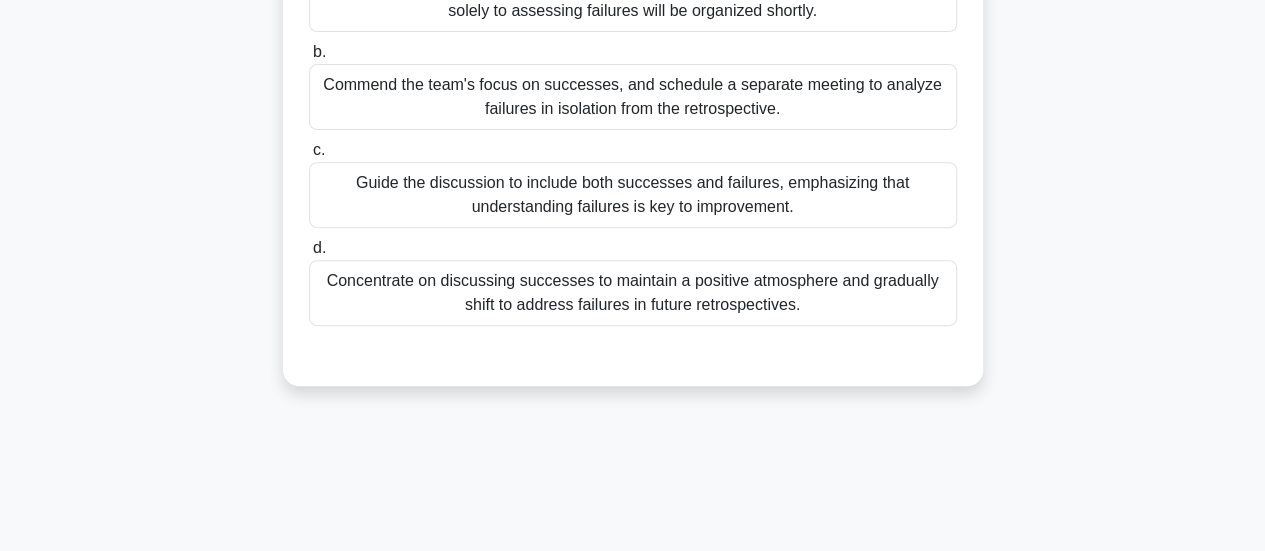 scroll, scrollTop: 318, scrollLeft: 0, axis: vertical 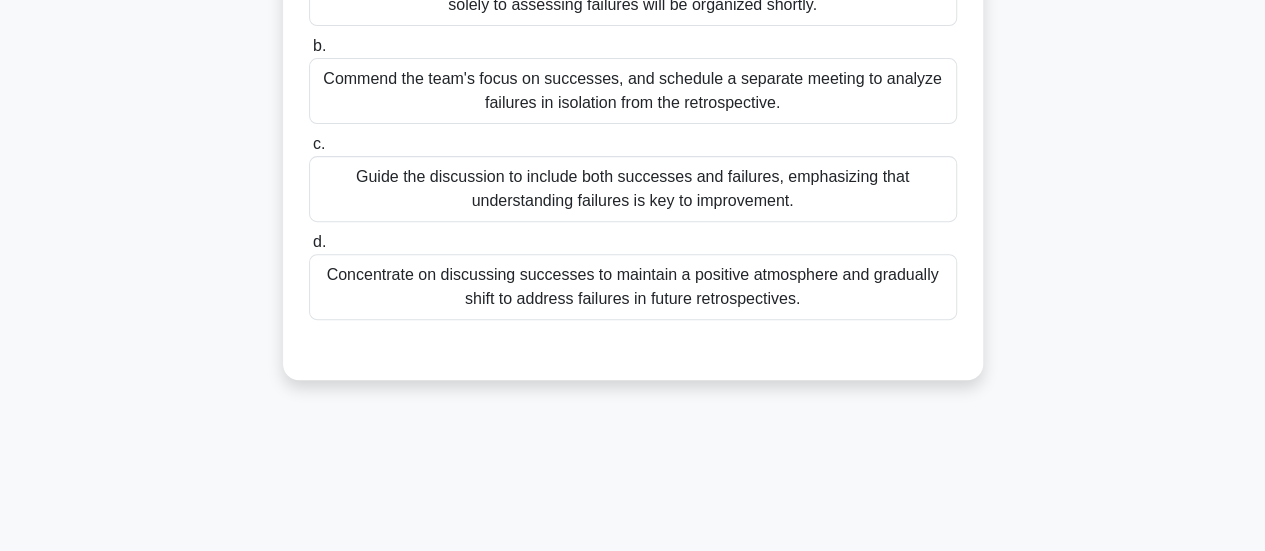 click on "Guide the discussion to include both successes and failures, emphasizing that understanding failures is key to improvement." at bounding box center (633, 189) 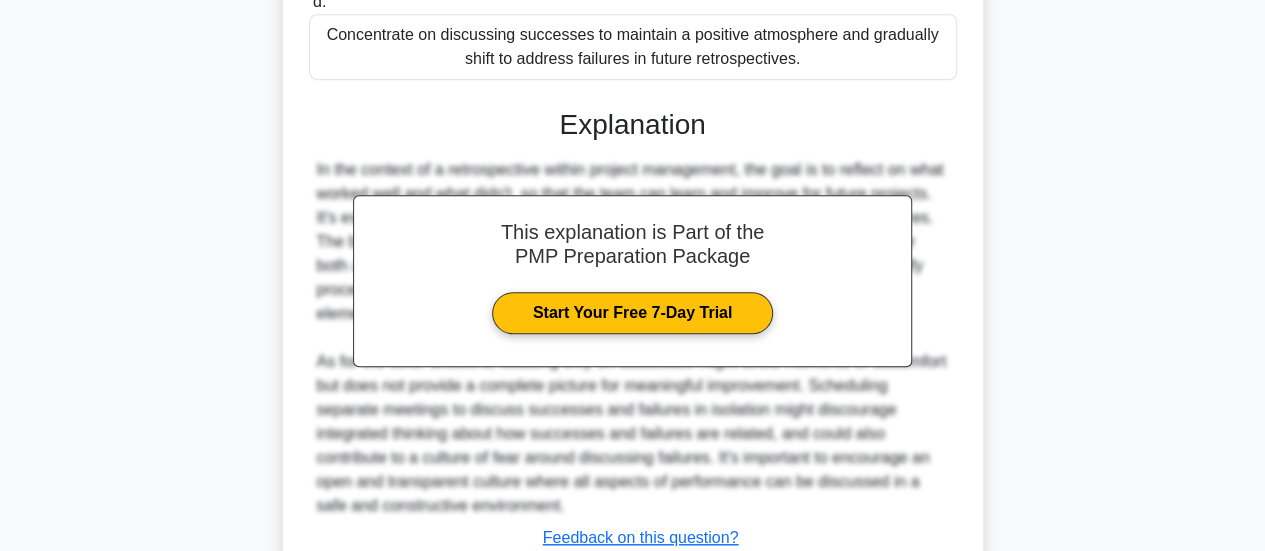 scroll, scrollTop: 703, scrollLeft: 0, axis: vertical 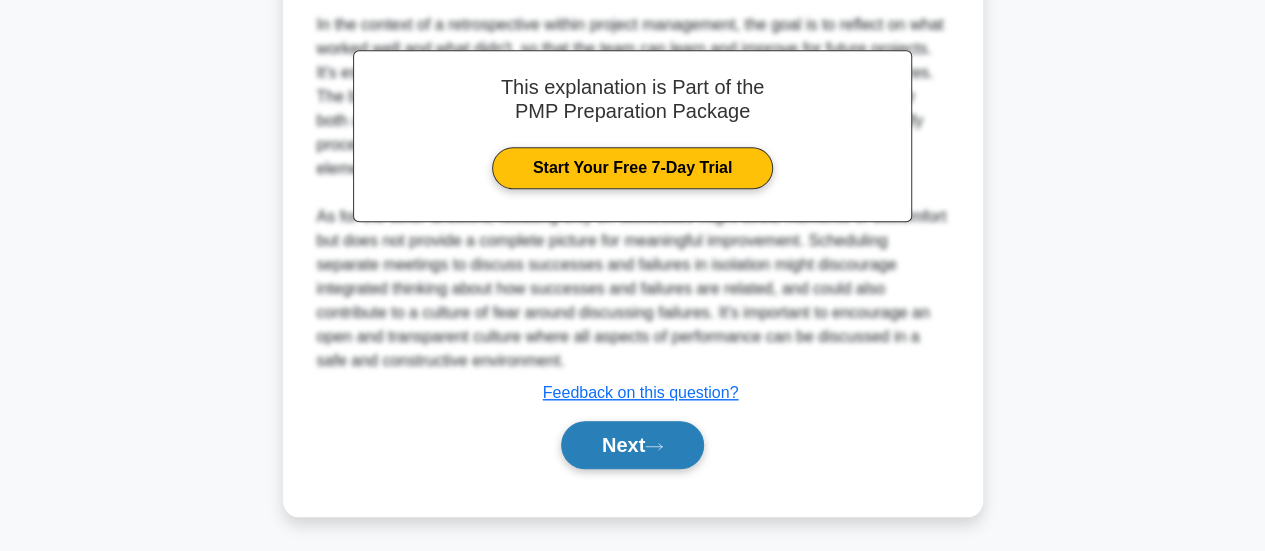 drag, startPoint x: 705, startPoint y: 179, endPoint x: 654, endPoint y: 428, distance: 254.16924 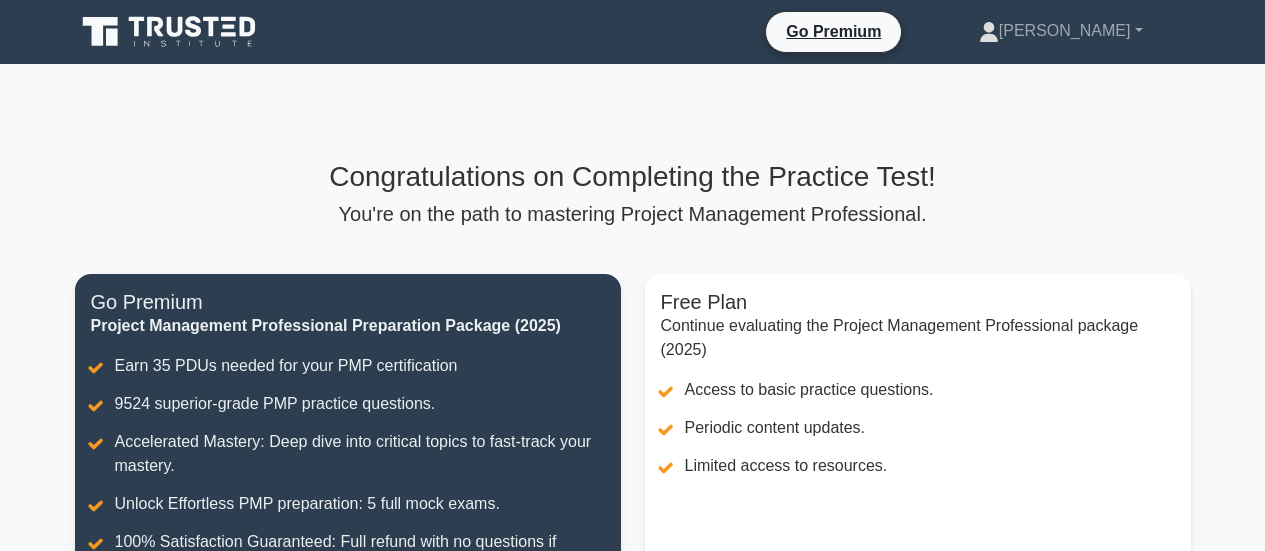 scroll, scrollTop: 0, scrollLeft: 0, axis: both 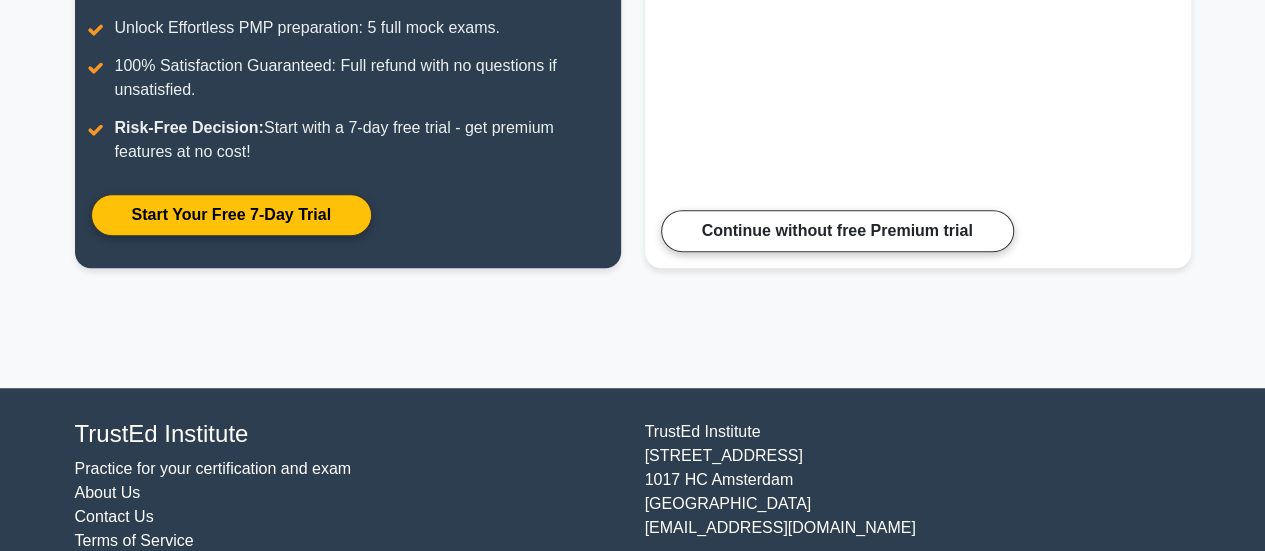 click on "Continue without free Premium trial" at bounding box center [837, 231] 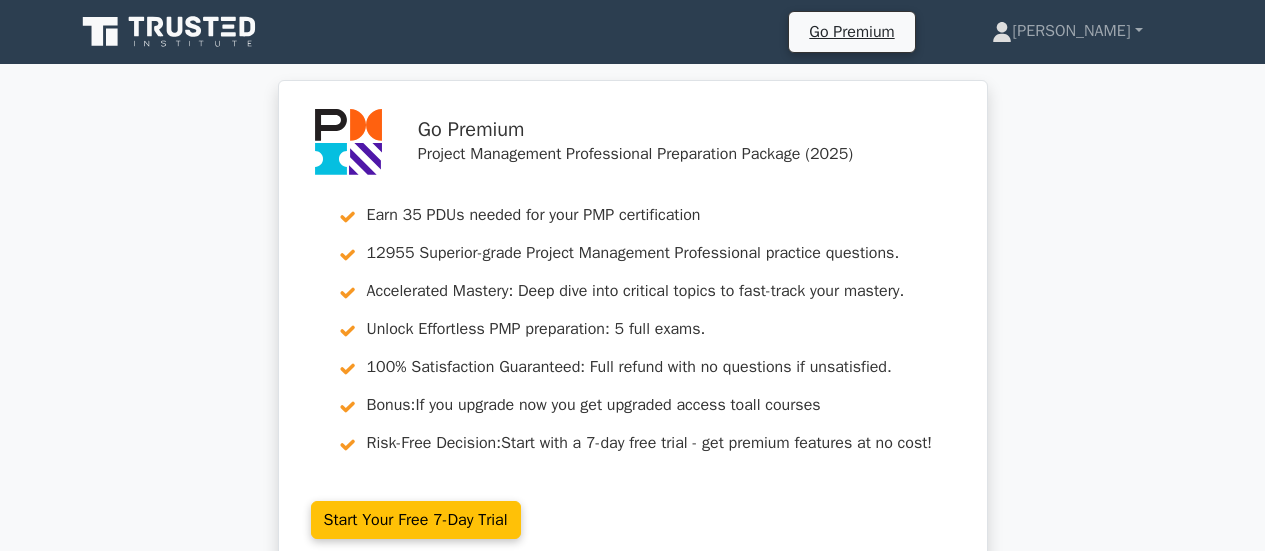 scroll, scrollTop: 0, scrollLeft: 0, axis: both 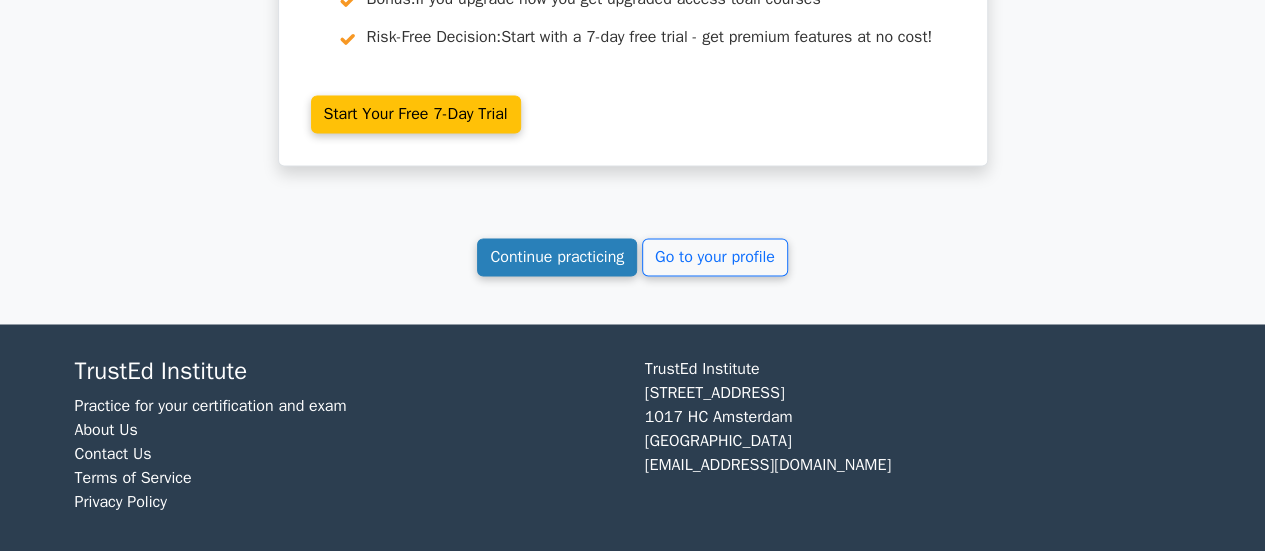 click on "Continue practicing" at bounding box center [557, 257] 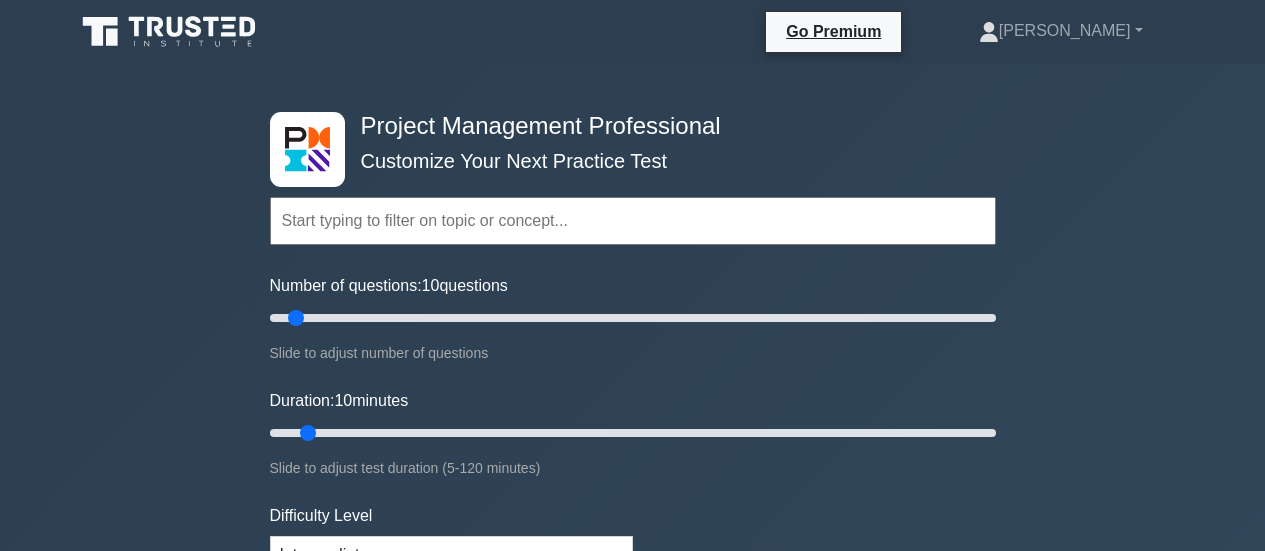 scroll, scrollTop: 0, scrollLeft: 0, axis: both 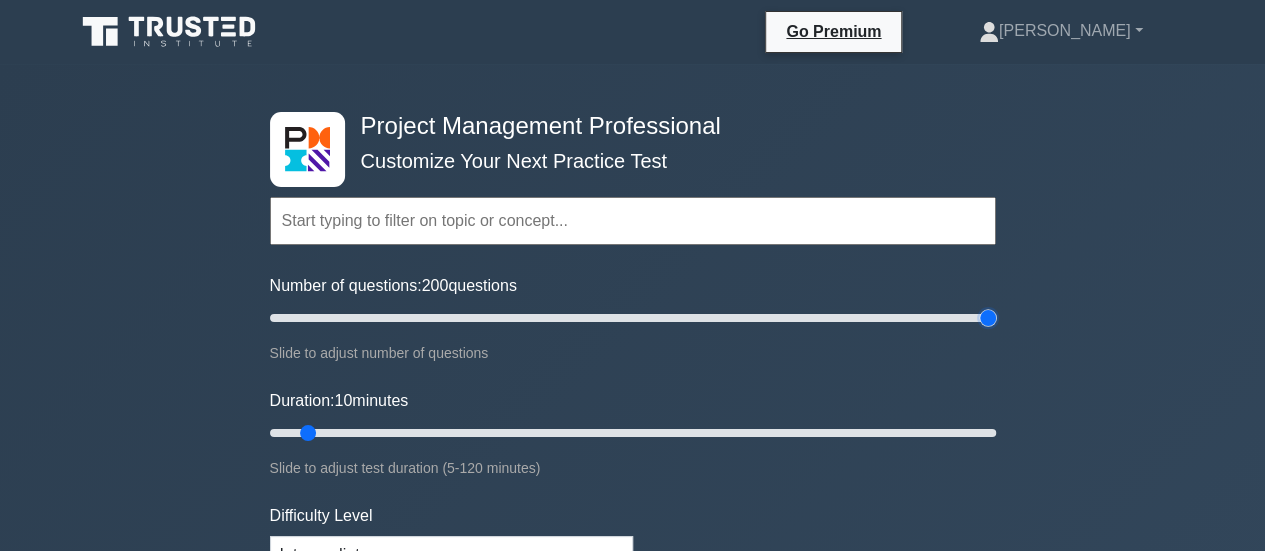 drag, startPoint x: 298, startPoint y: 315, endPoint x: 1048, endPoint y: 303, distance: 750.096 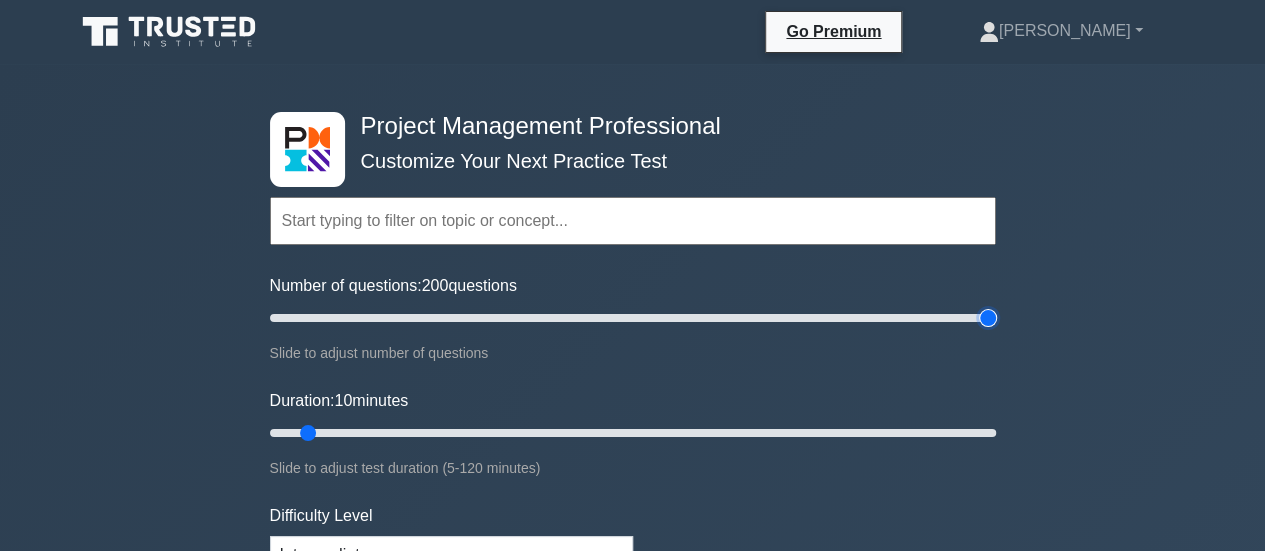 type on "200" 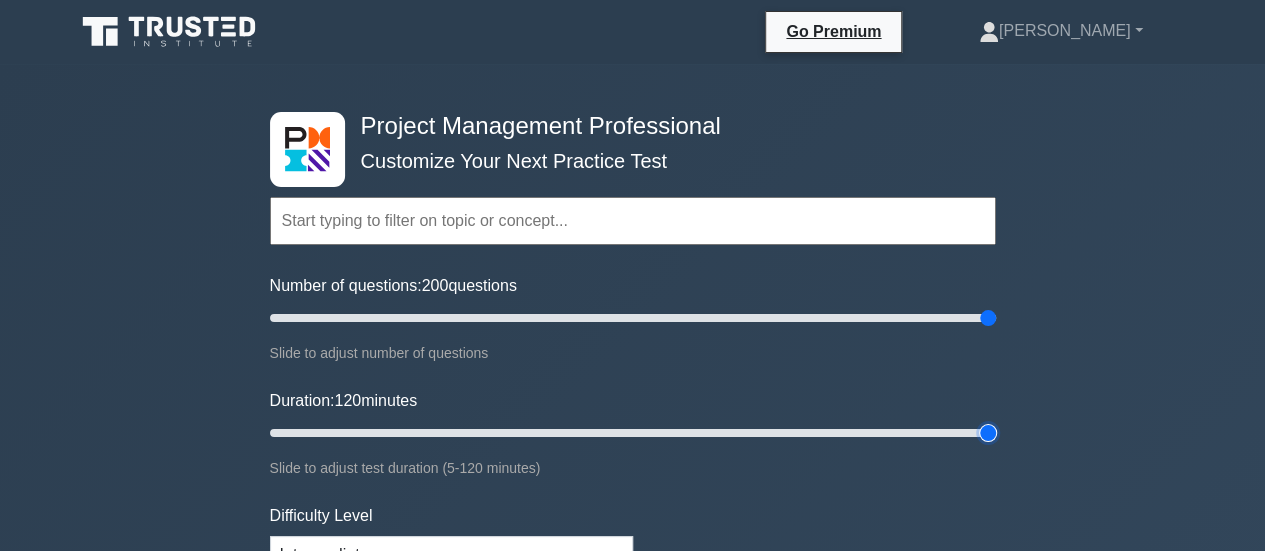 drag, startPoint x: 306, startPoint y: 434, endPoint x: 1090, endPoint y: 421, distance: 784.1078 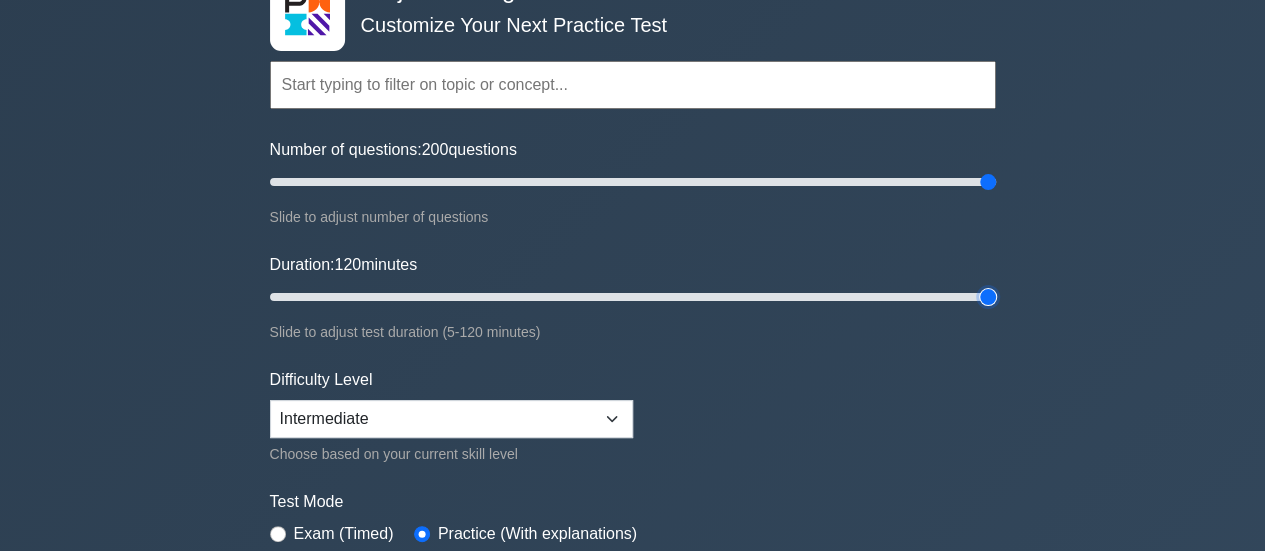 scroll, scrollTop: 0, scrollLeft: 0, axis: both 